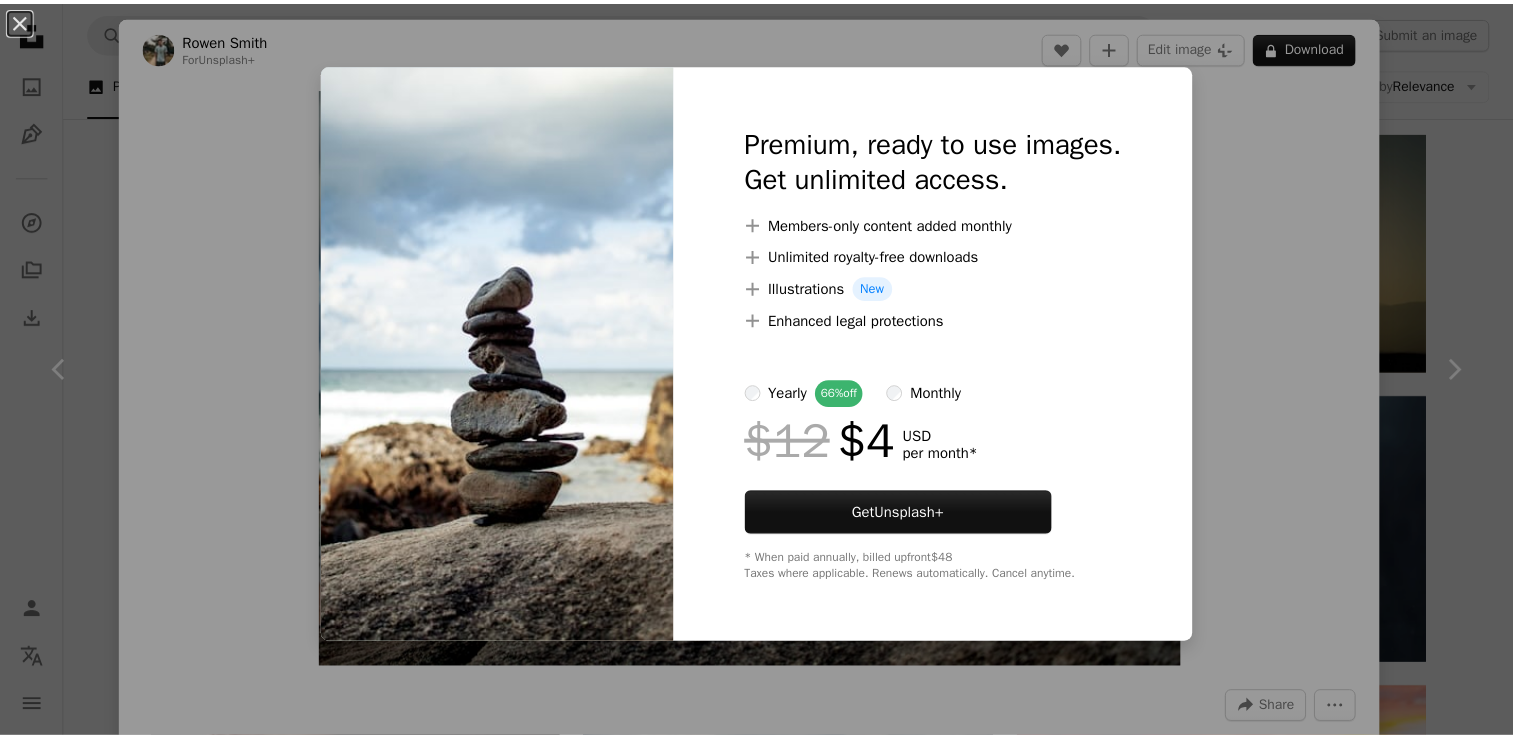 scroll, scrollTop: 702, scrollLeft: 0, axis: vertical 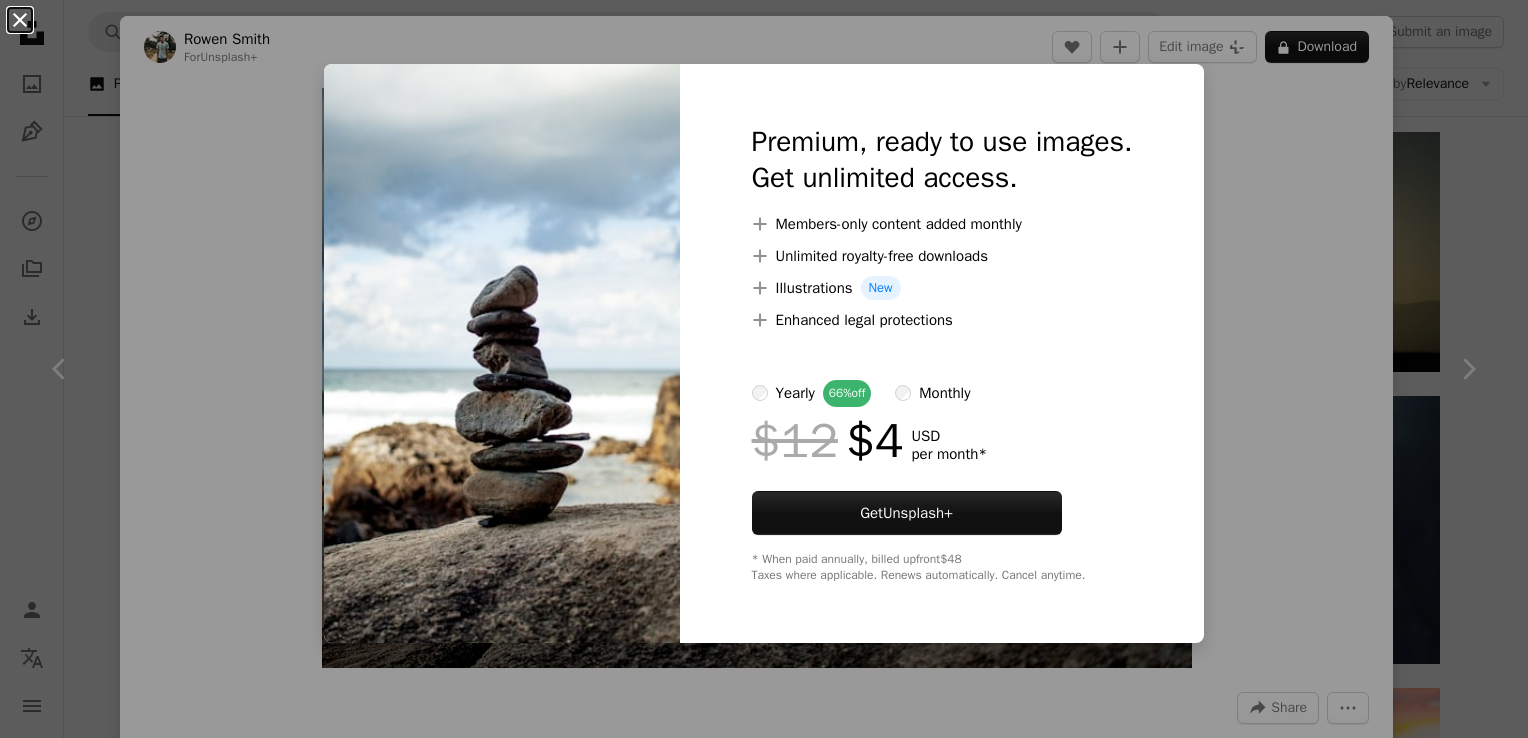 click on "An X shape" at bounding box center [20, 20] 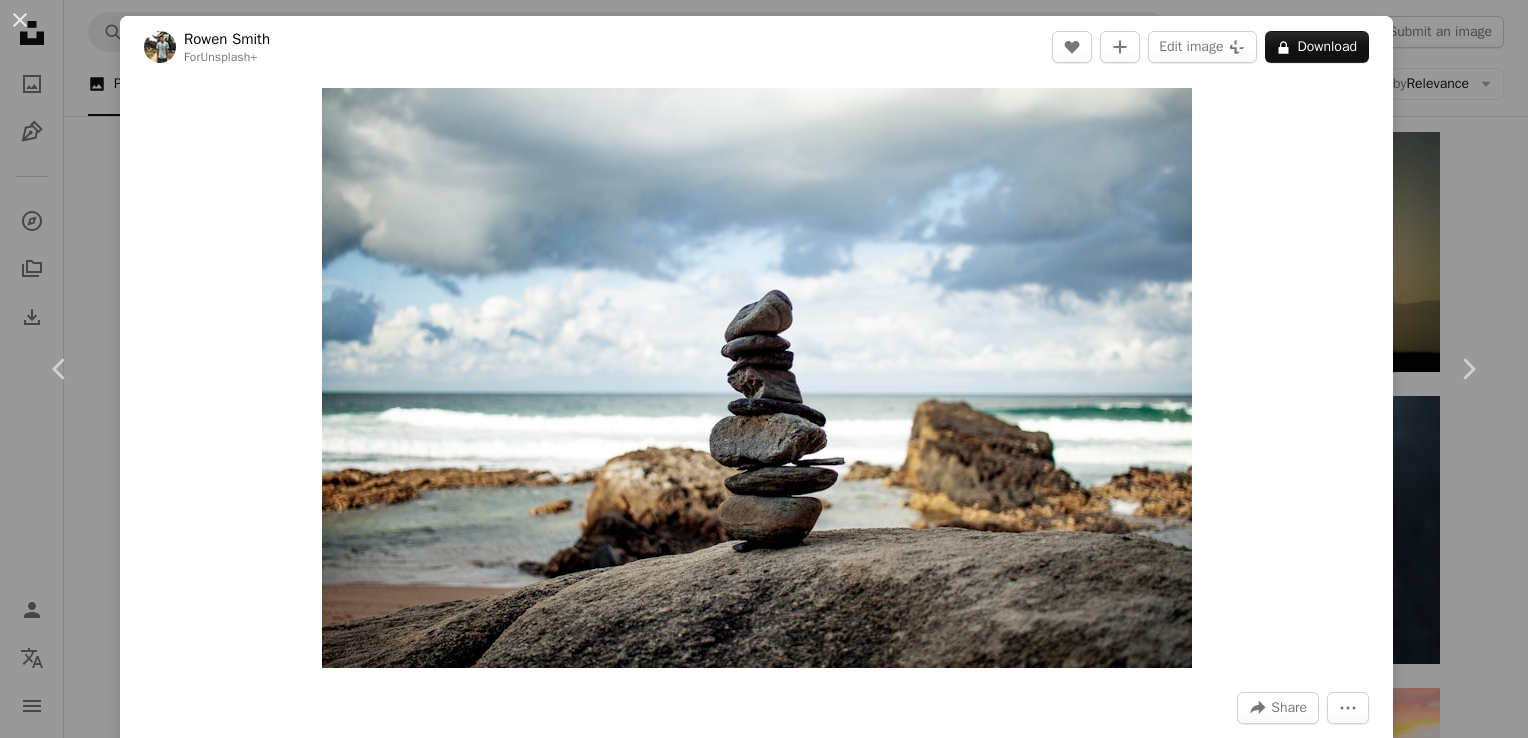 click on "An X shape" at bounding box center [20, 20] 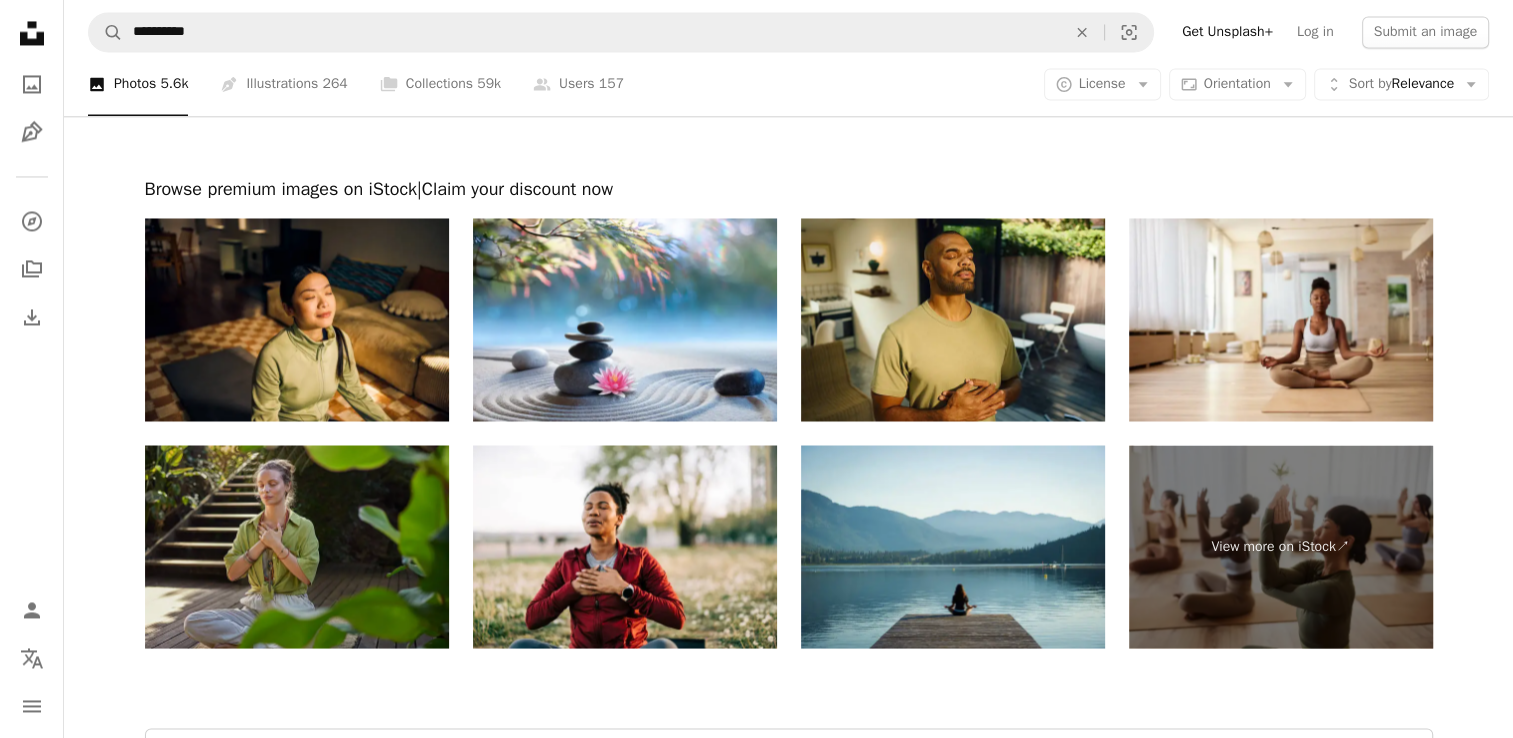 scroll, scrollTop: 3719, scrollLeft: 0, axis: vertical 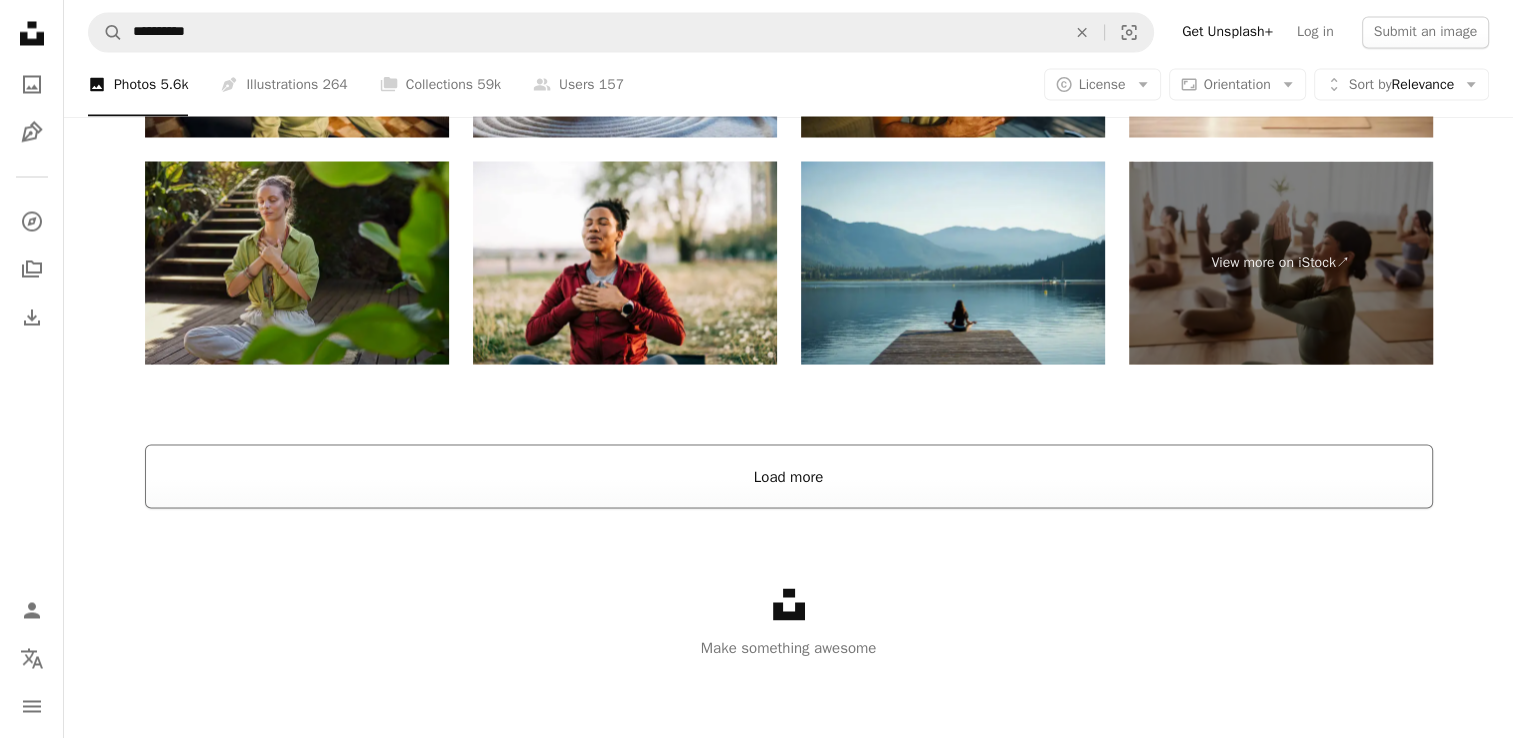 click on "Load more" at bounding box center [789, 476] 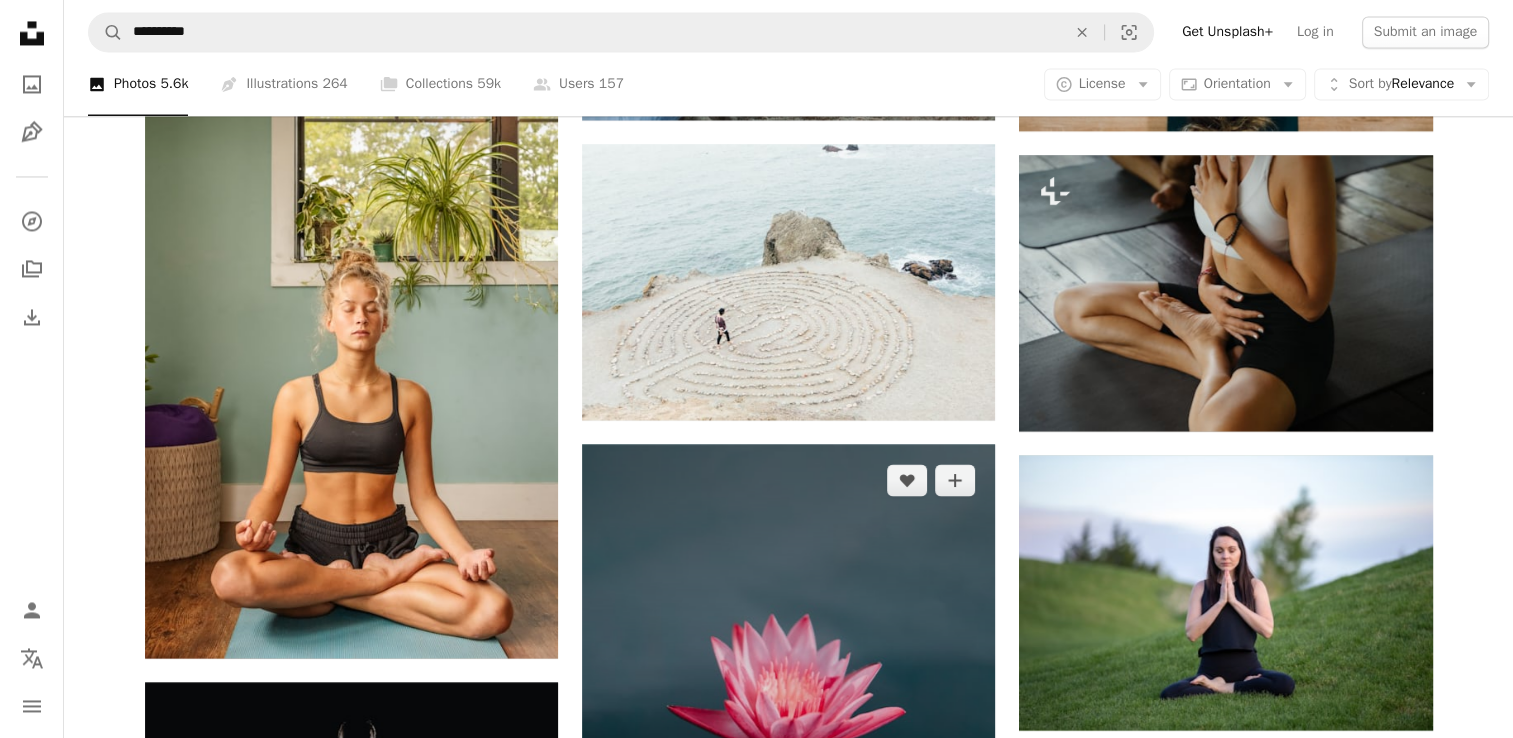 scroll, scrollTop: 3412, scrollLeft: 0, axis: vertical 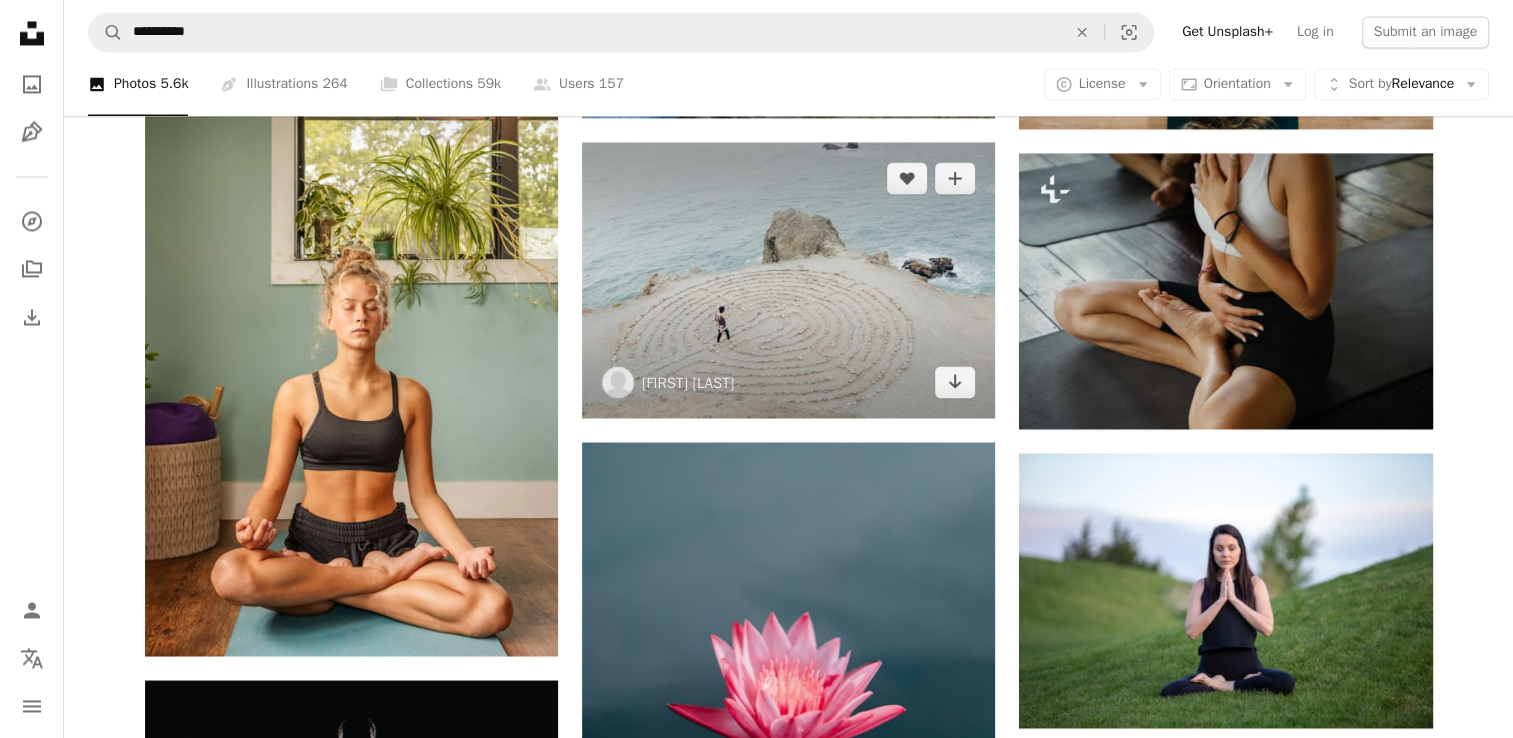 click at bounding box center [788, 279] 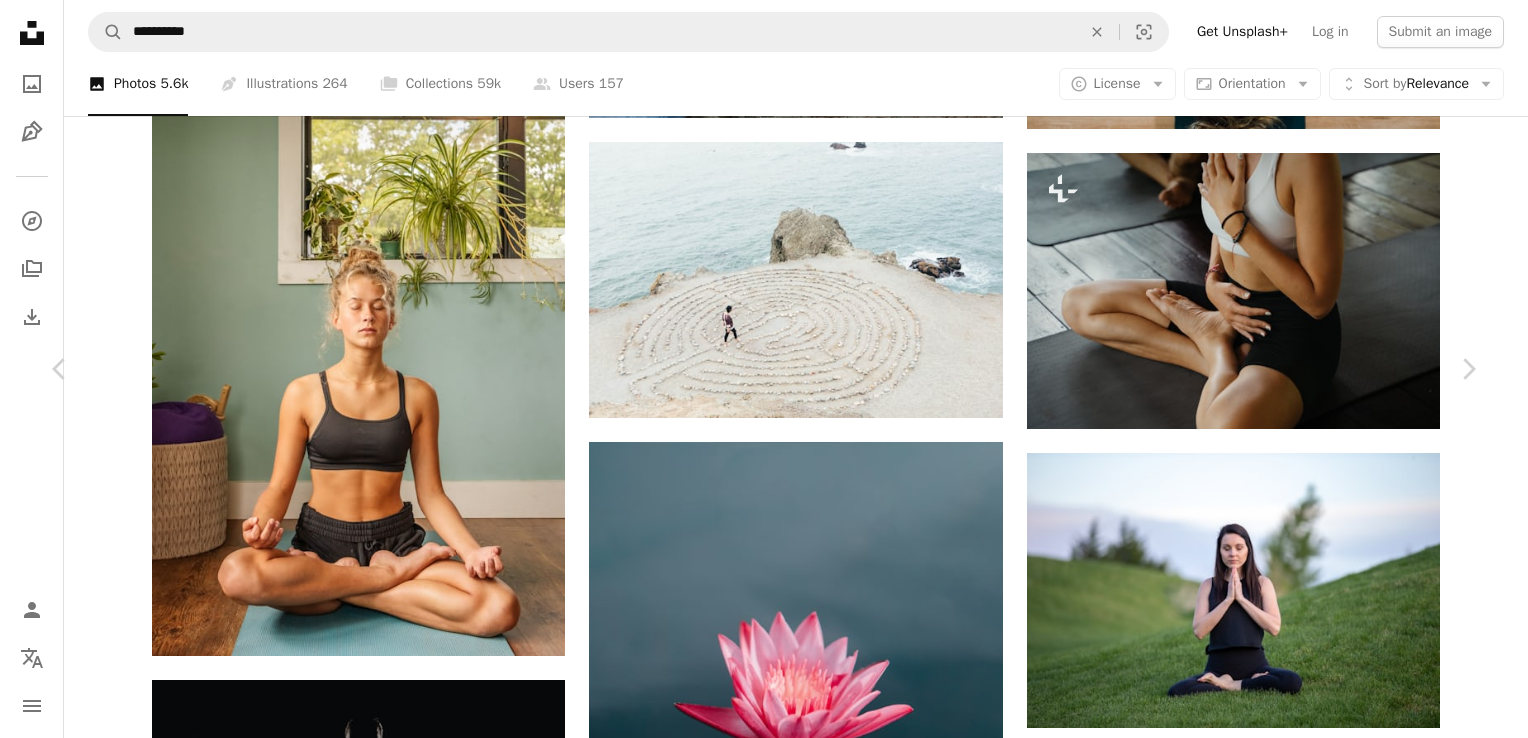 click on "Download free" at bounding box center [1279, 6007] 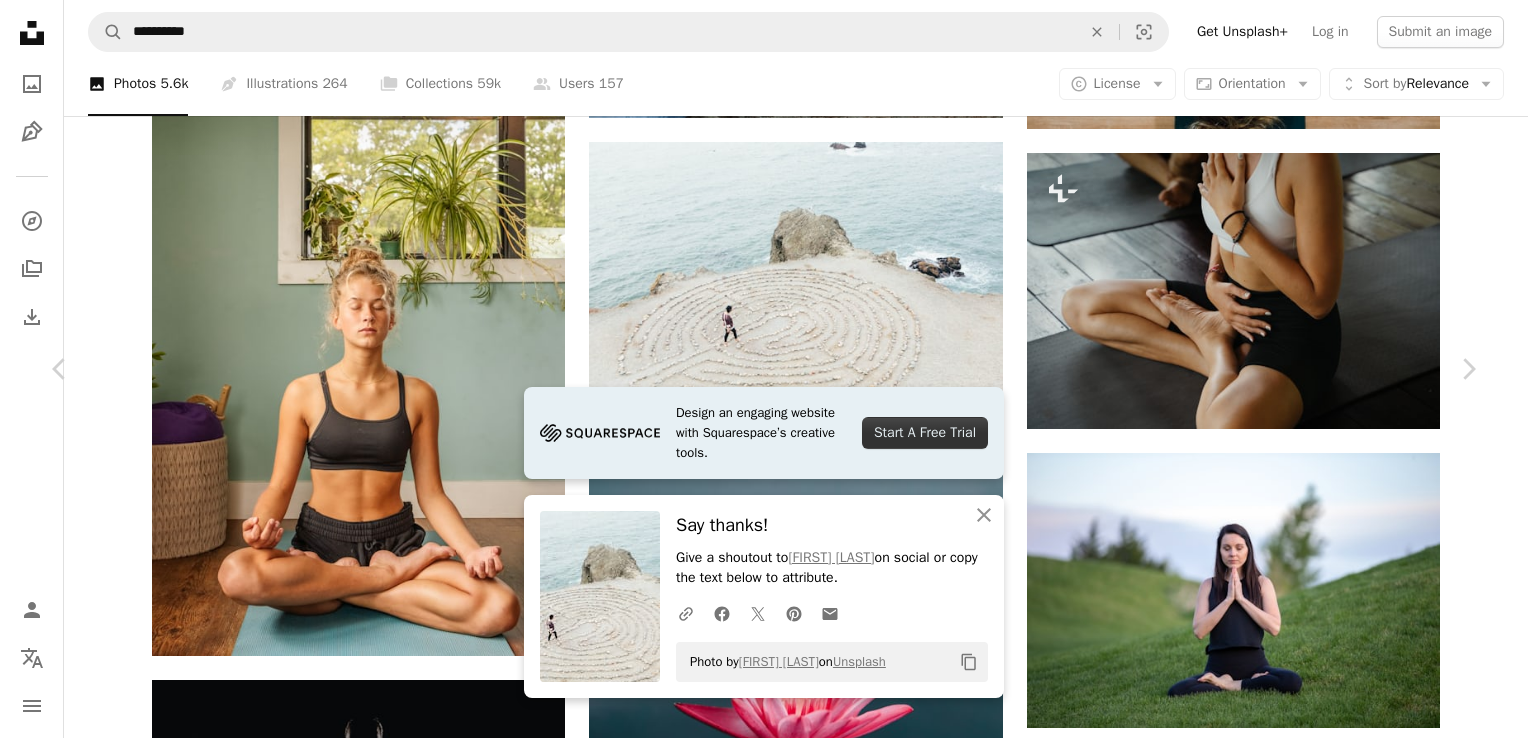 click on "An X shape" at bounding box center [20, 20] 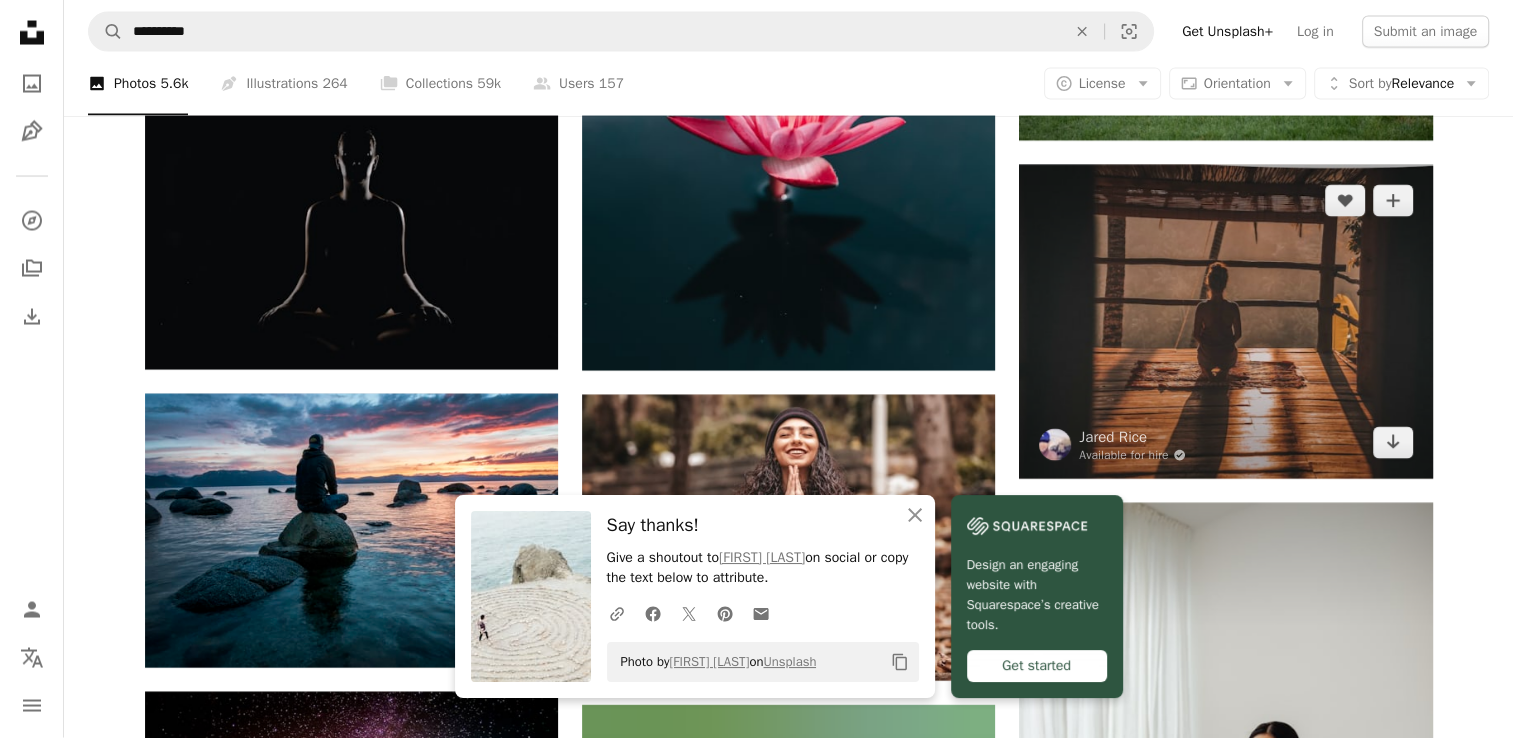 scroll, scrollTop: 3998, scrollLeft: 0, axis: vertical 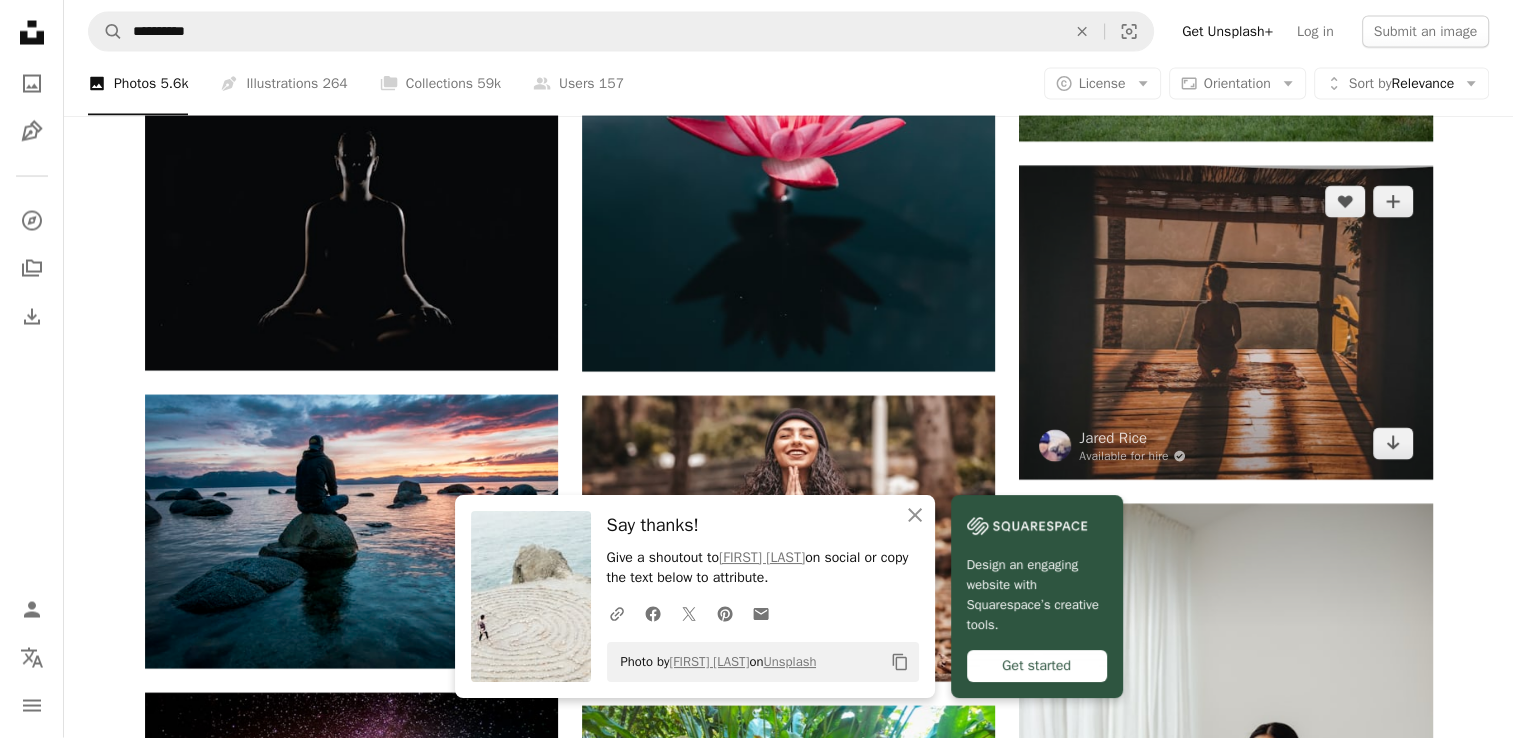 click at bounding box center [1225, 323] 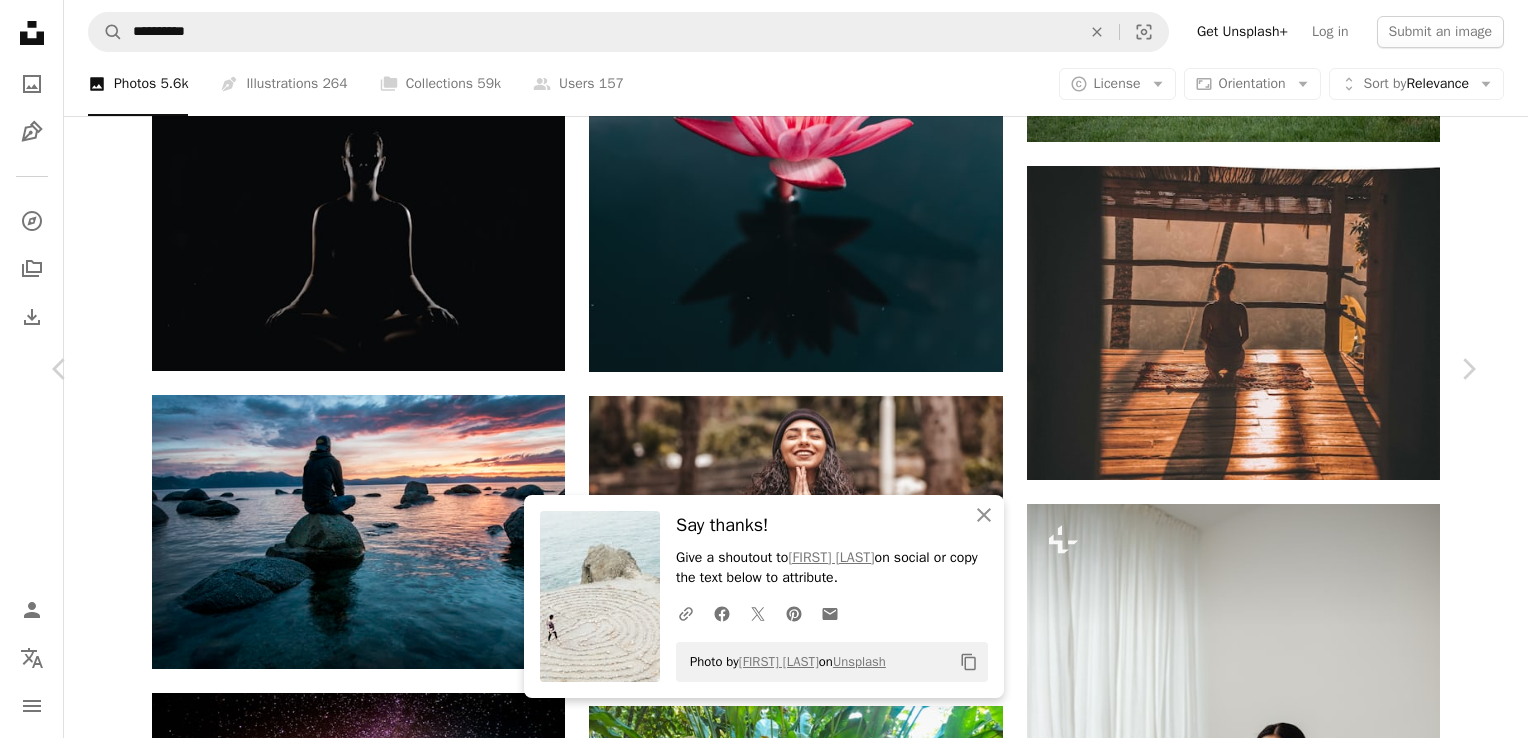 click on "Download free" at bounding box center [1279, 5421] 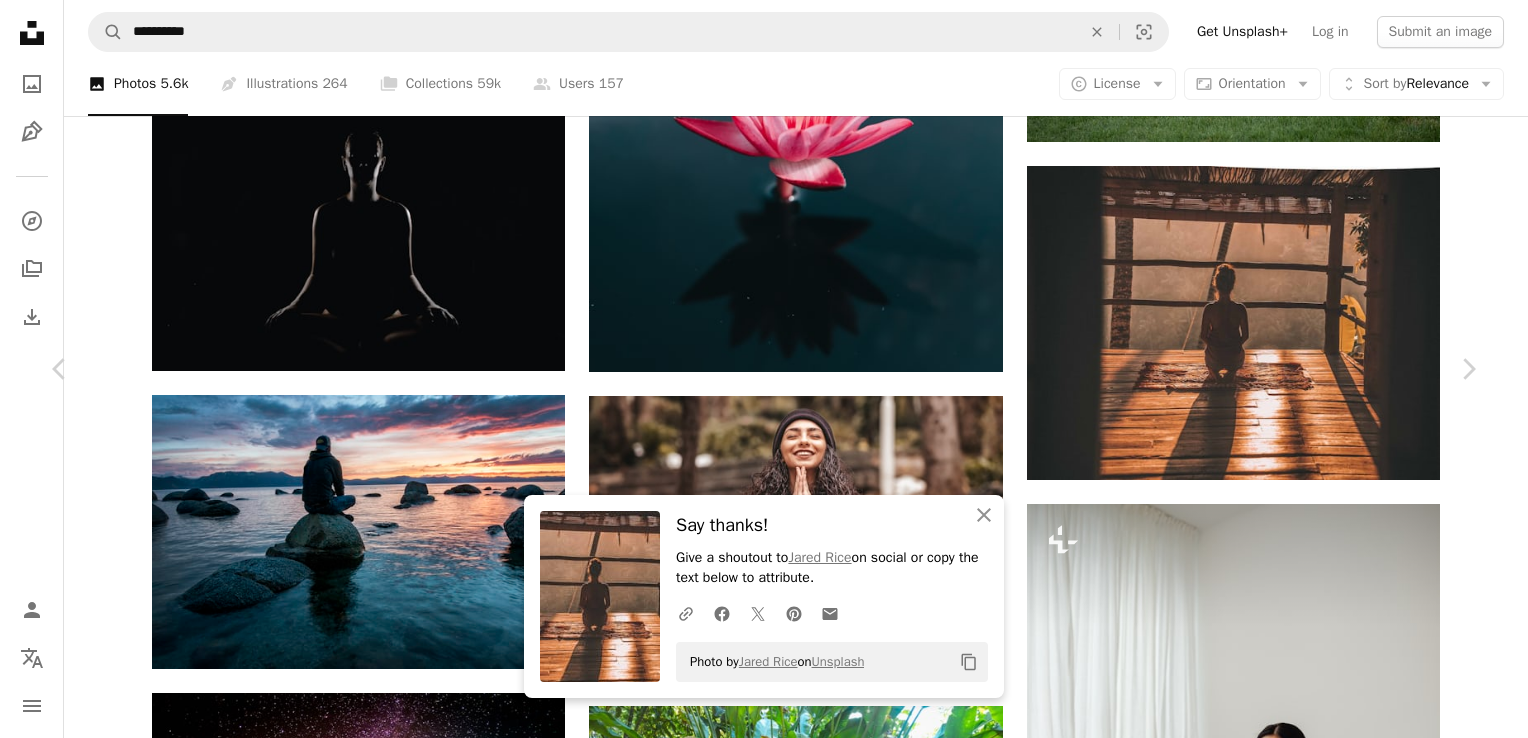 click on "An X shape Chevron left Chevron right An X shape Close Say thanks! Give a shoutout to [FIRST] [LAST] on social or copy the text below to attribute. A URL sharing icon (chains) Facebook icon X (formerly Twitter) icon Pinterest icon An envelope Photo by [FIRST] [LAST] on  Unsplash
Copy content [FIRST] [LAST] Available for hire A checkmark inside of a circle A heart A plus sign Edit image   Plus sign for Unsplash+ Download free Chevron down Zoom in Views 13,930,474 Downloads 109,237 Featured in Photos ,  Health & Wellness ,  Spirituality A forward-right arrow Share Info icon Info More Actions Waking up to catch sunrise with the early morning yoga routine. A map marker [CITY], [COUNTRY] Calendar outlined Published on January 30, 2018 Camera Canon, EOS 5D Mark IV Safety Free to use under the  Unsplash License forest woman travel building yoga light female trees jungle morning exercise shadow fog sunlight view cabin mist woodland wooden decking HD Wallpapers Browse premium related images on iStock  |   ↗ A heart" at bounding box center (764, 5743) 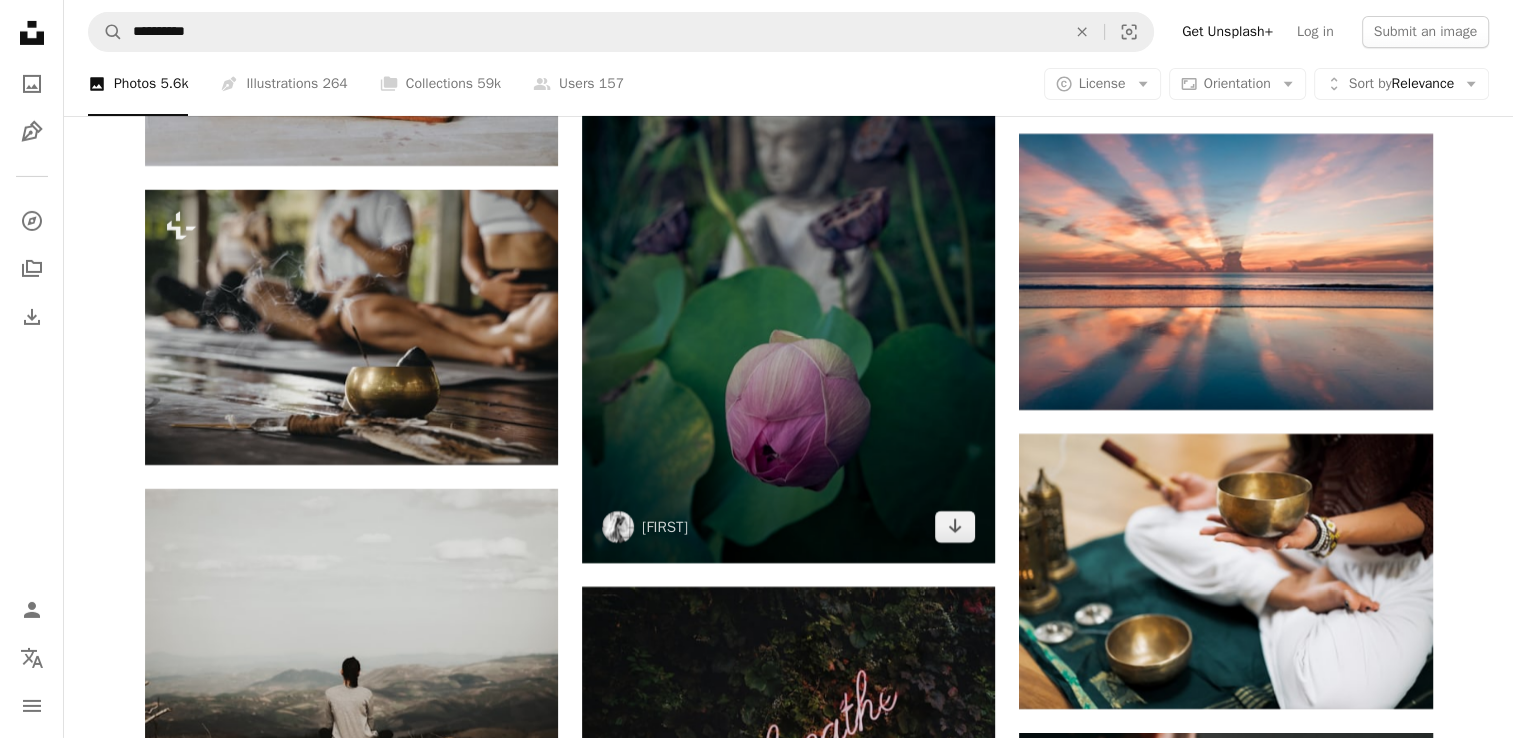 scroll, scrollTop: 6907, scrollLeft: 0, axis: vertical 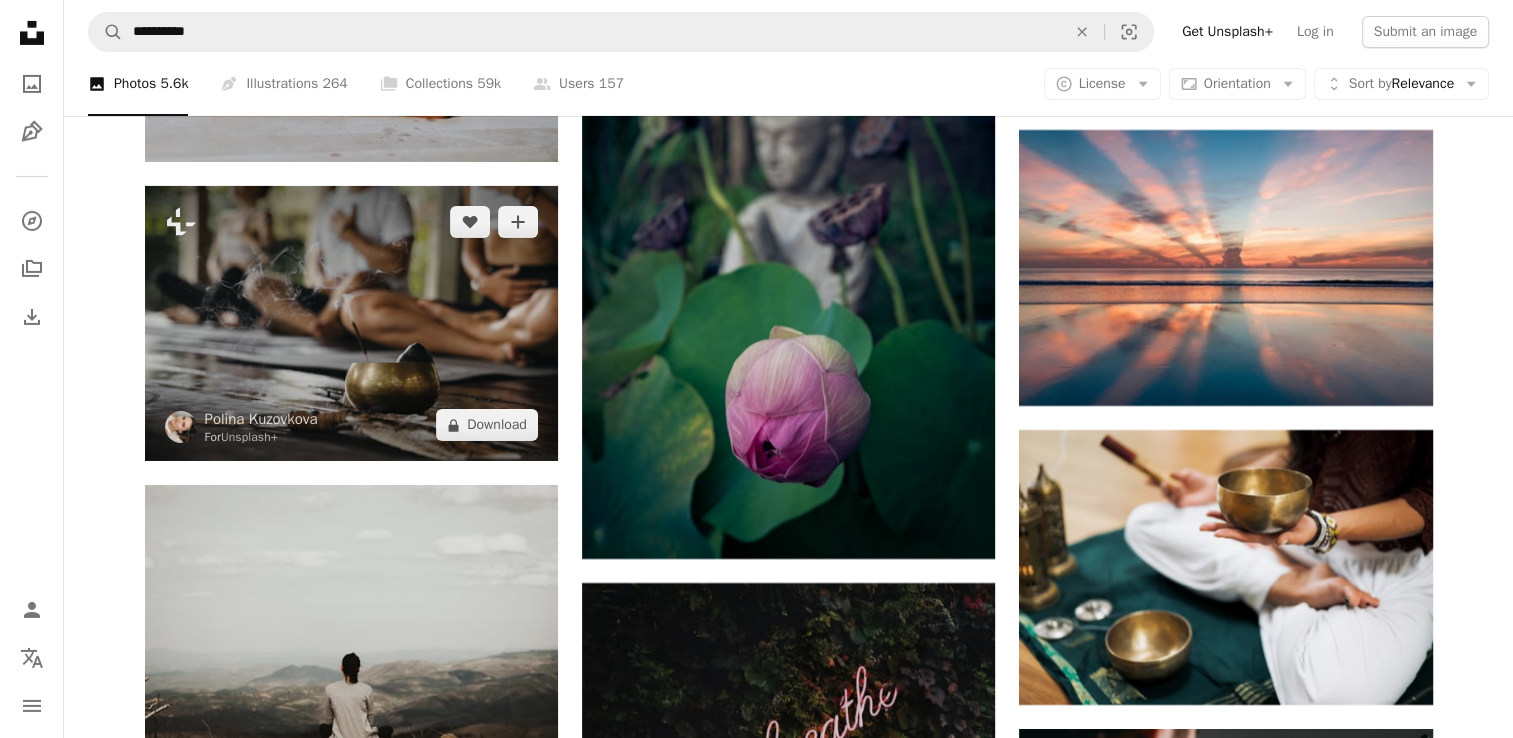 click at bounding box center (351, 323) 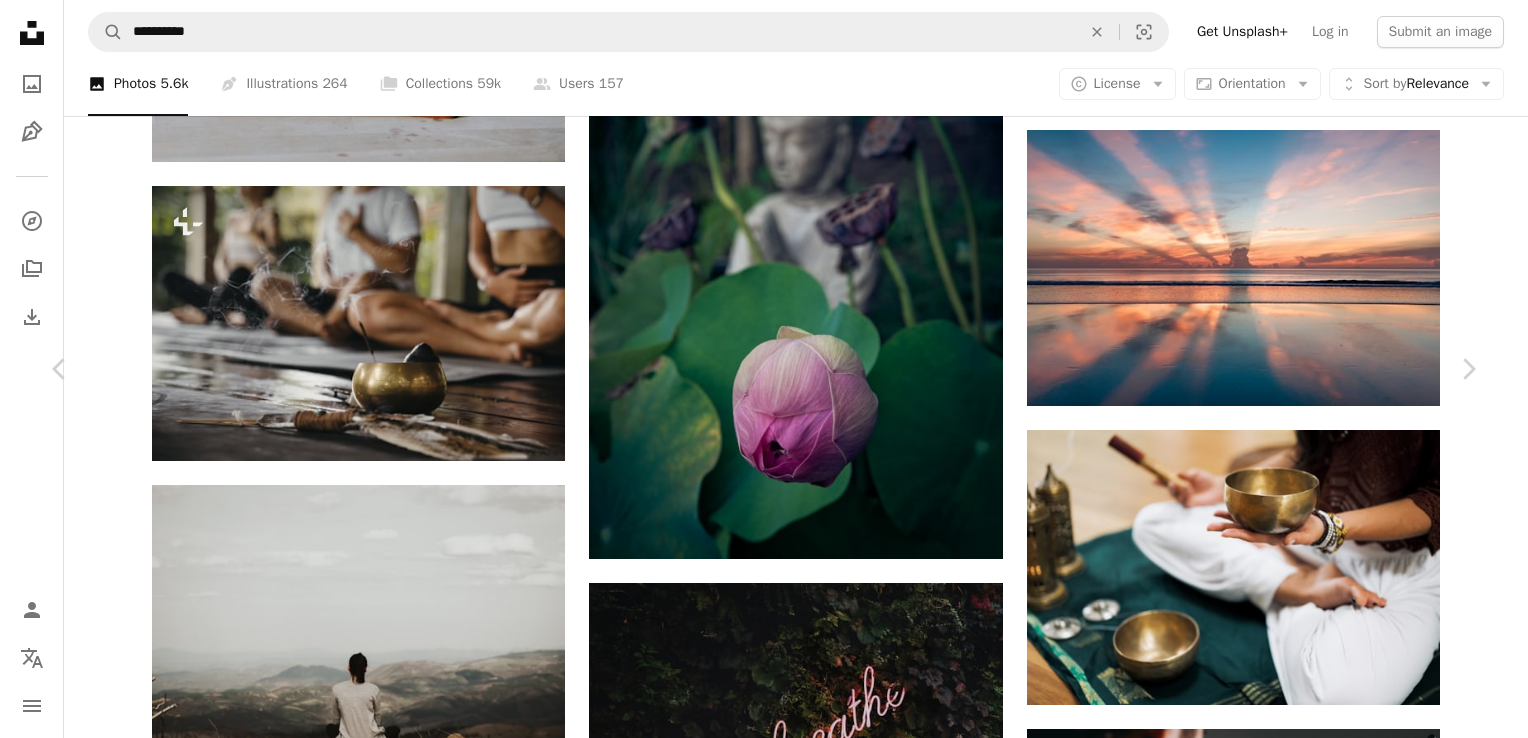 click on "An X shape Chevron left Chevron right [FIRST] [LAST] For  Unsplash+ A heart A plus sign Edit image   Plus sign for Unsplash+ A lock   Download Zoom in Featured in Spirituality A forward-right arrow Share More Actions Calendar outlined Published on September 13, 2024 Camera SONY, ILCE-7M4 Safety Licensed under the  Unsplash+ License yoga meditation lifestyle spirituality retreat breathwork meditating healthy living group yoga yoga practice retreat center Free pictures From this series Chevron right Plus sign for Unsplash+ Plus sign for Unsplash+ Plus sign for Unsplash+ Plus sign for Unsplash+ Plus sign for Unsplash+ Plus sign for Unsplash+ Plus sign for Unsplash+ Plus sign for Unsplash+ Plus sign for Unsplash+ Plus sign for Unsplash+ Related images Plus sign for Unsplash+ A heart A plus sign Getty Images For  Unsplash+ A lock   Download Plus sign for Unsplash+ A heart A plus sign [FIRST] [LAST] For  Unsplash+ A lock   Download Plus sign for Unsplash+ A heart A plus sign Getty Images For  Unsplash+" at bounding box center (764, 5948) 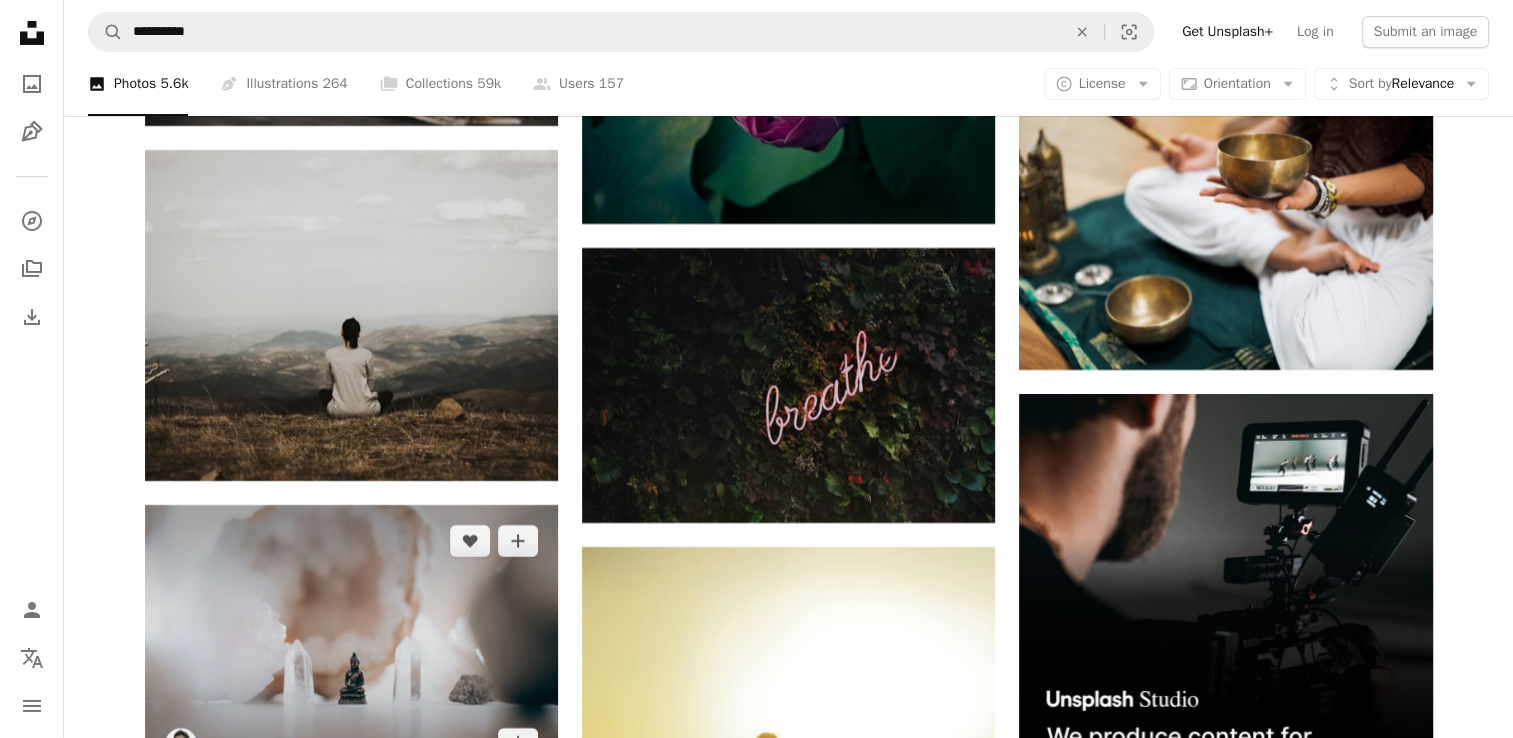scroll, scrollTop: 7245, scrollLeft: 0, axis: vertical 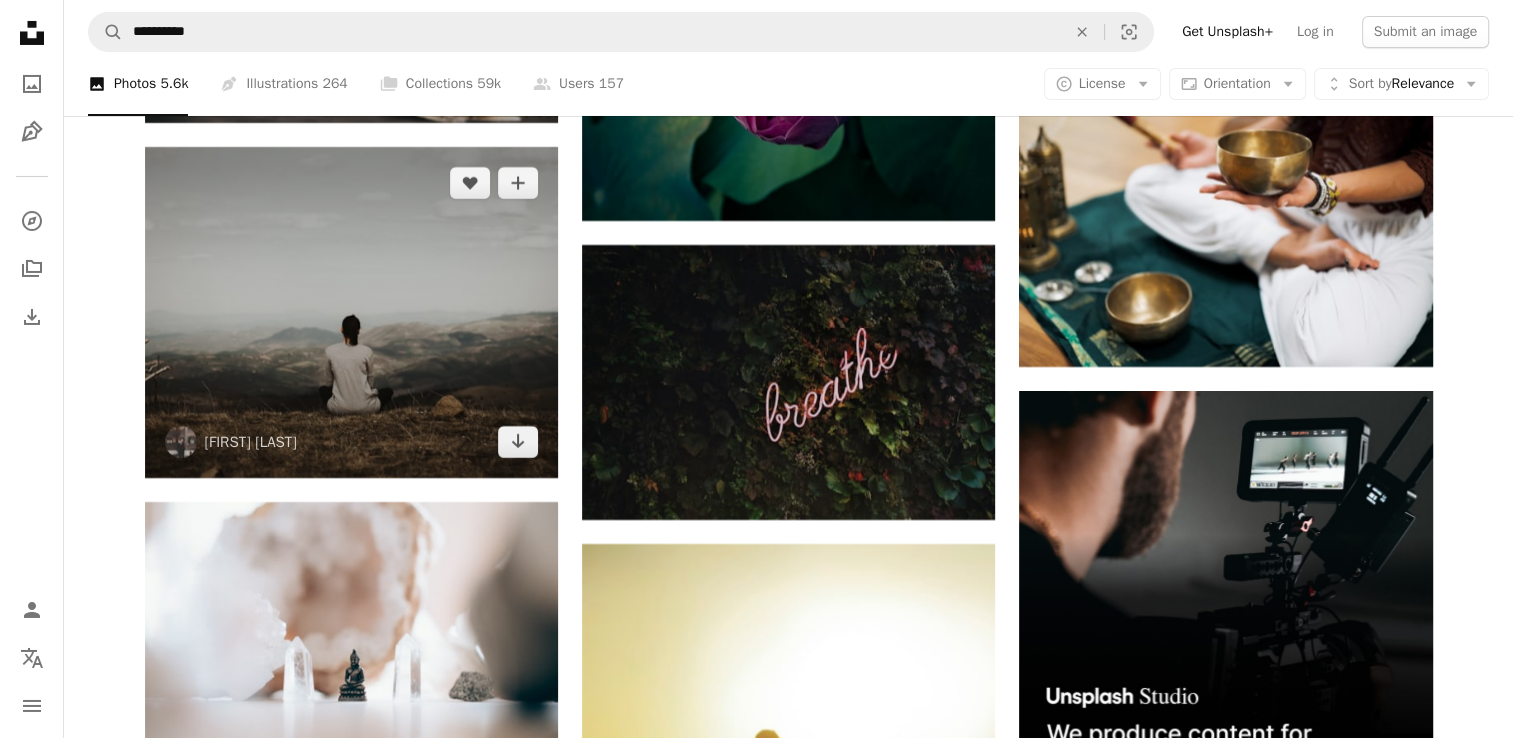 click at bounding box center [351, 312] 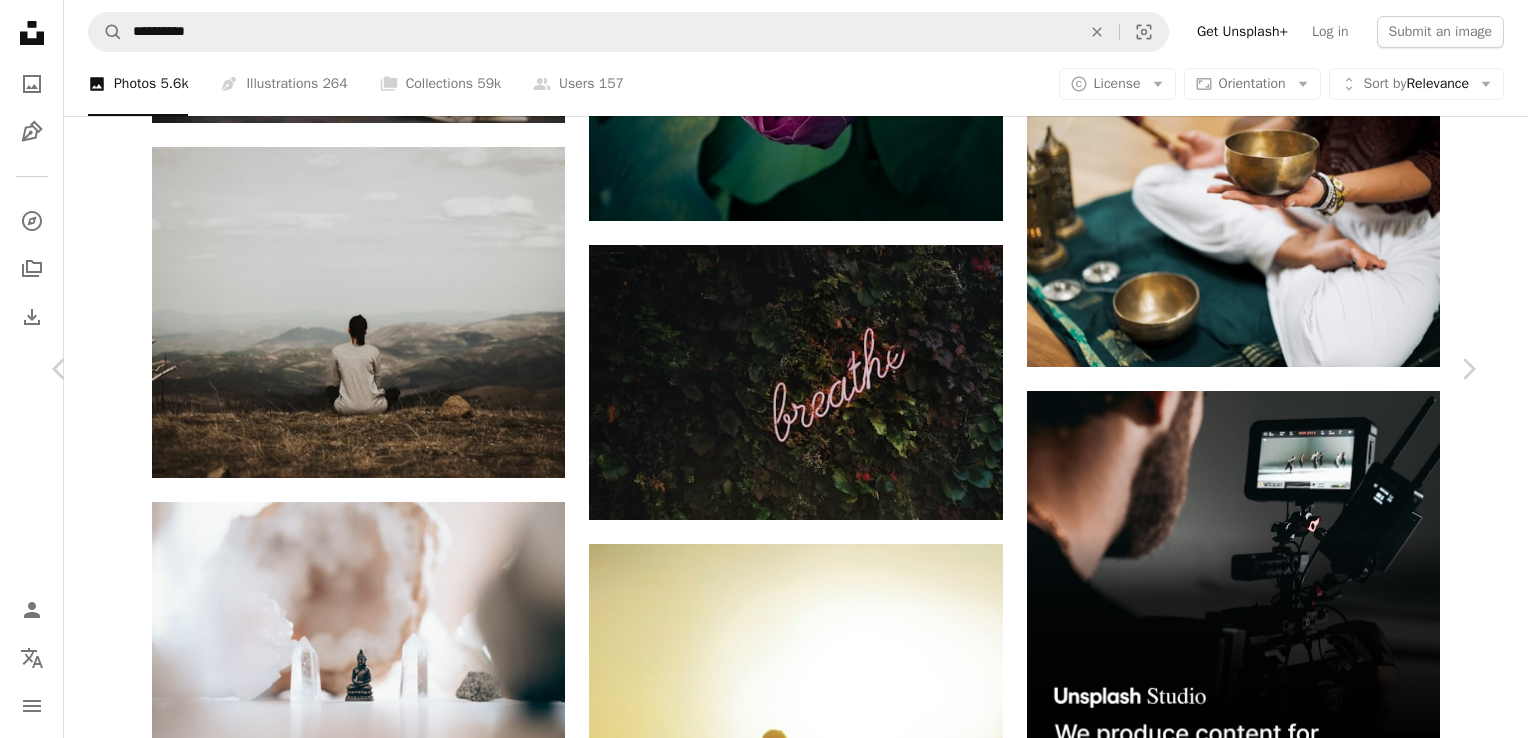 click on "Download free" at bounding box center [1279, 5288] 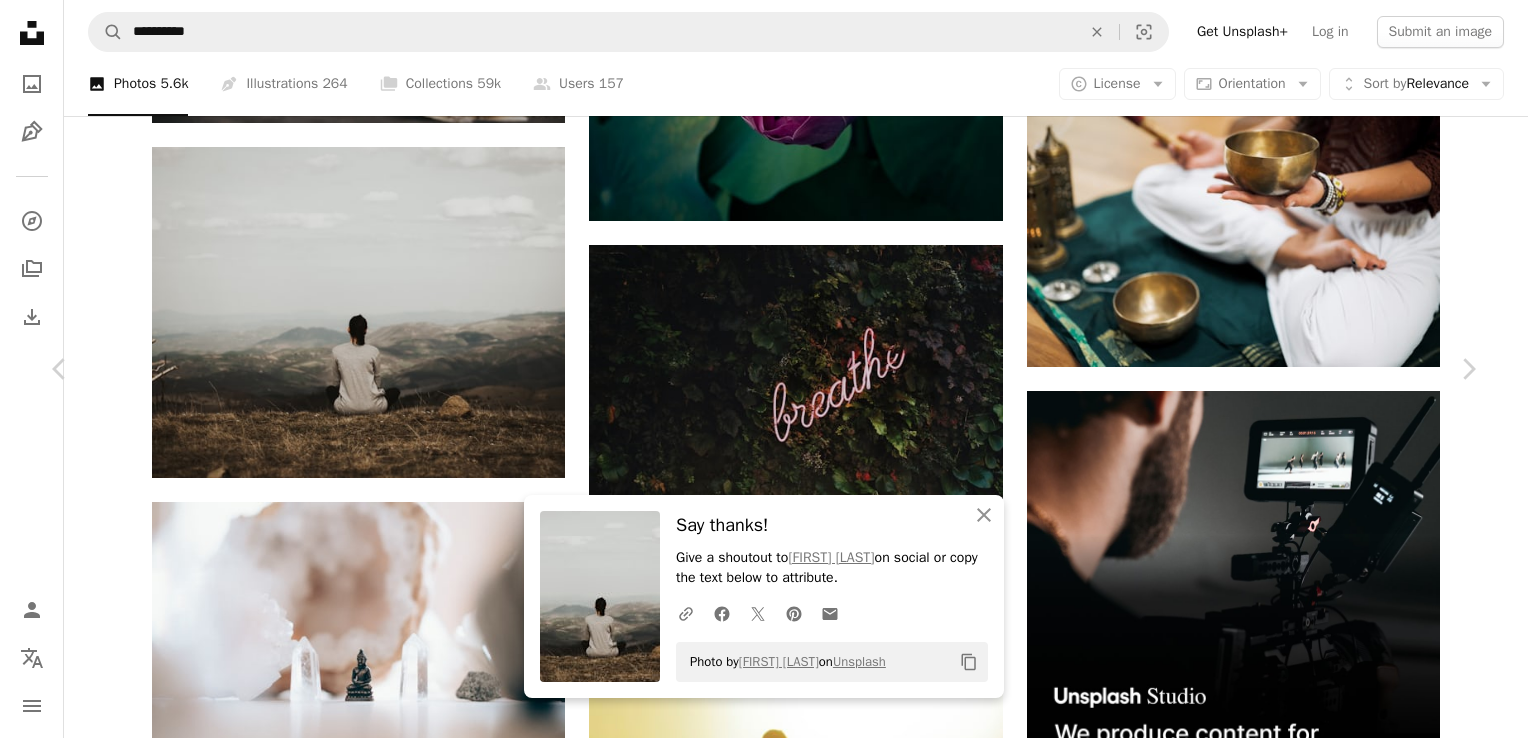 click on "An X shape Chevron left Chevron right An X shape Close Say thanks! Give a shoutout to [FIRST] [LAST] on social or copy the text below to attribute. A URL sharing icon (chains) Facebook icon X (formerly Twitter) icon Pinterest icon An envelope Photo by [FIRST] [LAST] on Unsplash
Copy content [FIRST] [LAST] itsmiki5 A heart A plus sign Edit image   Plus sign for Unsplash+ Download free Chevron down Zoom in Views 8,096,889 Downloads 81,384 Featured in Photos , Health & Wellness A forward-right arrow Share Info icon Info More Actions Calendar outlined Published on May 21, 2018 Safety Free to use under the Unsplash License girl fashion mountains cloud photography alone outdoors style horizon scene [STATE] sitting solitude person thinking nikon sat photooftheday woman human people Public domain images Browse premium related images on iStock  |  Save 20% with code UNSPLASH20 View more on iStock  ↗ Related images A heart A plus sign [FIRST] [LAST] Arrow pointing down A heart A plus sign [FIRST] [LAST]" at bounding box center [764, 5610] 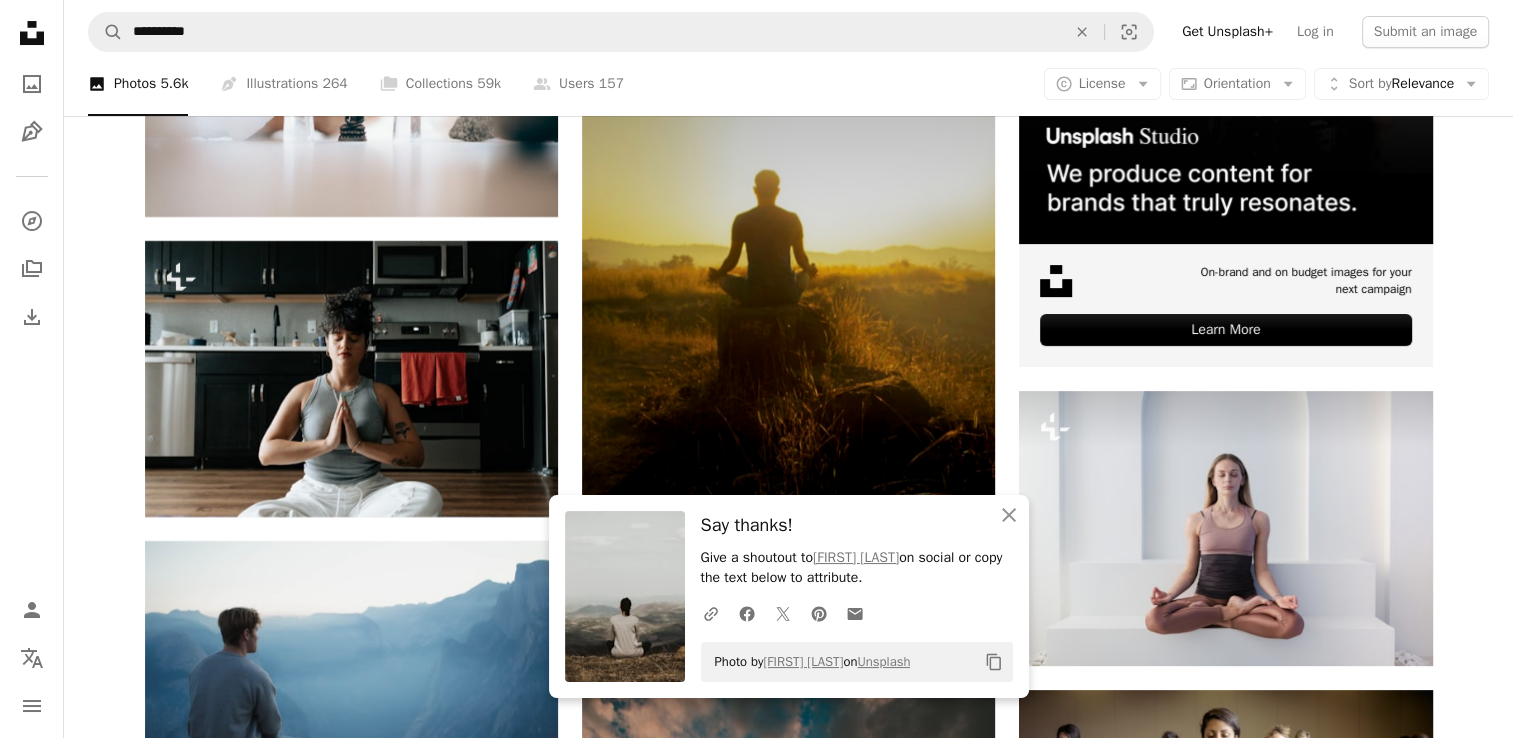 scroll, scrollTop: 7804, scrollLeft: 0, axis: vertical 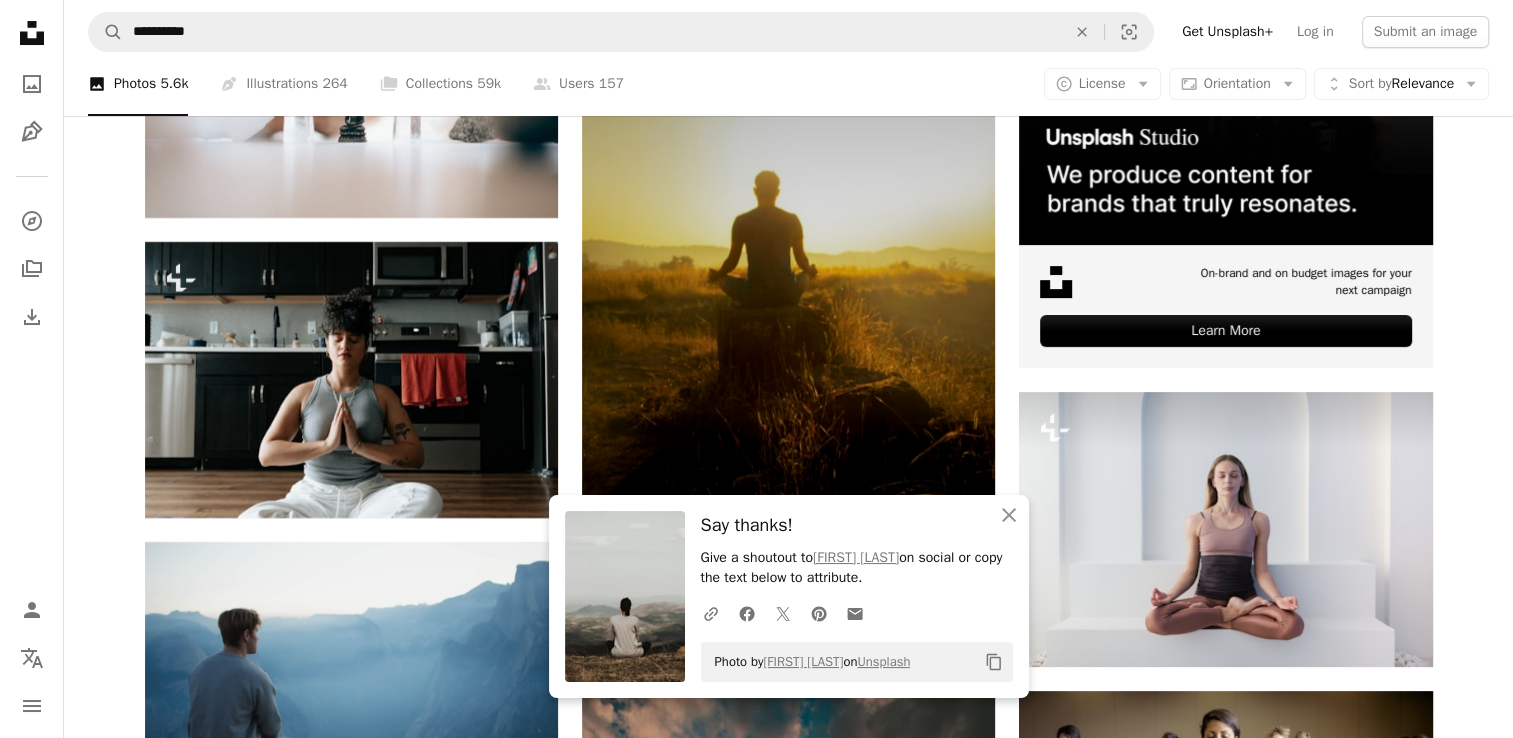 click at bounding box center [788, 317] 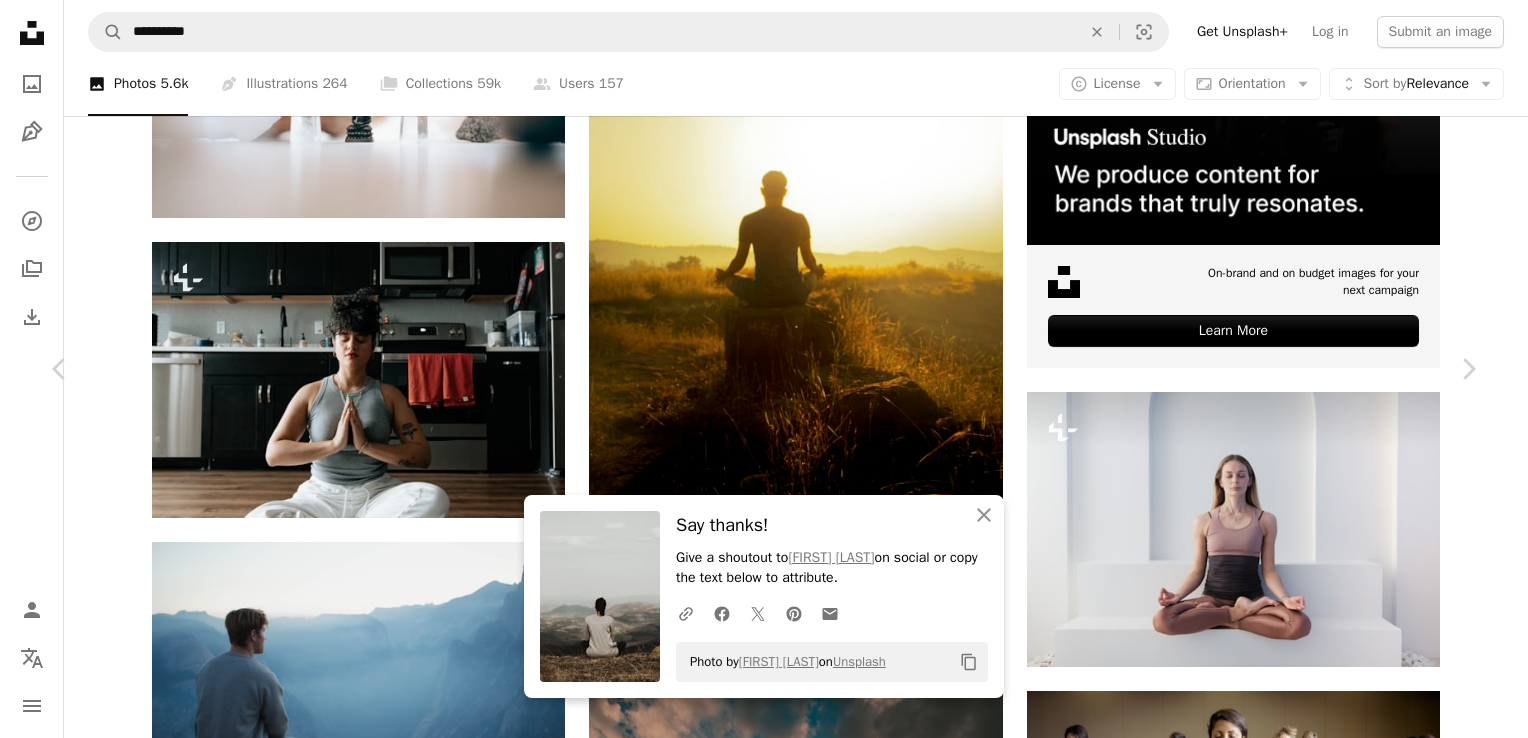 click on "Download free" at bounding box center [1279, 4728] 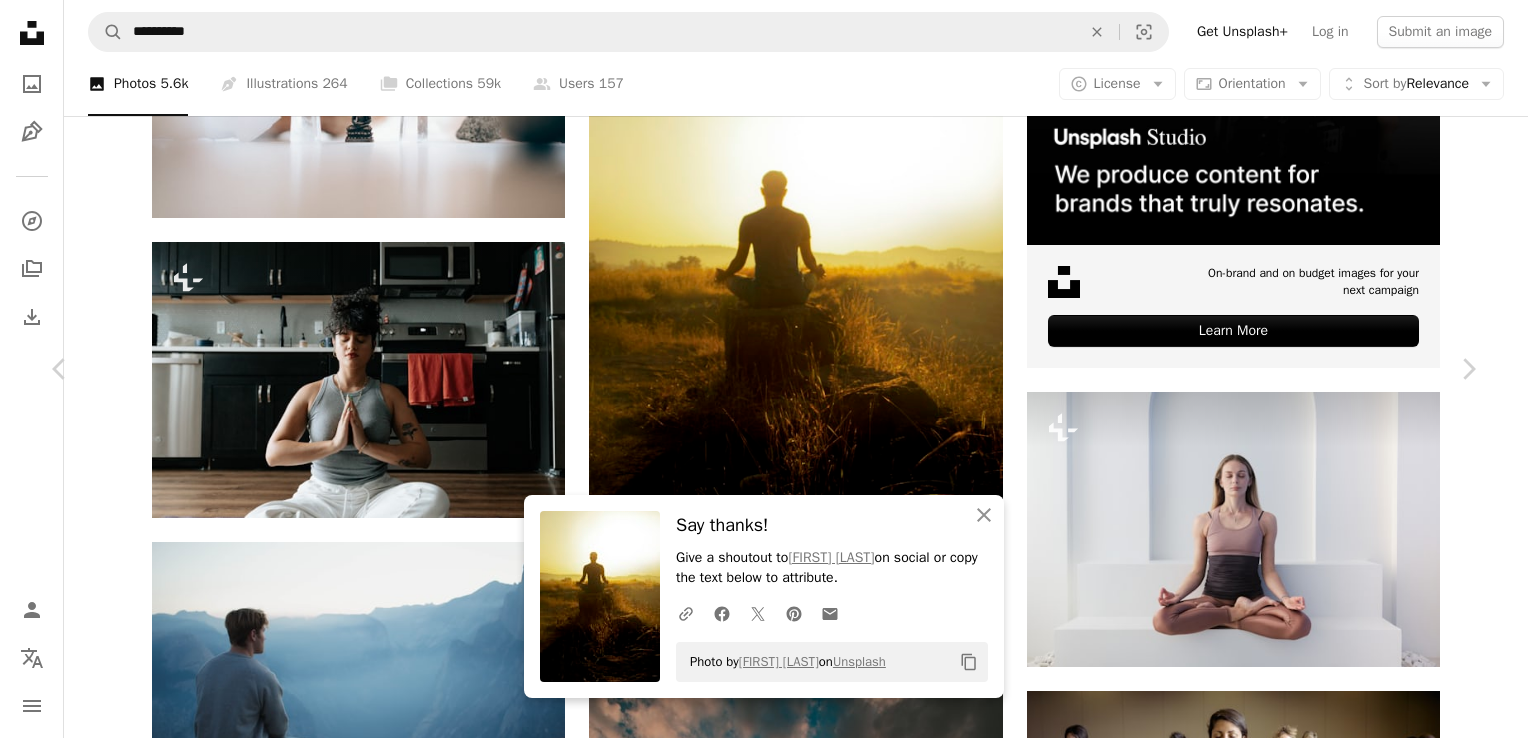 click on "An X shape" at bounding box center (20, 20) 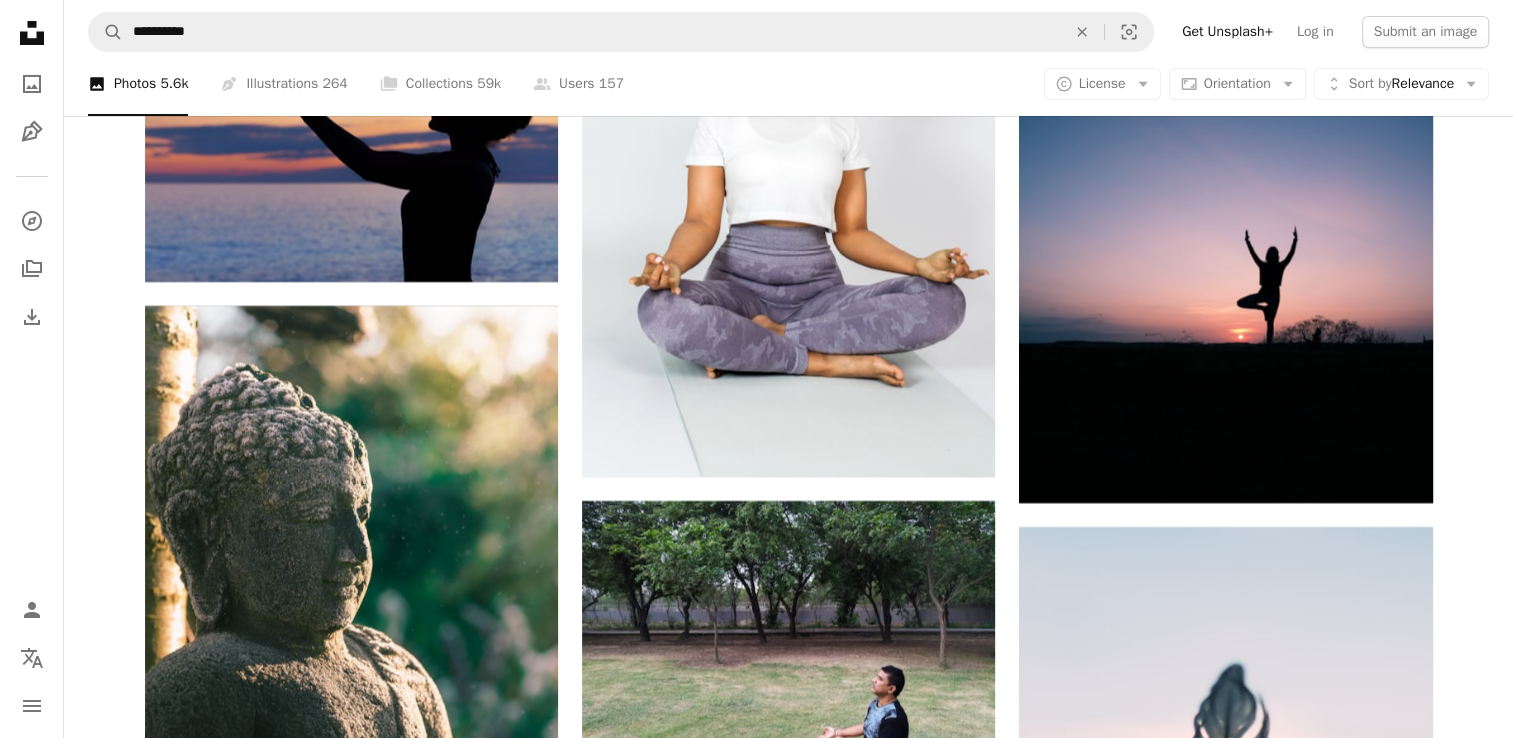 scroll, scrollTop: 14965, scrollLeft: 0, axis: vertical 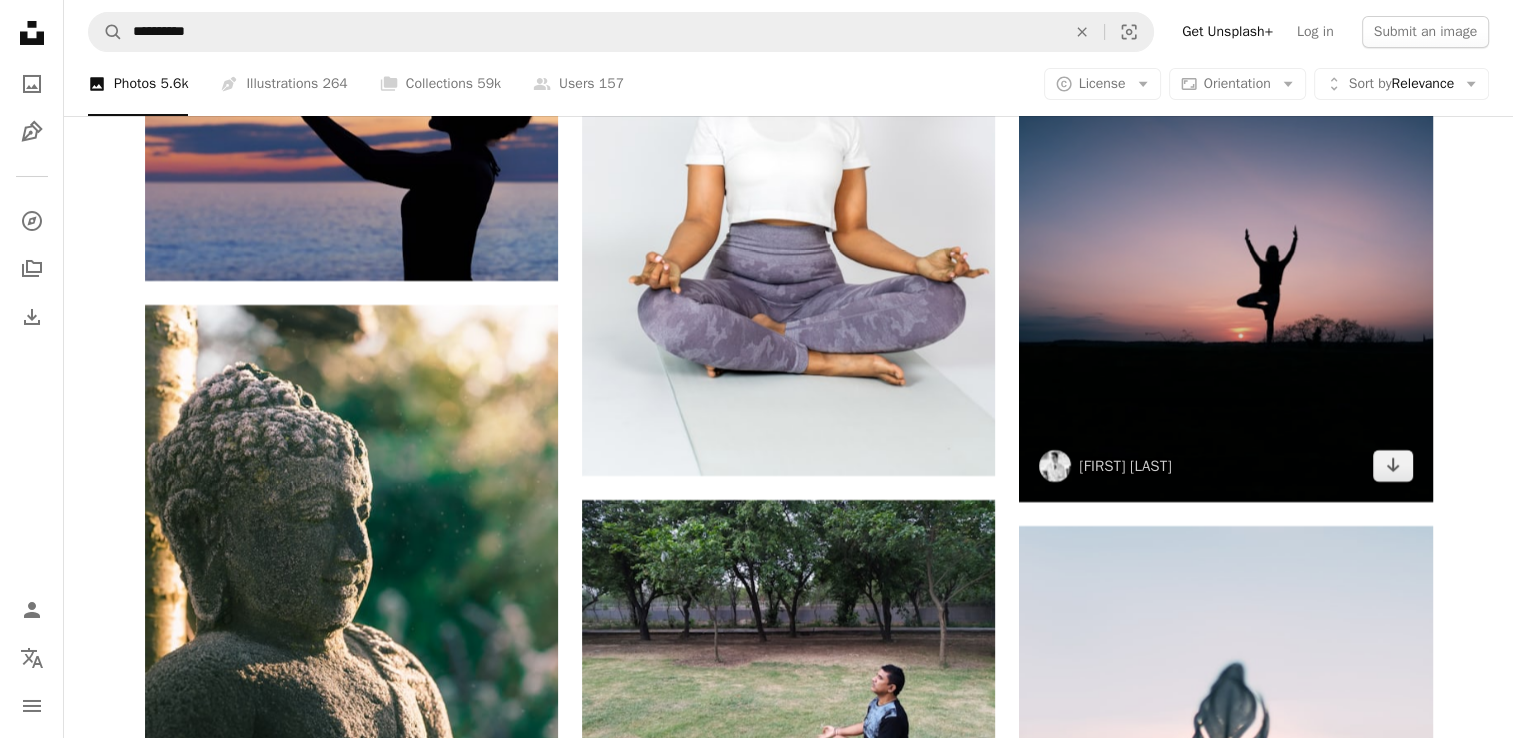 click at bounding box center [1225, 259] 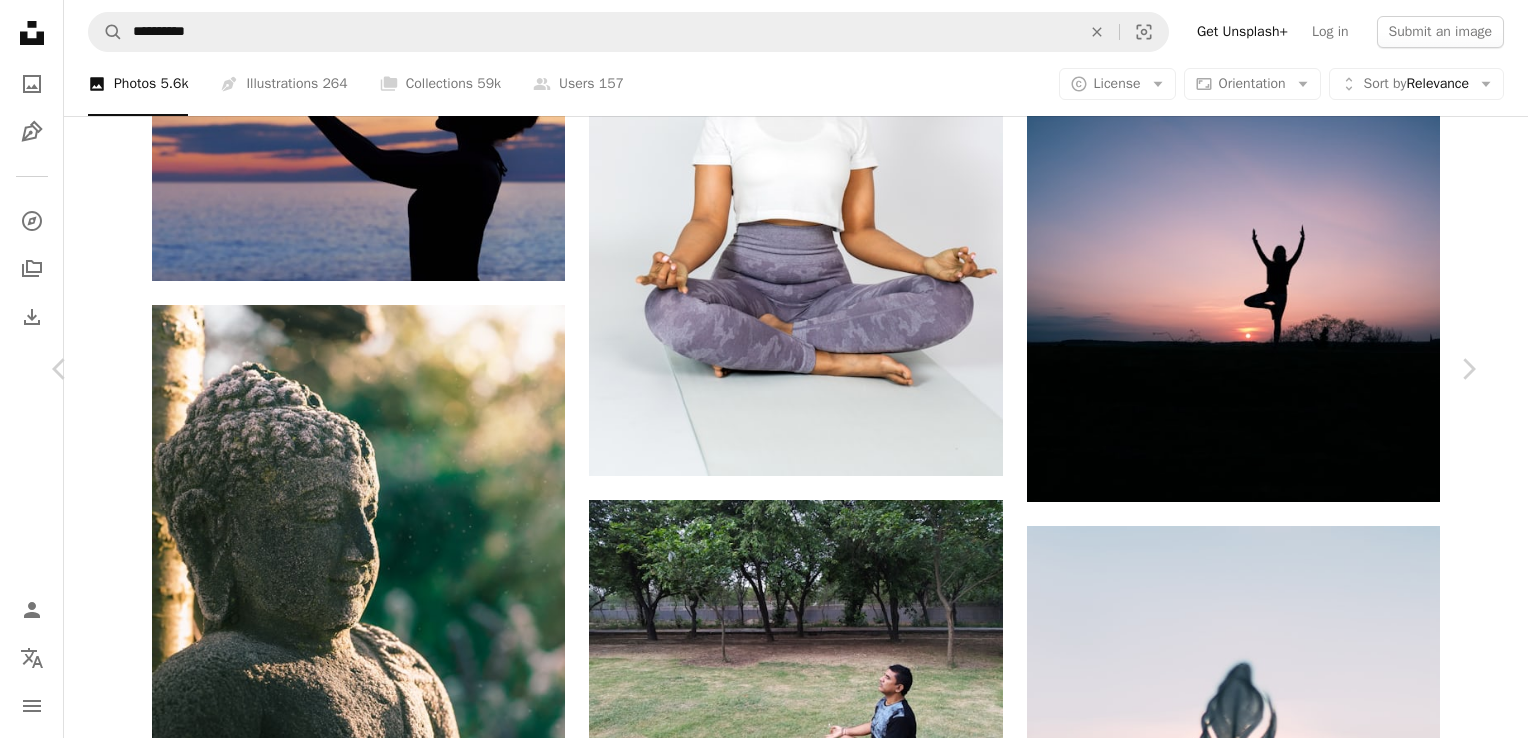 click on "Download free" at bounding box center (1279, 4072) 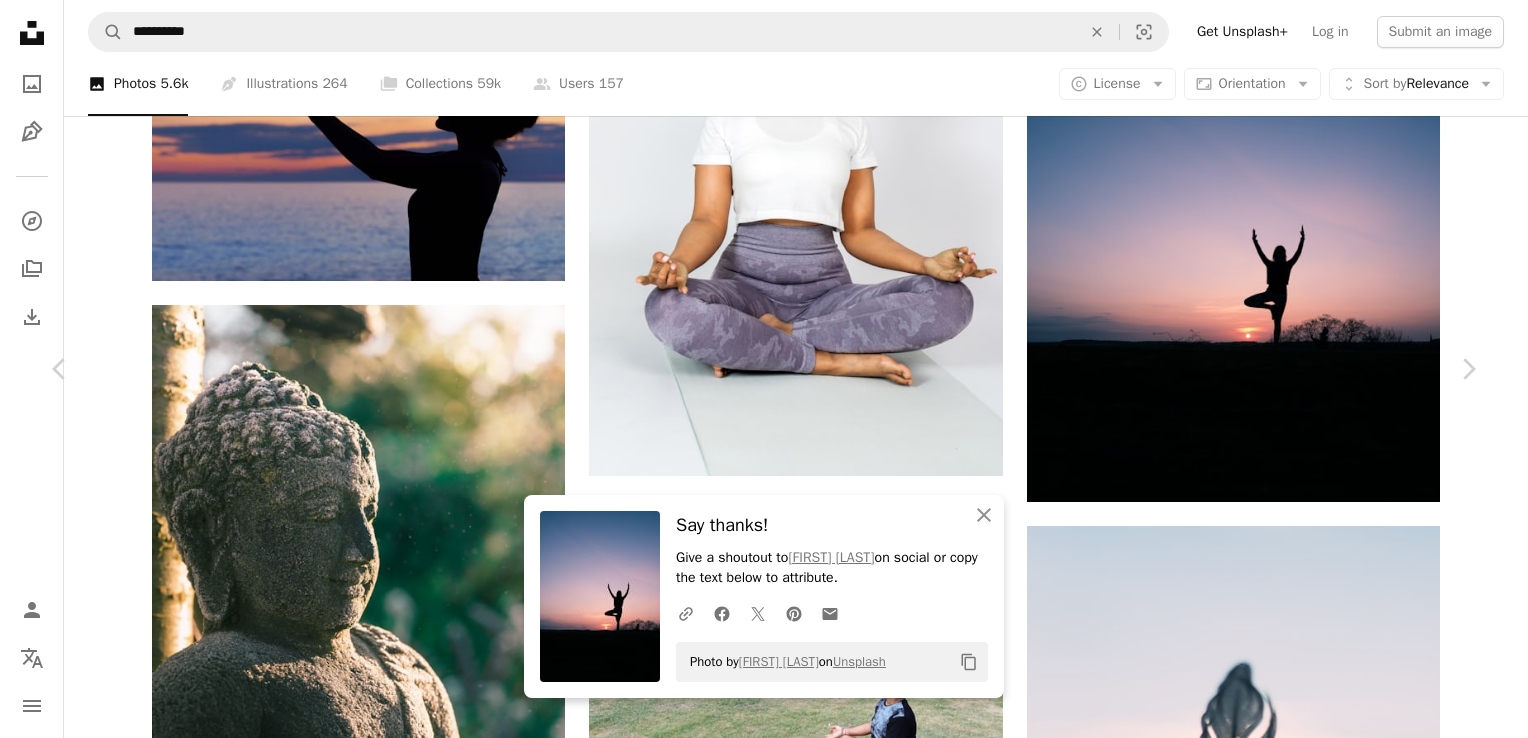 click on "An X shape Chevron left Chevron right An X shape Close Say thanks! Give a shoutout to  [FIRST] [LAST]  on social or copy the text below to attribute. A URL sharing icon (chains) Facebook icon X (formerly Twitter) icon Pinterest icon An envelope Photo by  [FIRST] [LAST]  on  Unsplash
Copy content [FIRST] [LAST] carlnewton A heart A plus sign Edit image   Plus sign for Unsplash+ Download free Chevron down Zoom in Views 8,817,124 Downloads 67,702 Featured in Health & Wellness A forward-right arrow Share Info icon Info More Actions Calendar outlined Published on  [MONTH] [DAY], [YEAR] Camera Panasonic, DMC-G80 Safety Free to use under the  Unsplash License woman girl sunset yoga sun meditation peace thinking silhouette reflection relaxation dusk meditate thought calmness contemplation tree pose mediating medation musing Free images Browse premium related images on iStock  |  Save 20% with code UNSPLASH20 View more on iStock  ↗ Related images A heart A plus sign [FIRST] [LAST] Arrow pointing down A heart A plus sign For" at bounding box center [764, 4394] 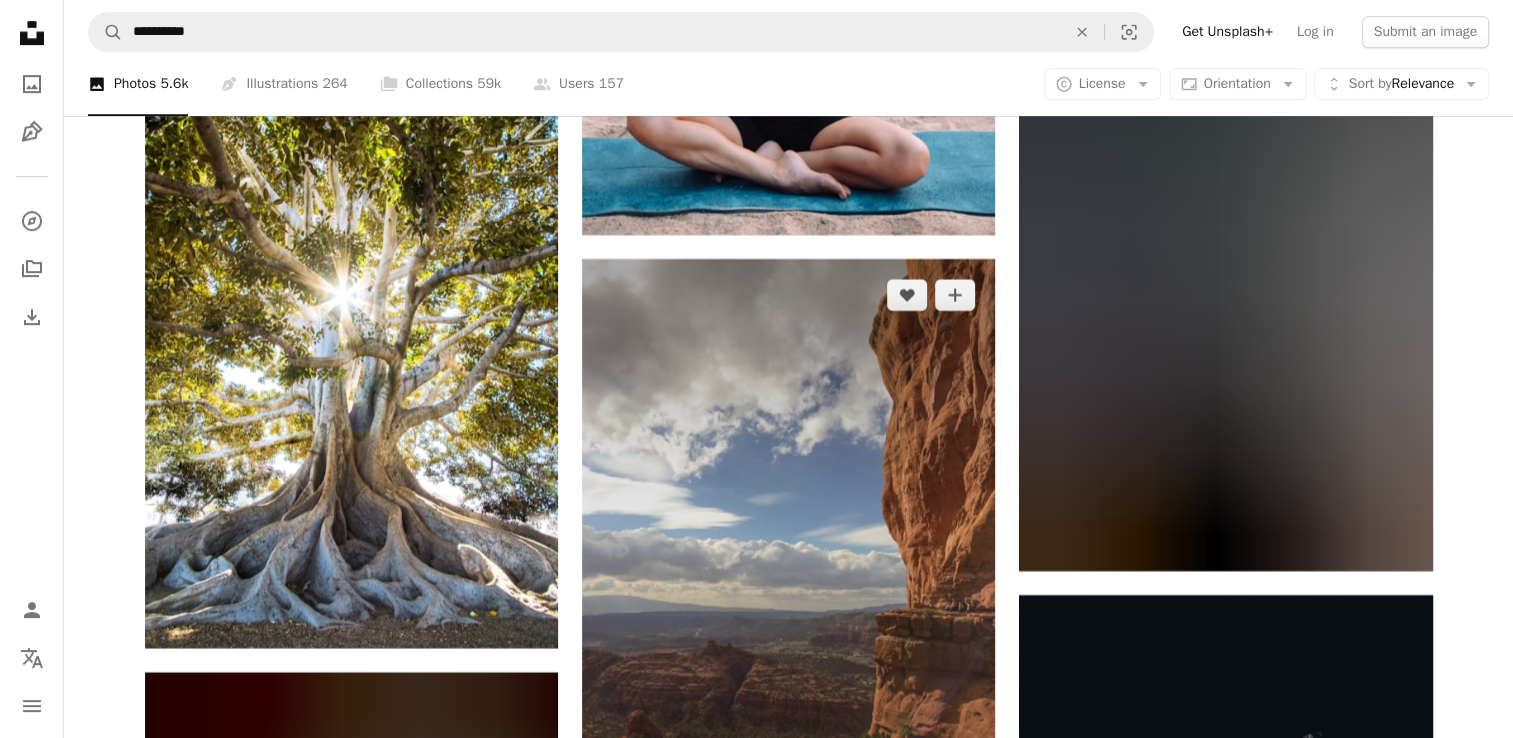 scroll, scrollTop: 16182, scrollLeft: 0, axis: vertical 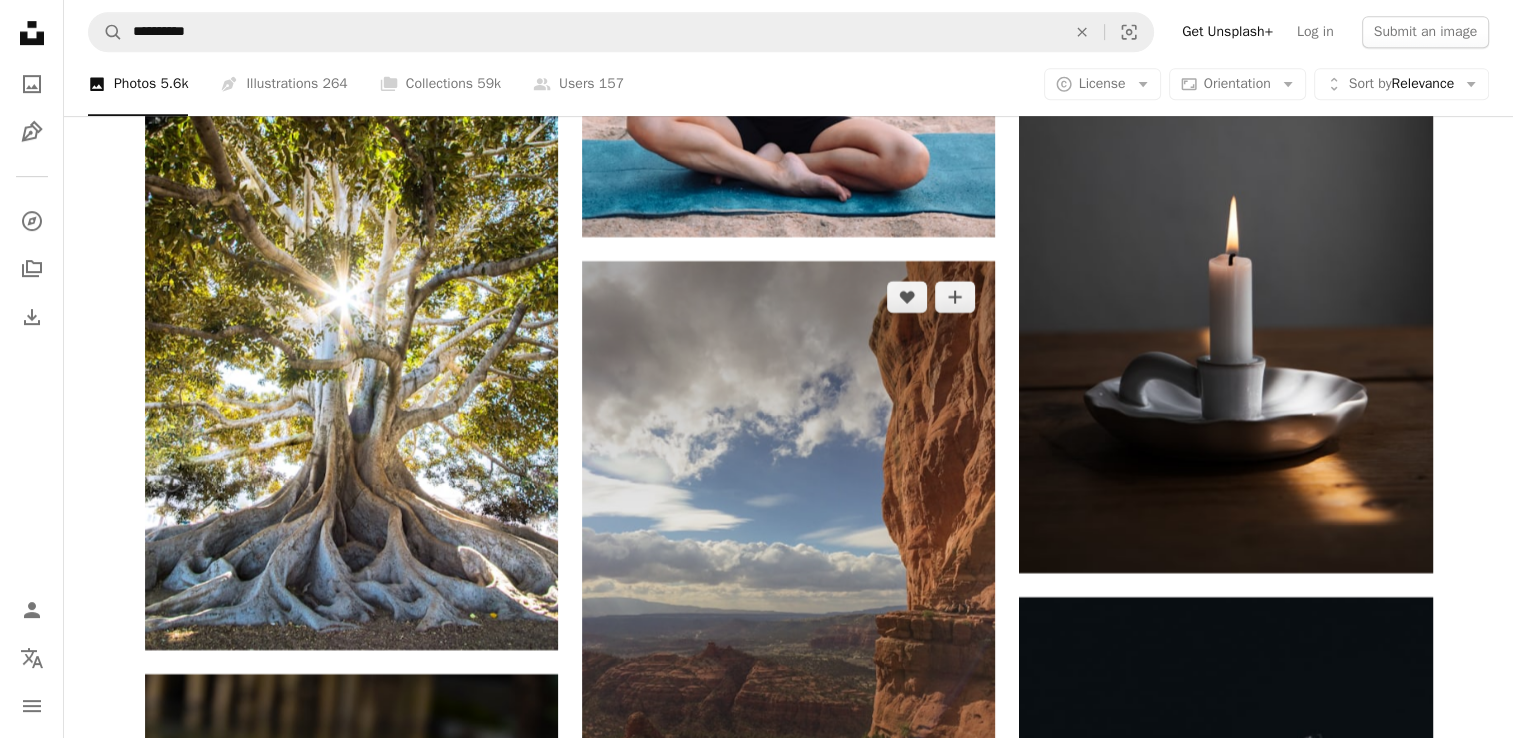 click at bounding box center [788, 536] 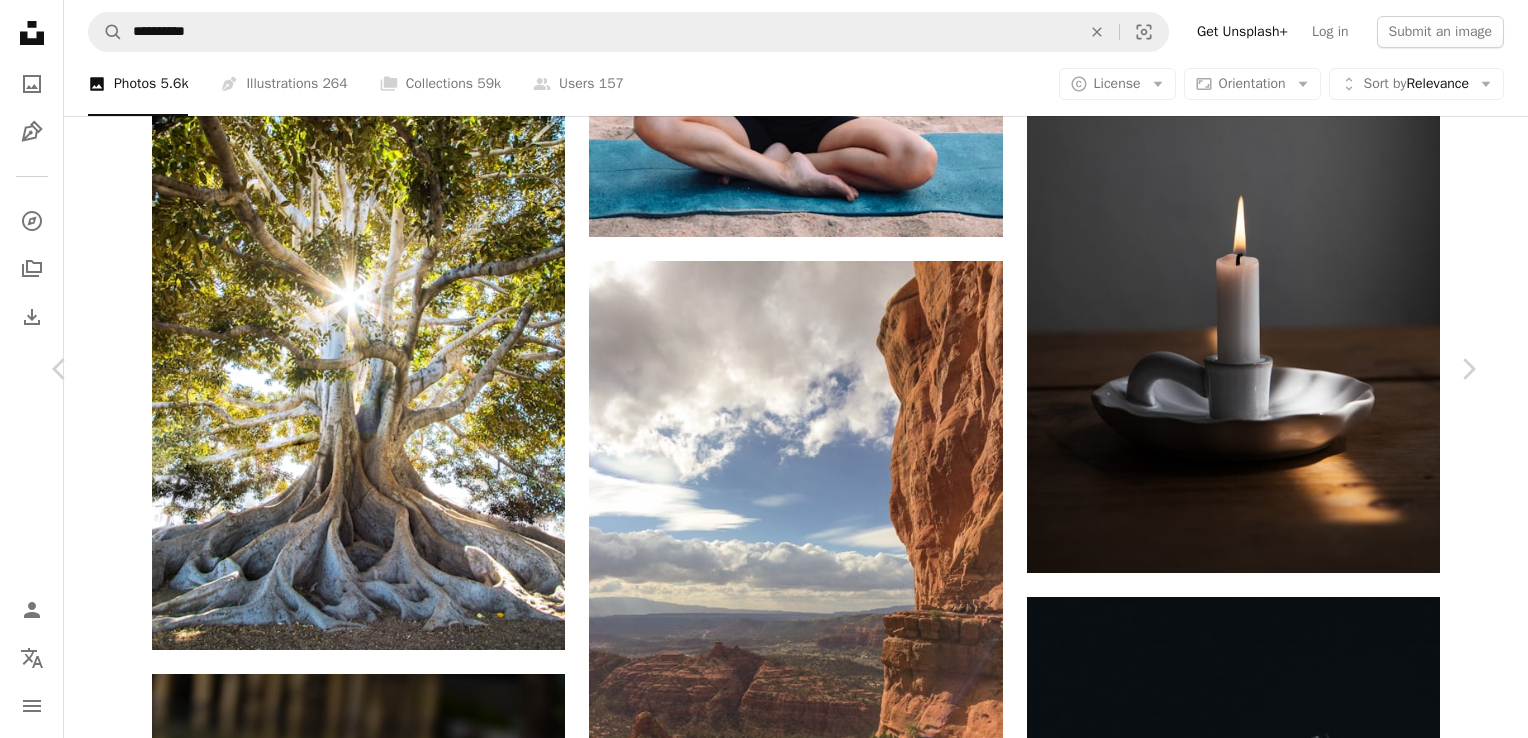 click on "An X shape Chevron left Chevron right [FIRST] [LAST] stellarformation A heart A plus sign Edit image   Plus sign for Unsplash+ Download free Chevron down Zoom in Views 2,494,251 Downloads 10,563 Featured in Photos A forward-right arrow Share Info icon Info More Actions [LOCATION] on a sunny day A map marker [LOCATION], [CITY], [COUNTRY] Calendar outlined Published on May 6, 2015 Camera Apple, iPhone 5s Safety Free to use under the Unsplash License mountains clouds desert trees meditation rock rocks scenic valley cliff wild hike canyon serene climb vortex red rock grey scenery outdoors Public domain images Browse premium related images on iStock  |  Save 20% with code UNSPLASH20 View more on iStock  ↗ Related images A heart A plus sign [FIRST] [LAST] Available for hire A checkmark inside of a circle Arrow pointing down Plus sign for Unsplash+ A heart A plus sign [FIRST] [LAST] For  Unsplash+ A lock   Download A heart A plus sign [FIRST] [LAST] Arrow pointing down A heart A plus sign A heart For" at bounding box center [764, 6299] 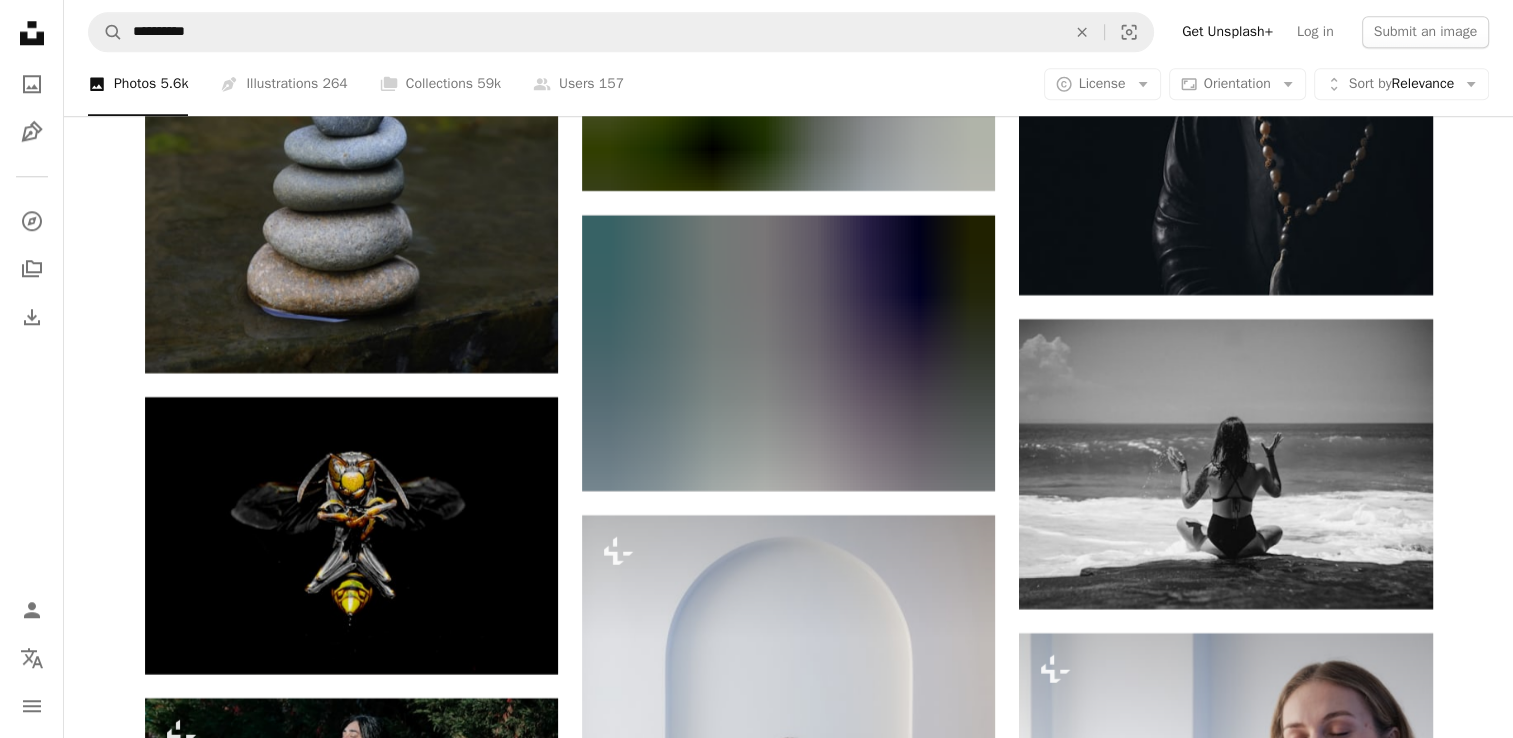 scroll, scrollTop: 17125, scrollLeft: 0, axis: vertical 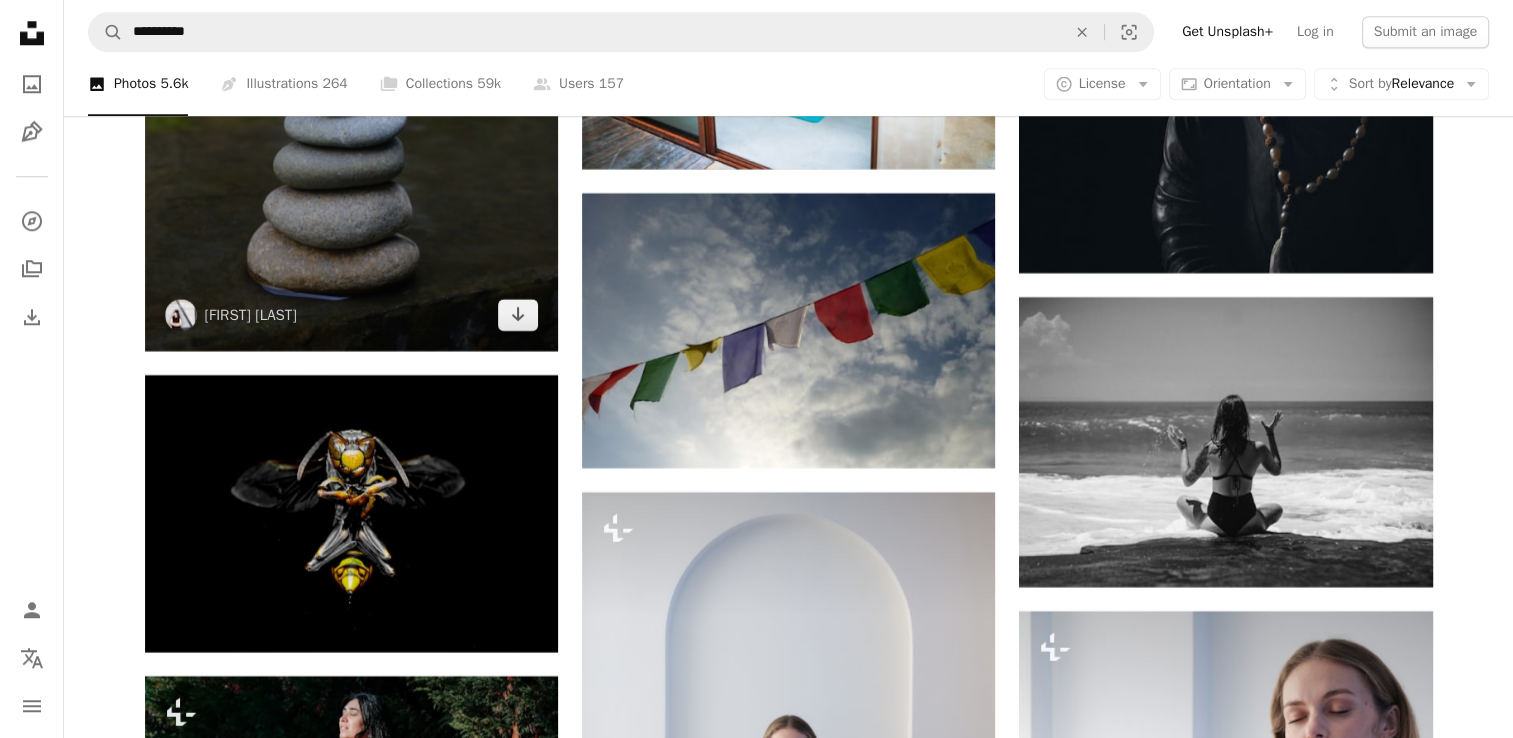 click at bounding box center (351, 41) 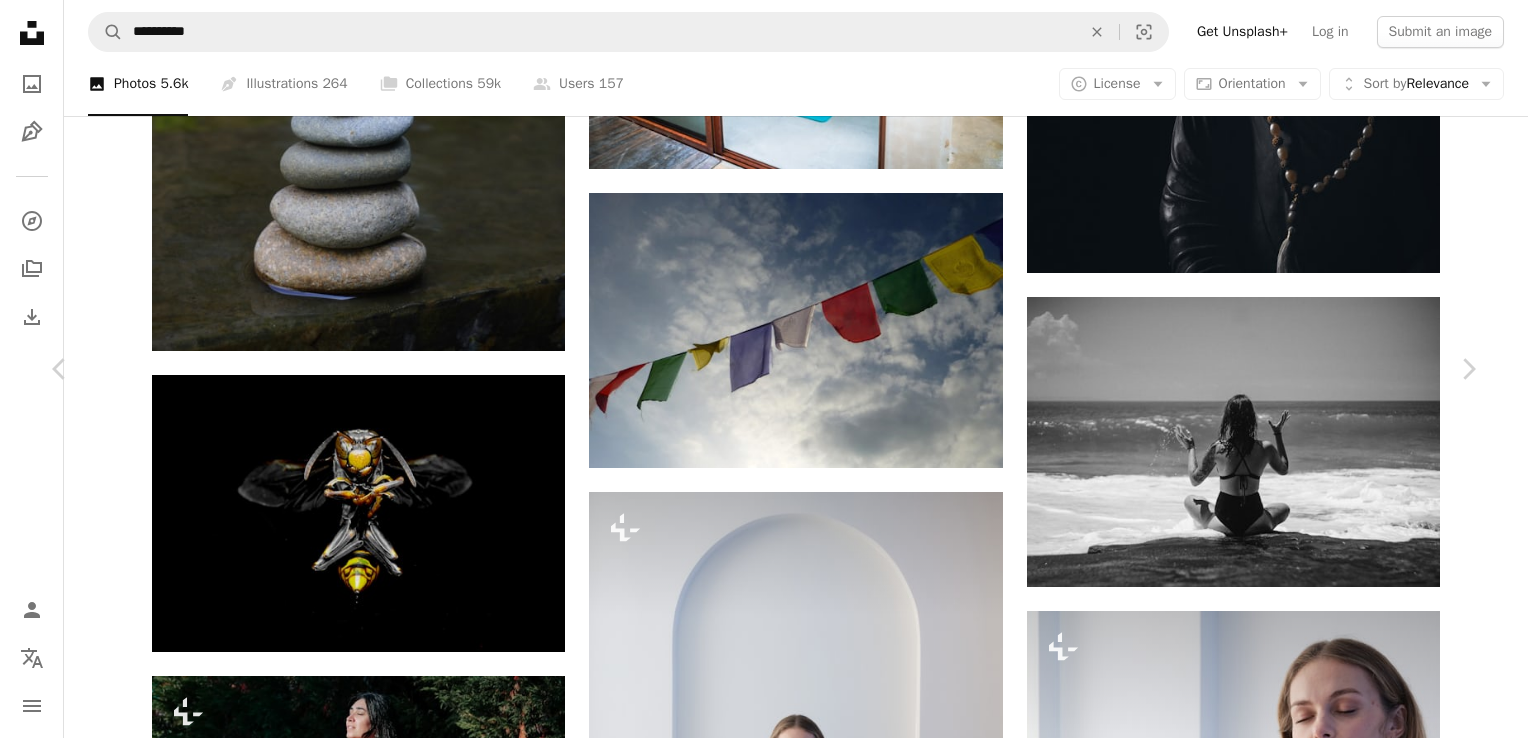 click on "Download free" at bounding box center (1279, 5034) 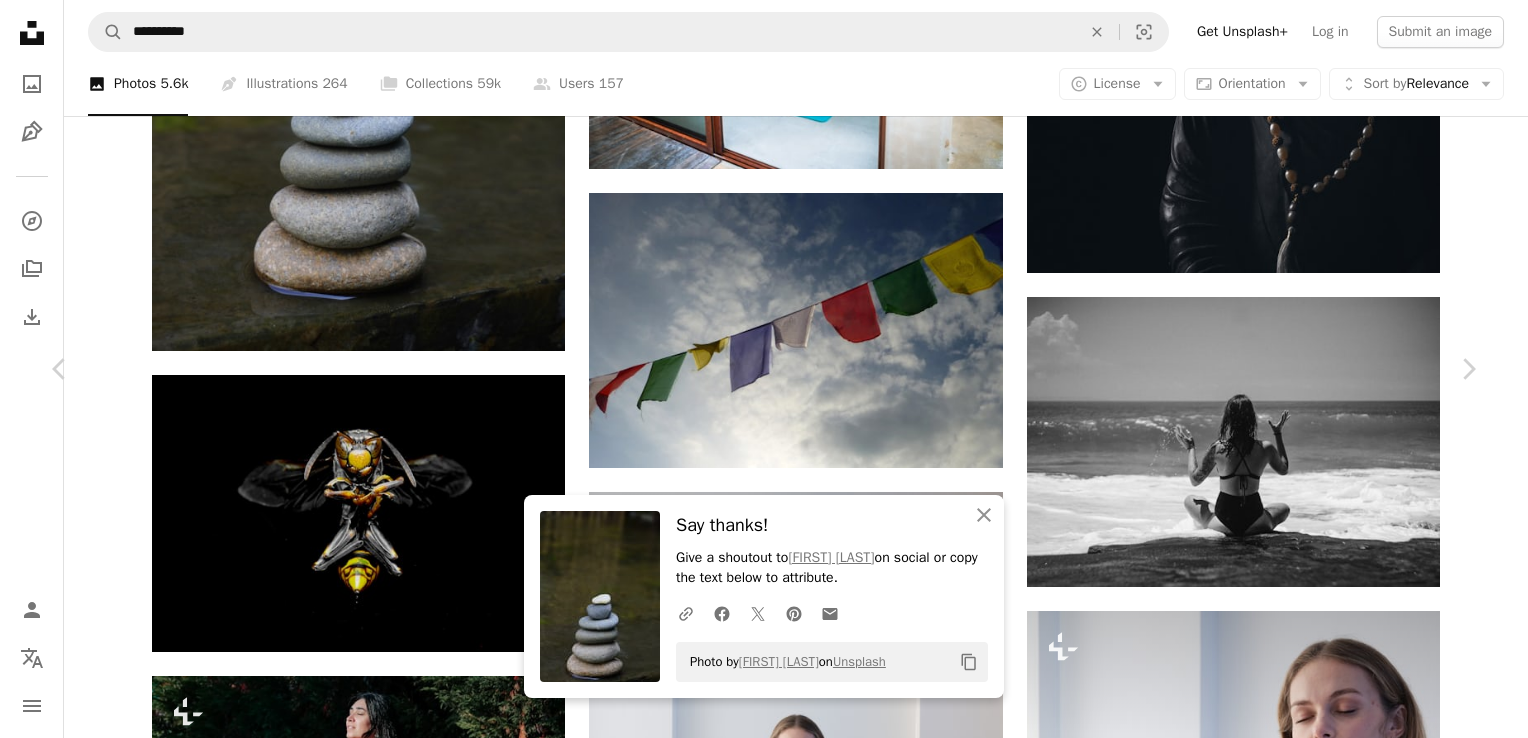 click on "An X shape" at bounding box center (20, 20) 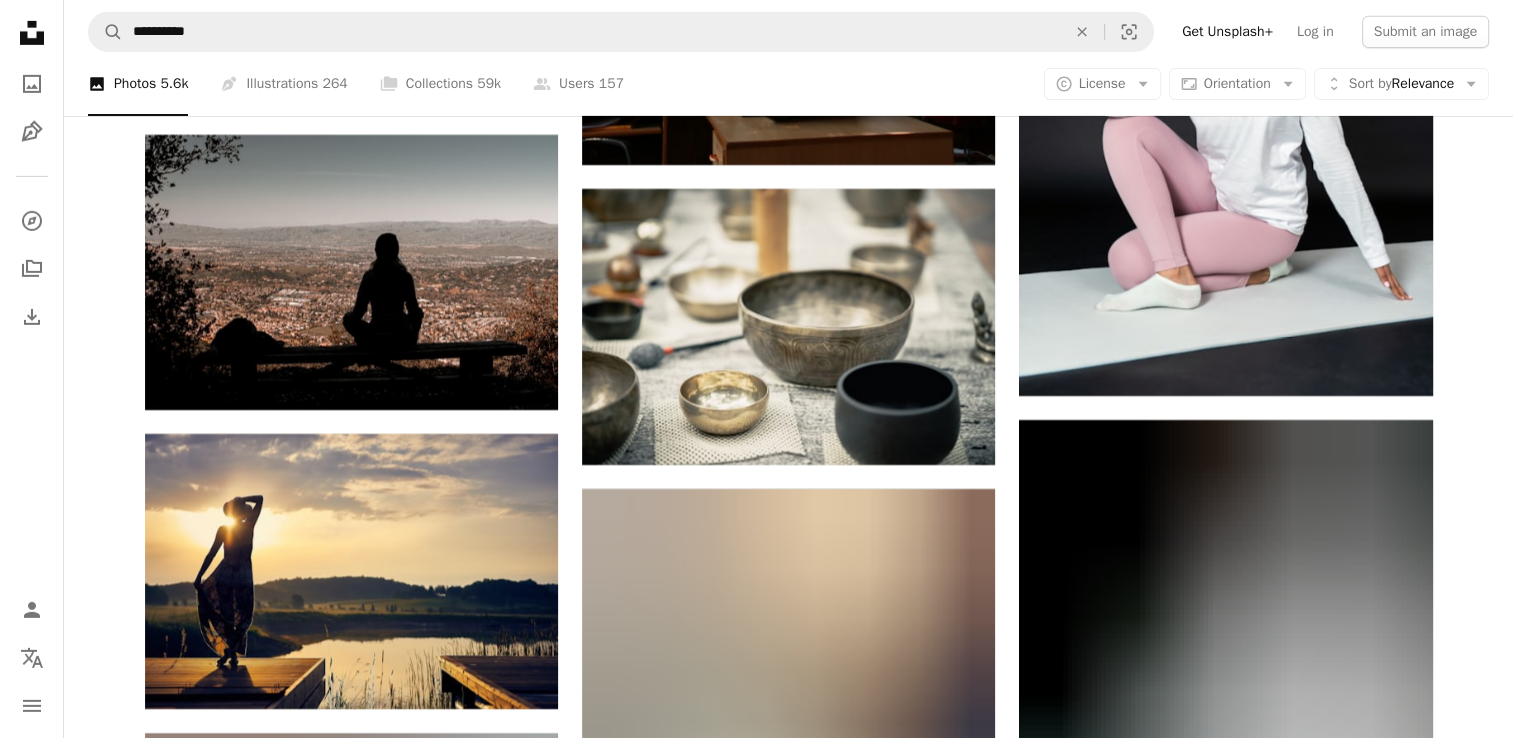scroll, scrollTop: 21744, scrollLeft: 0, axis: vertical 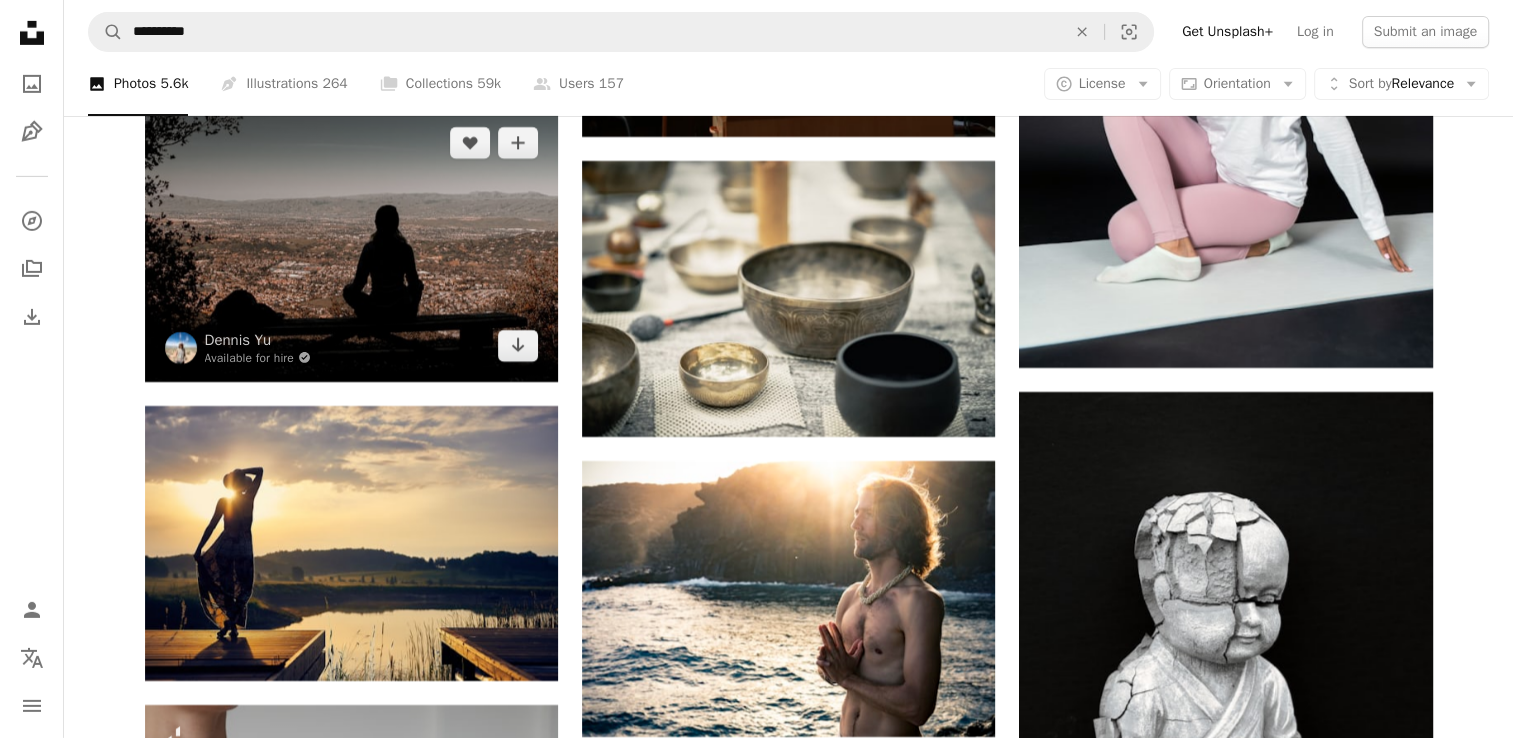 click at bounding box center [351, 244] 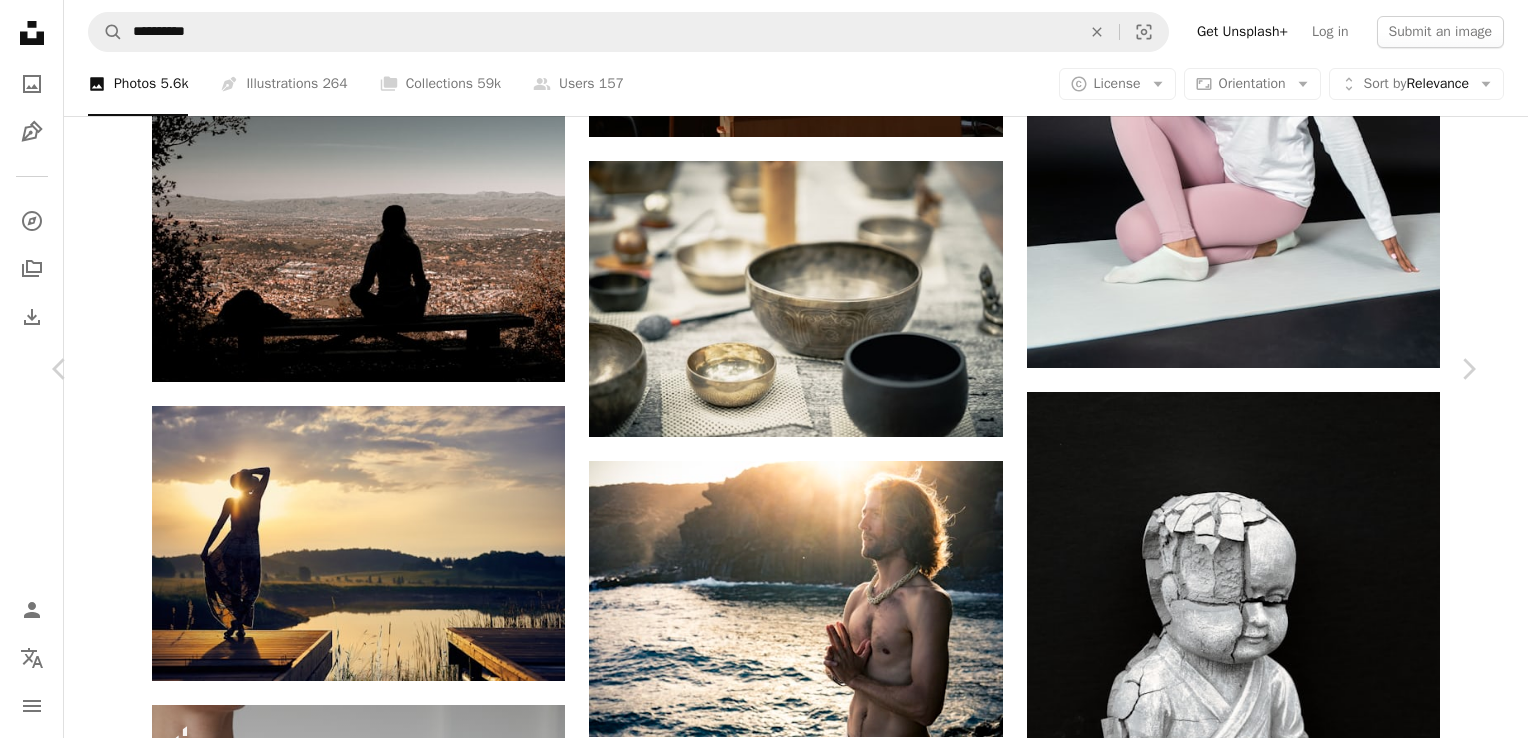click on "Download free" at bounding box center (1279, 3522) 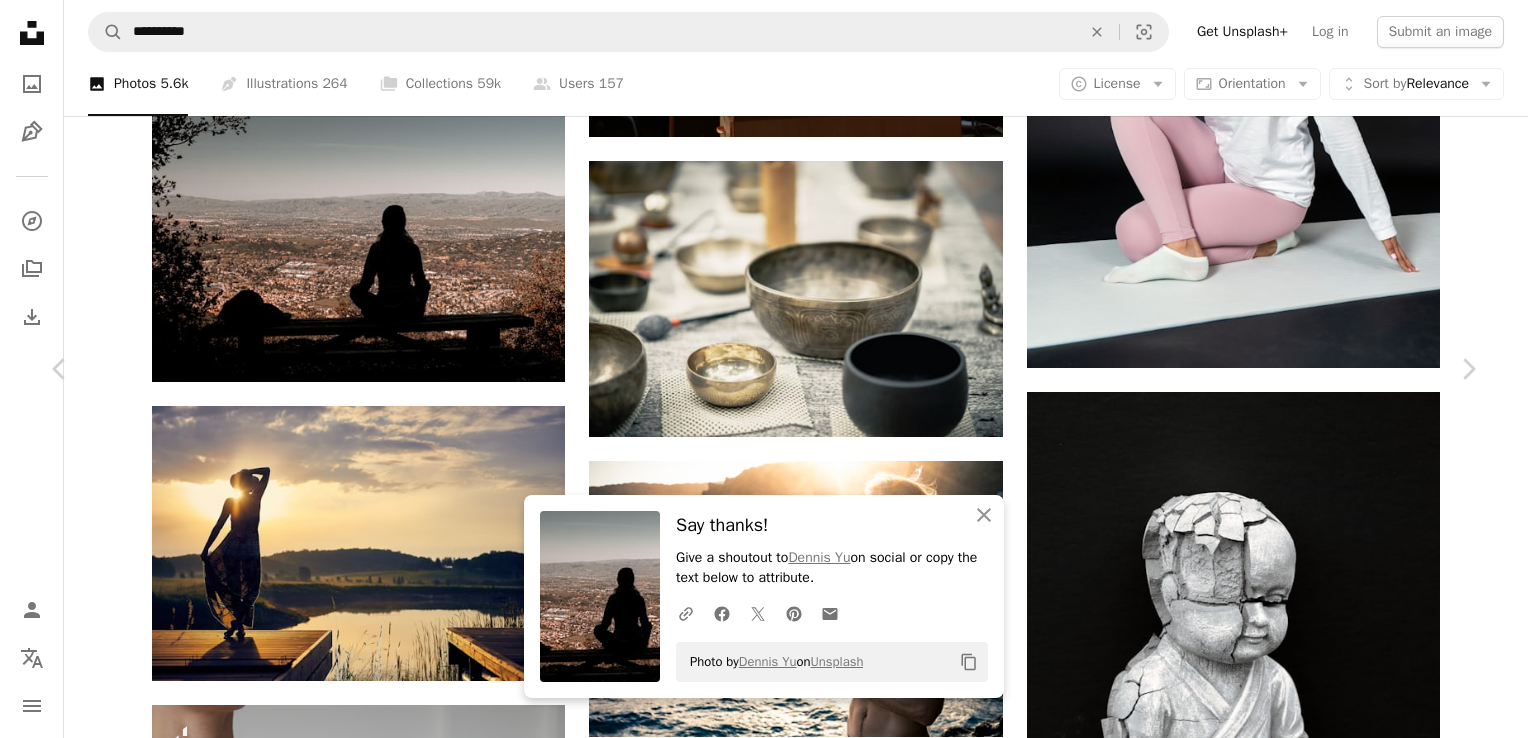 click on "An X shape" at bounding box center [20, 20] 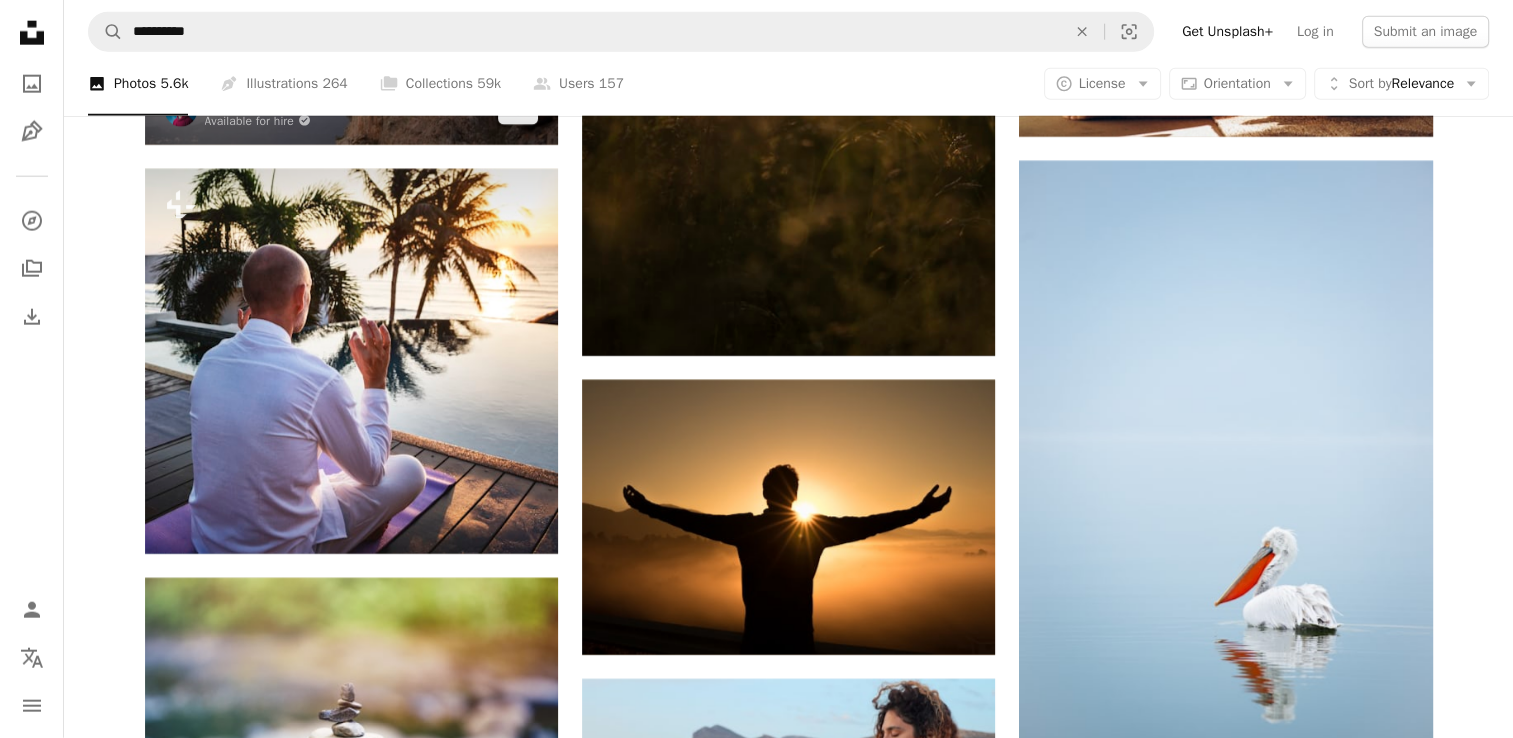 scroll, scrollTop: 27859, scrollLeft: 0, axis: vertical 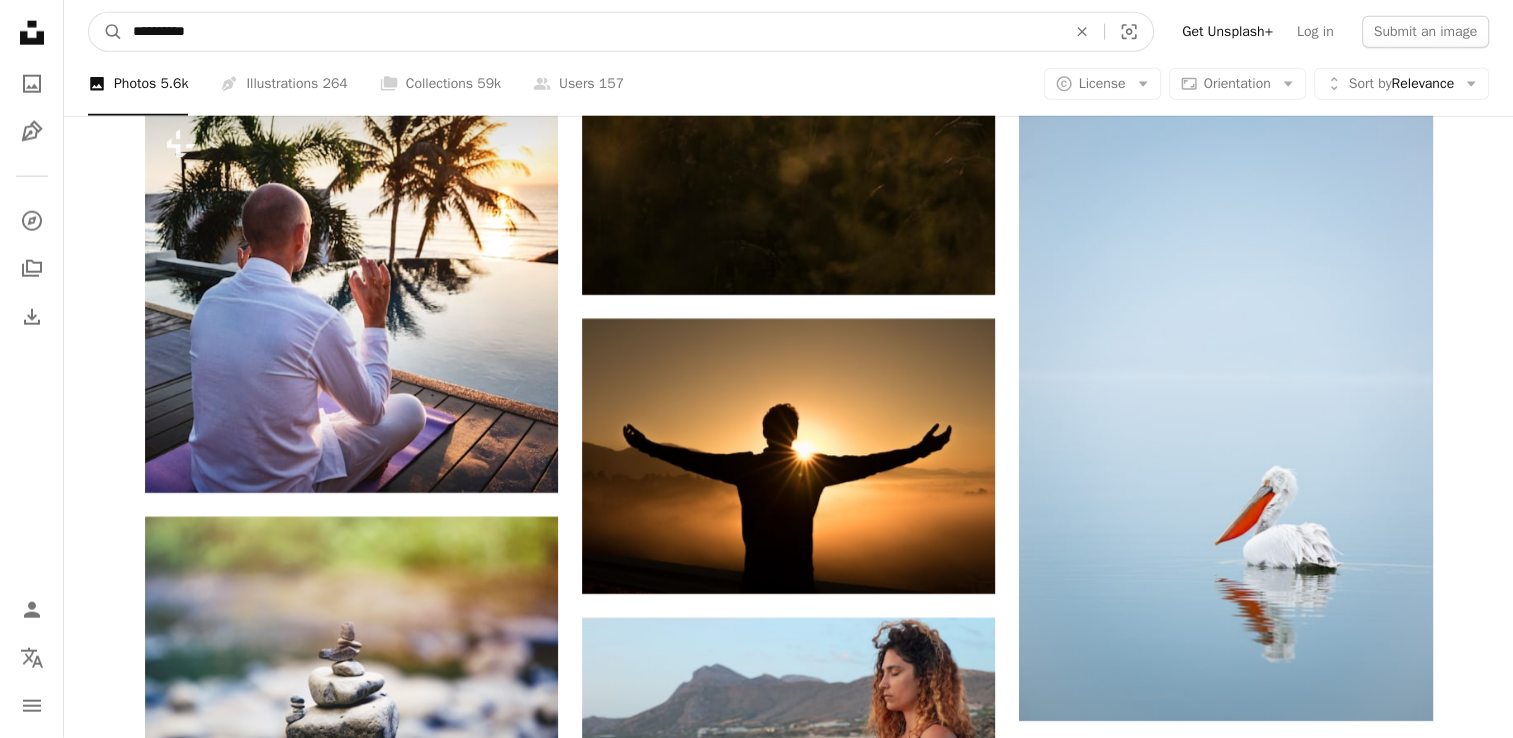 click on "**********" at bounding box center (591, 32) 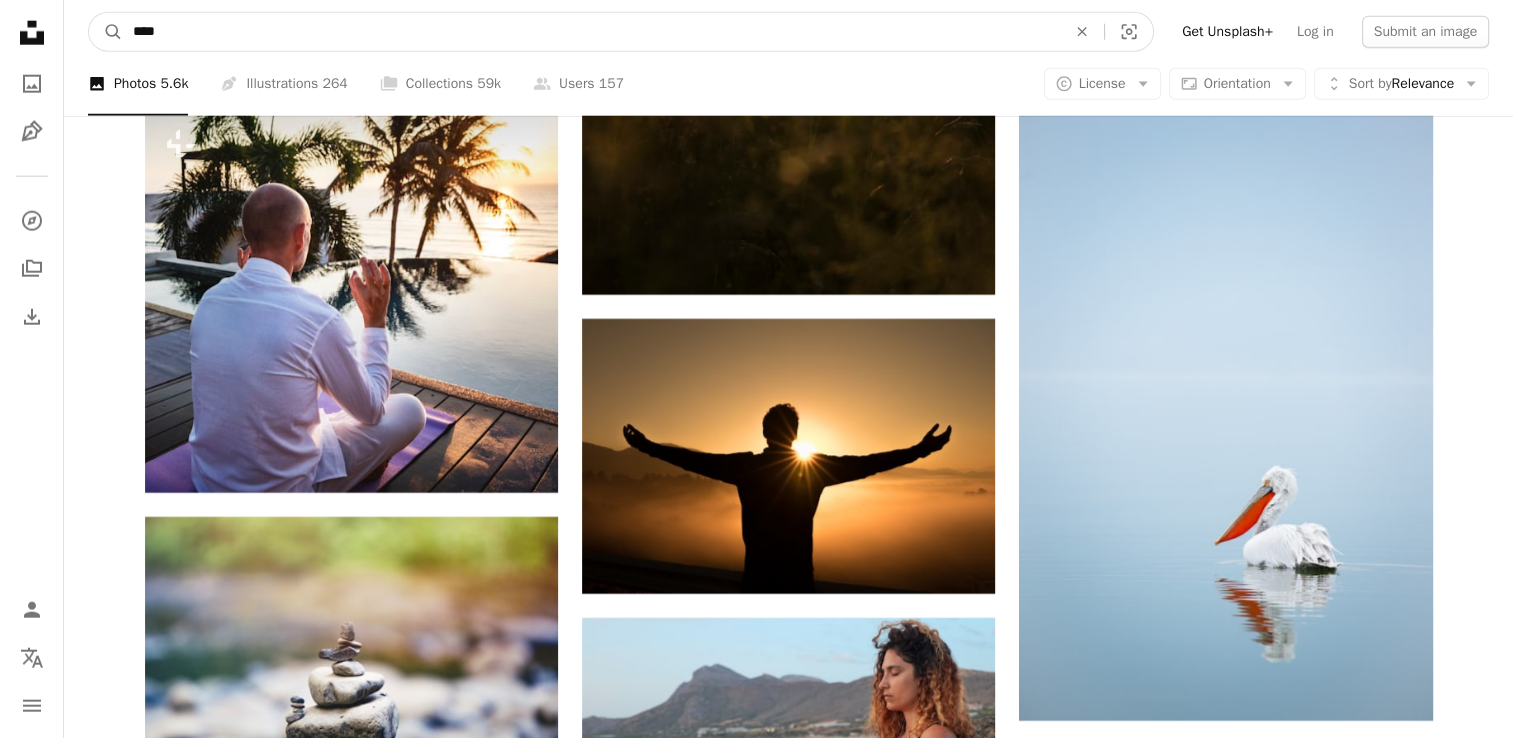 type on "****" 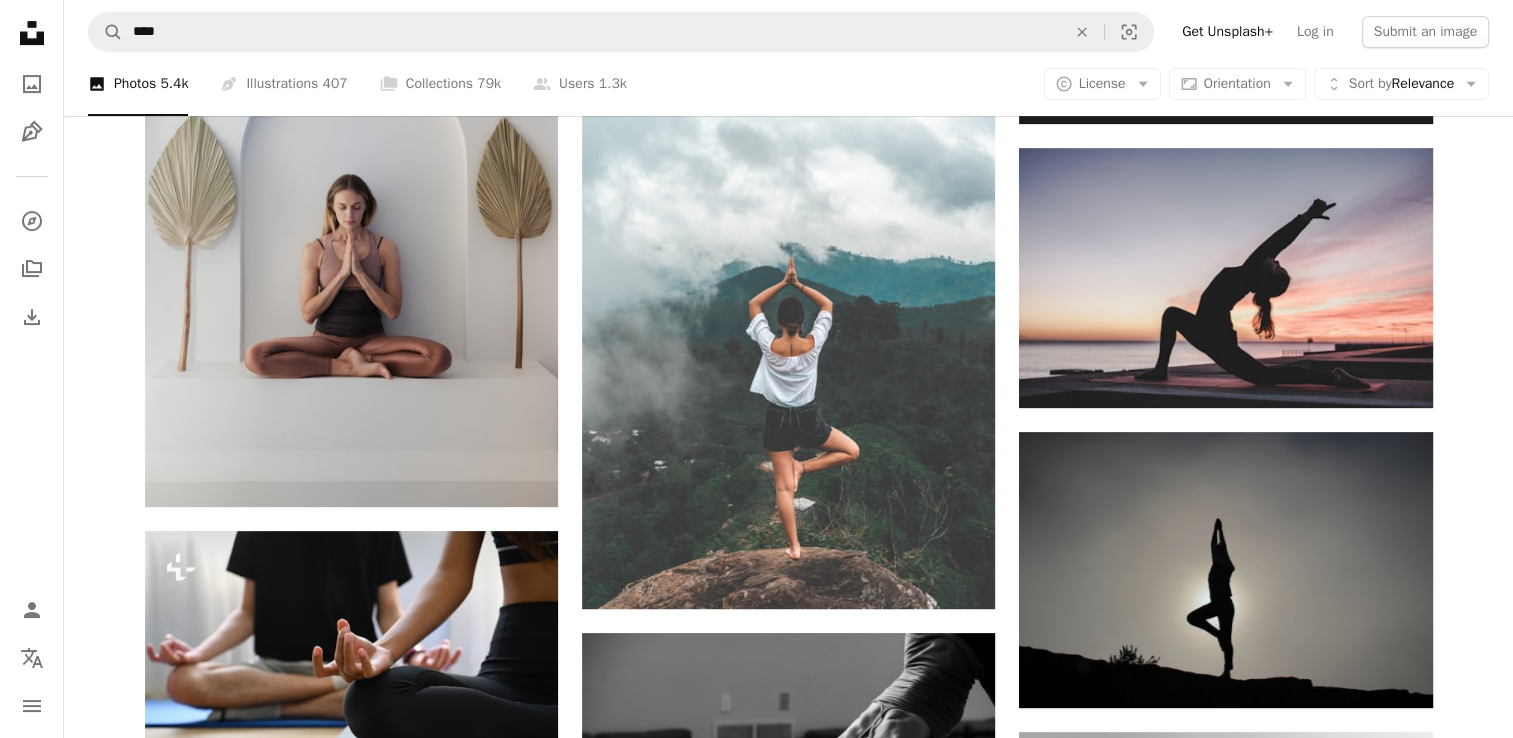 scroll, scrollTop: 652, scrollLeft: 0, axis: vertical 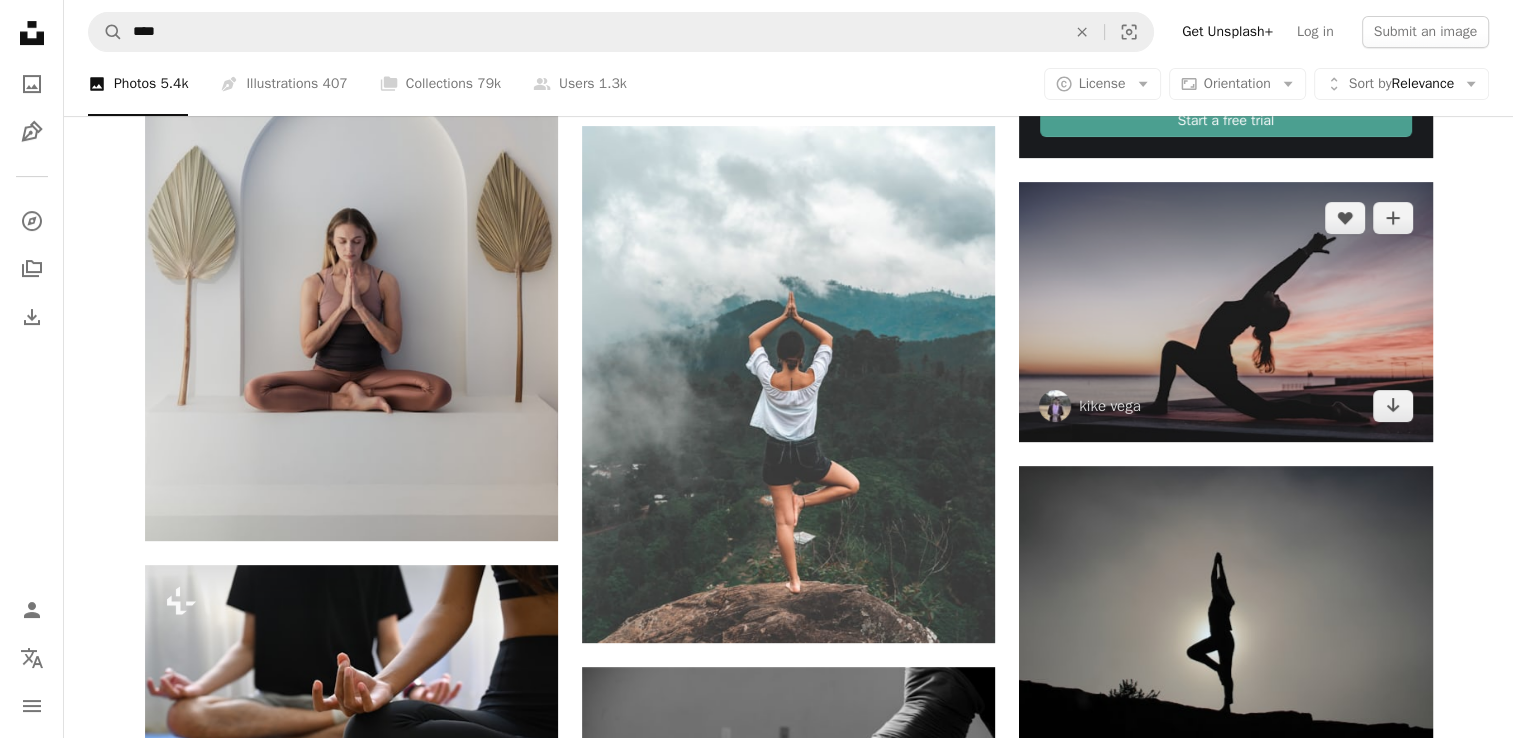 click at bounding box center (1225, 312) 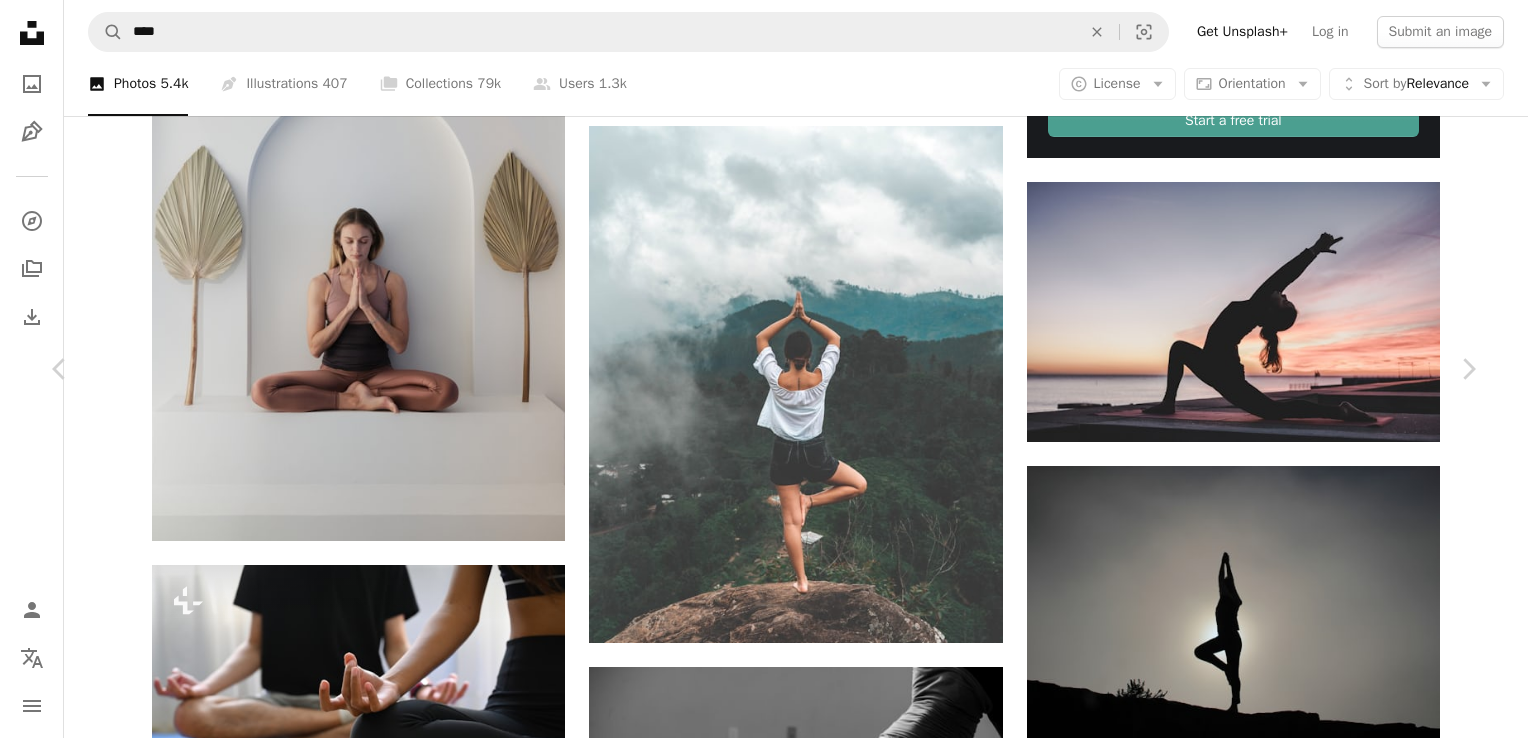 click on "Download free" at bounding box center [1279, 3958] 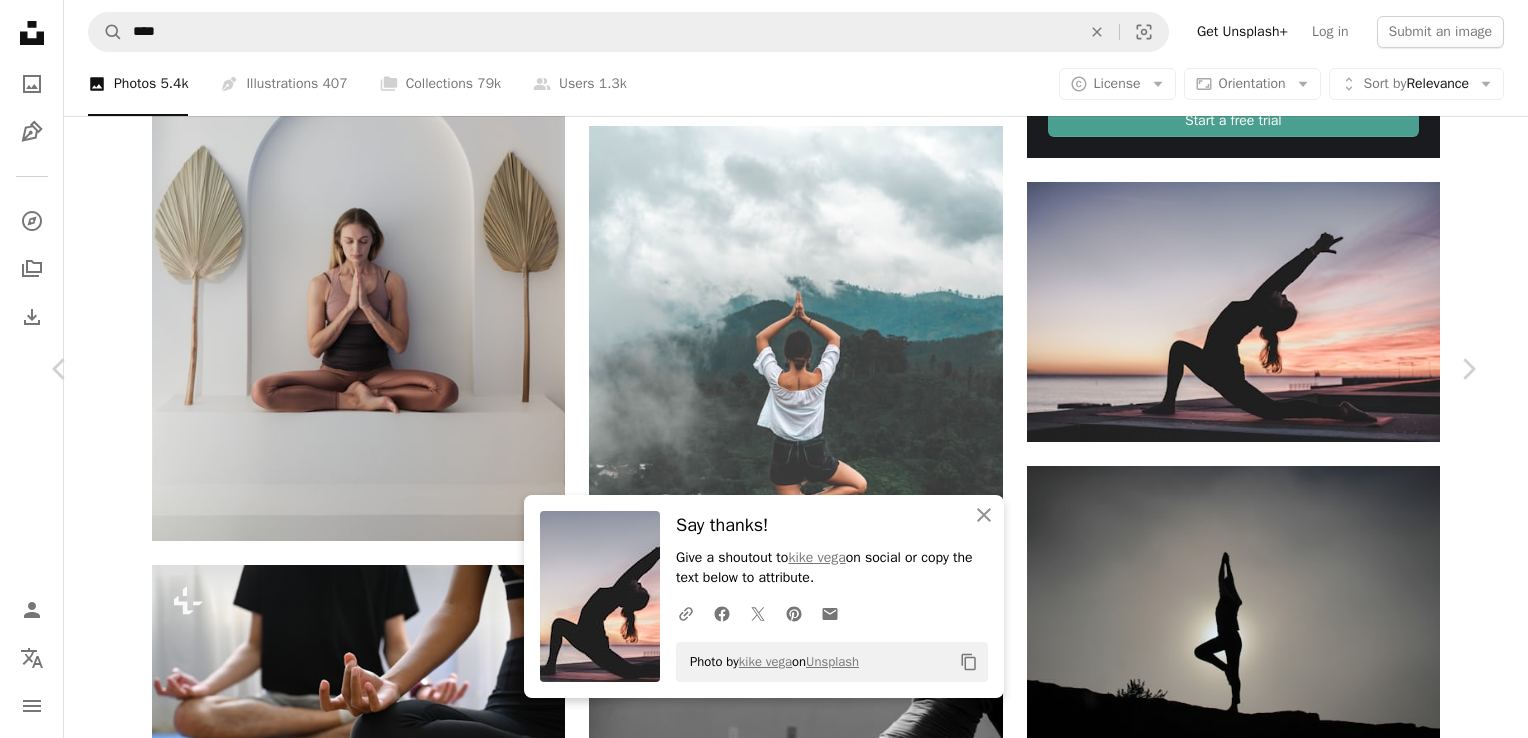 click on "An X shape Chevron left Chevron right An X shape Close Say thanks! Give a shoutout to [NAME] on social or copy the text below to attribute. A URL sharing icon (chains) Facebook icon X (formerly Twitter) icon Pinterest icon An envelope Photo by [NAME] on Unsplash
Copy content [NAME] [NAME] A heart A plus sign Edit image   Plus sign for Unsplash+ Download free Chevron down Zoom in Views 54,299,773 Downloads 512,746 Featured in Photos ,  Health & Wellness A forward-right arrow Share Info icon Info More Actions Calendar outlined Published on  December 9, 2018 Camera FUJIFILM, X-T20 Safety Free to use under the  Unsplash License woman sunrise yoga sport fitness wellness calm exercise digital image render working out stretch active athletic energetic athleisure physical flex sporty bend Creative Commons images Browse premium related images on iStock  |  Save 20% with code UNSPLASH20 View more on iStock  ↗ Related images A heart A plus sign Fito García Available for hire A heart For" at bounding box center (764, 4280) 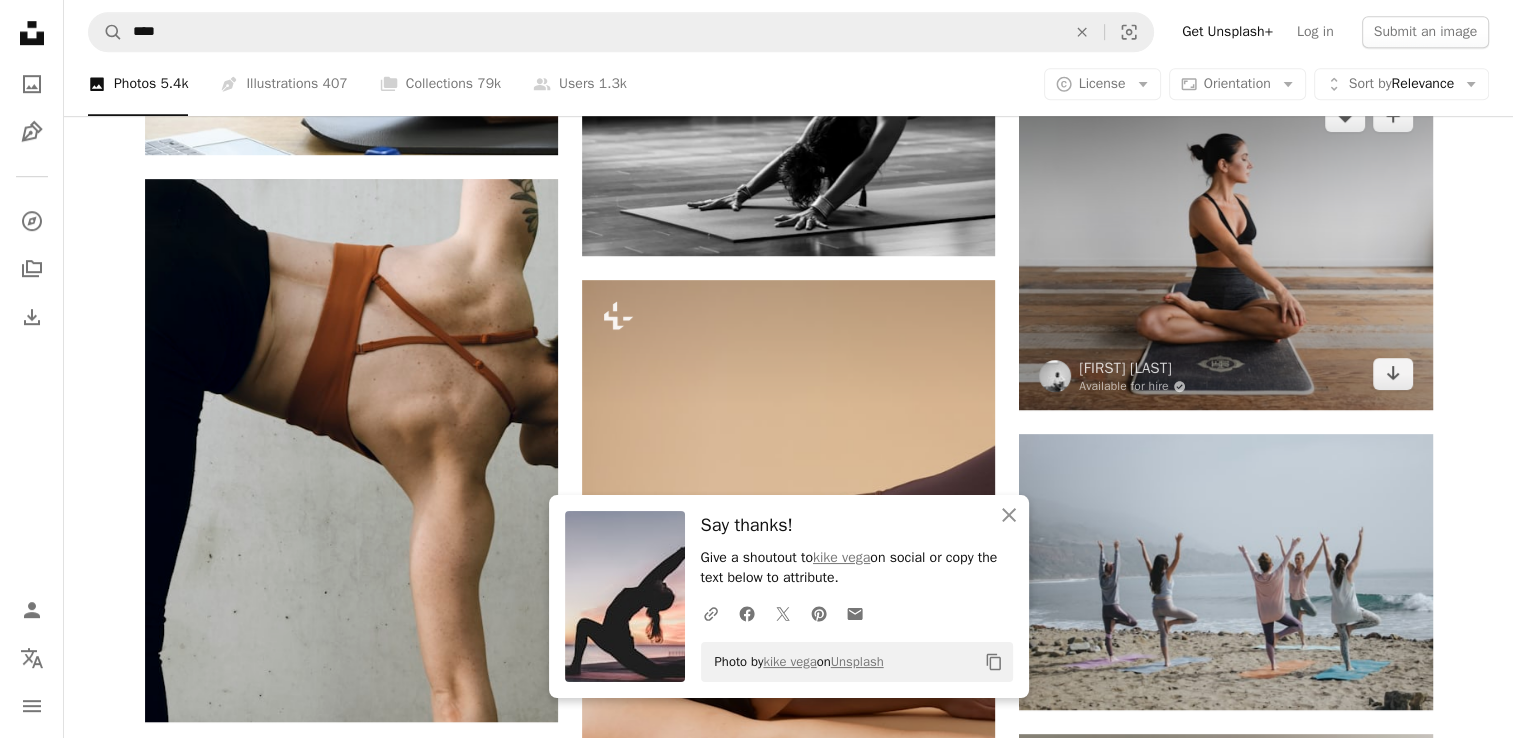 scroll, scrollTop: 1342, scrollLeft: 0, axis: vertical 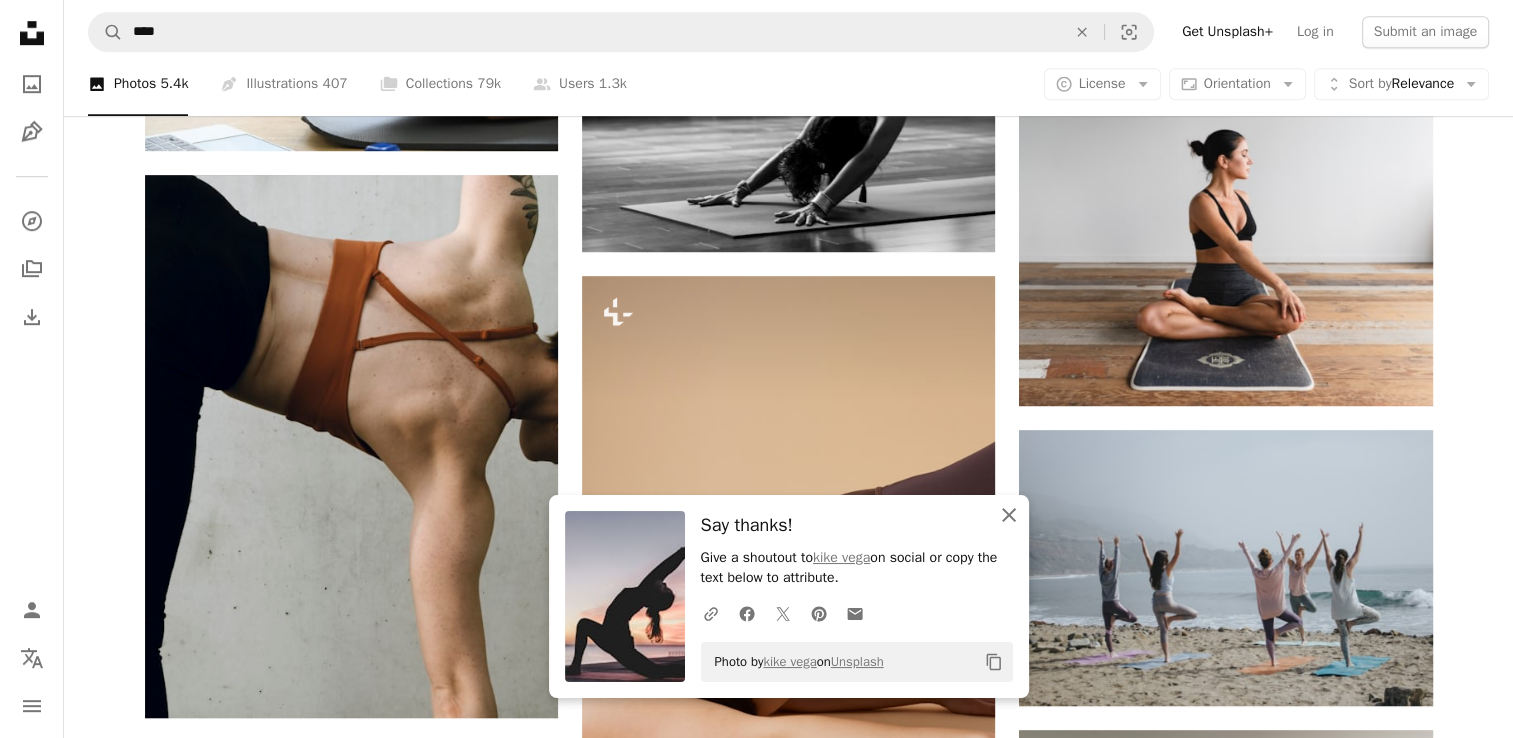 click on "An X shape" 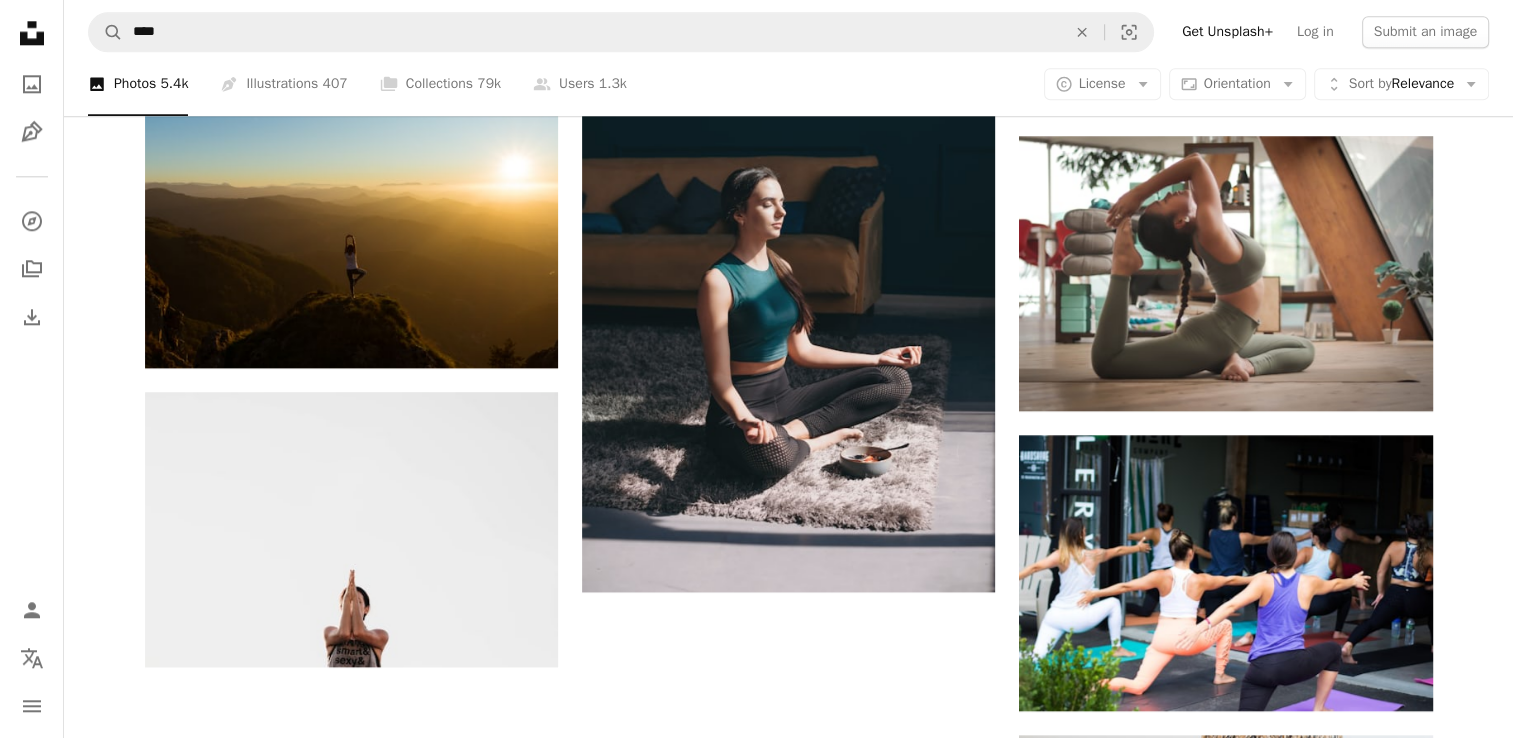 scroll, scrollTop: 2292, scrollLeft: 0, axis: vertical 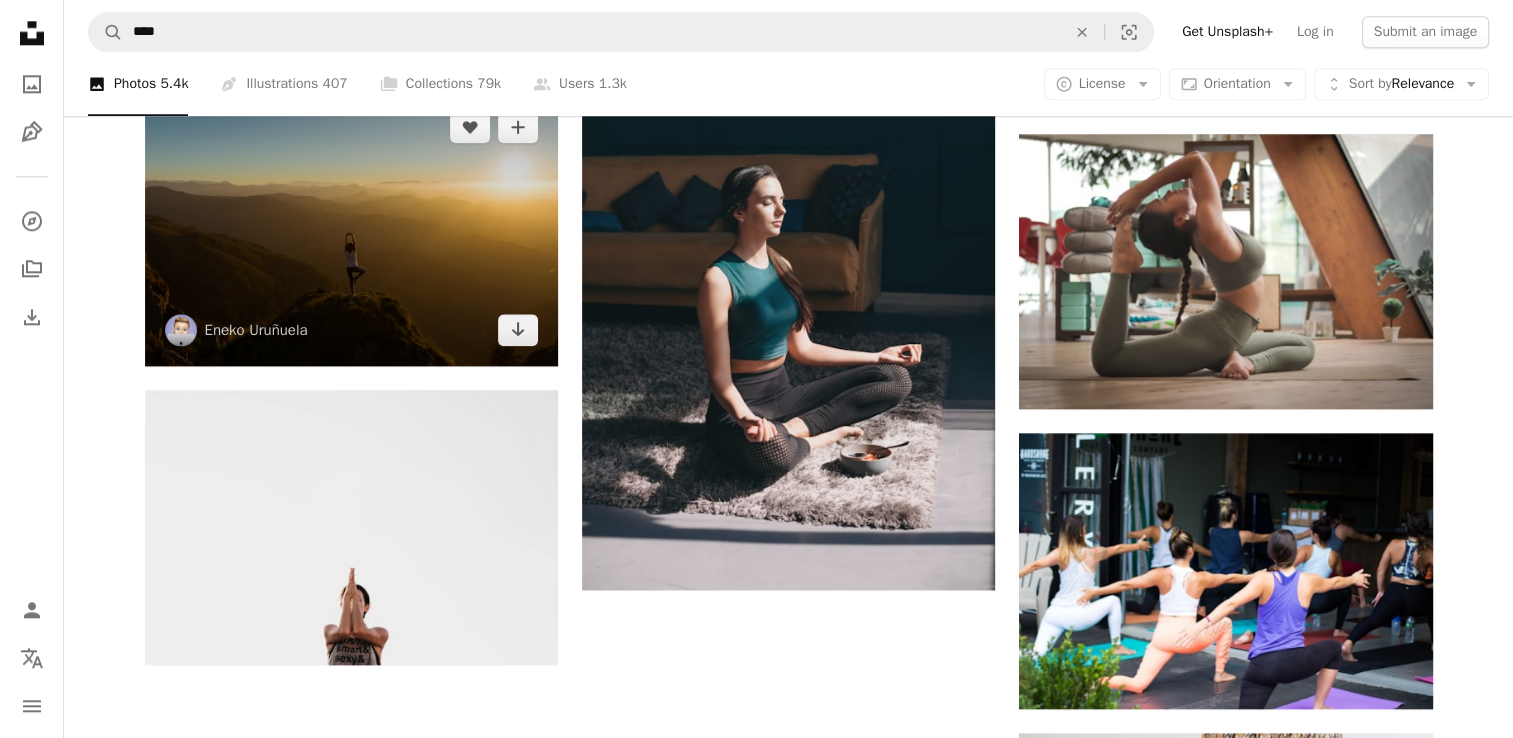 click at bounding box center [351, 228] 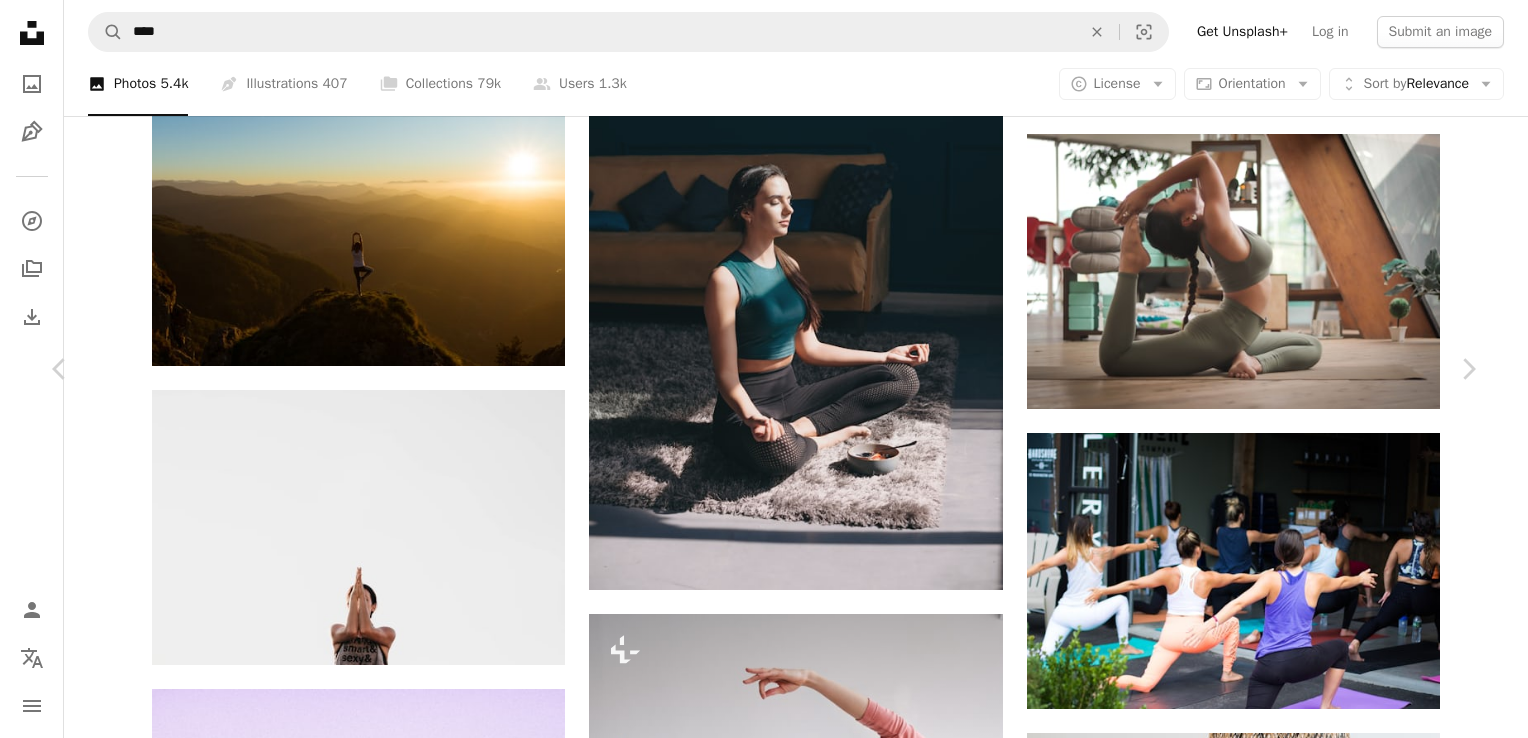 click on "An X shape Chevron left Chevron right [NAME] [NAME] A heart A plus sign Edit image   Plus sign for Unsplash+ Download free Chevron down Zoom in Views 16,887,249 Downloads 160,899 Featured in Photos ,  Health & Wellness ,  People A forward-right arrow Share Info icon Info More Actions Calendar outlined Published on  April 27, 2018 Camera NIKON CORPORATION, NIKON D3400 Safety Free to use under the  Unsplash License woman sunset blue mountains sunrise sun gradient color peace calm beautiful exercise hike clear smooth wanderlust people yoga night website Free pictures Browse premium related images on iStock  |  Save 20% with code UNSPLASH20 View more on iStock  ↗ Related images A heart A plus sign Martin Marek Available for hire A checkmark inside of a circle Arrow pointing down A heart A plus sign Benoît Deschasaux Available for hire For" at bounding box center (764, 6029) 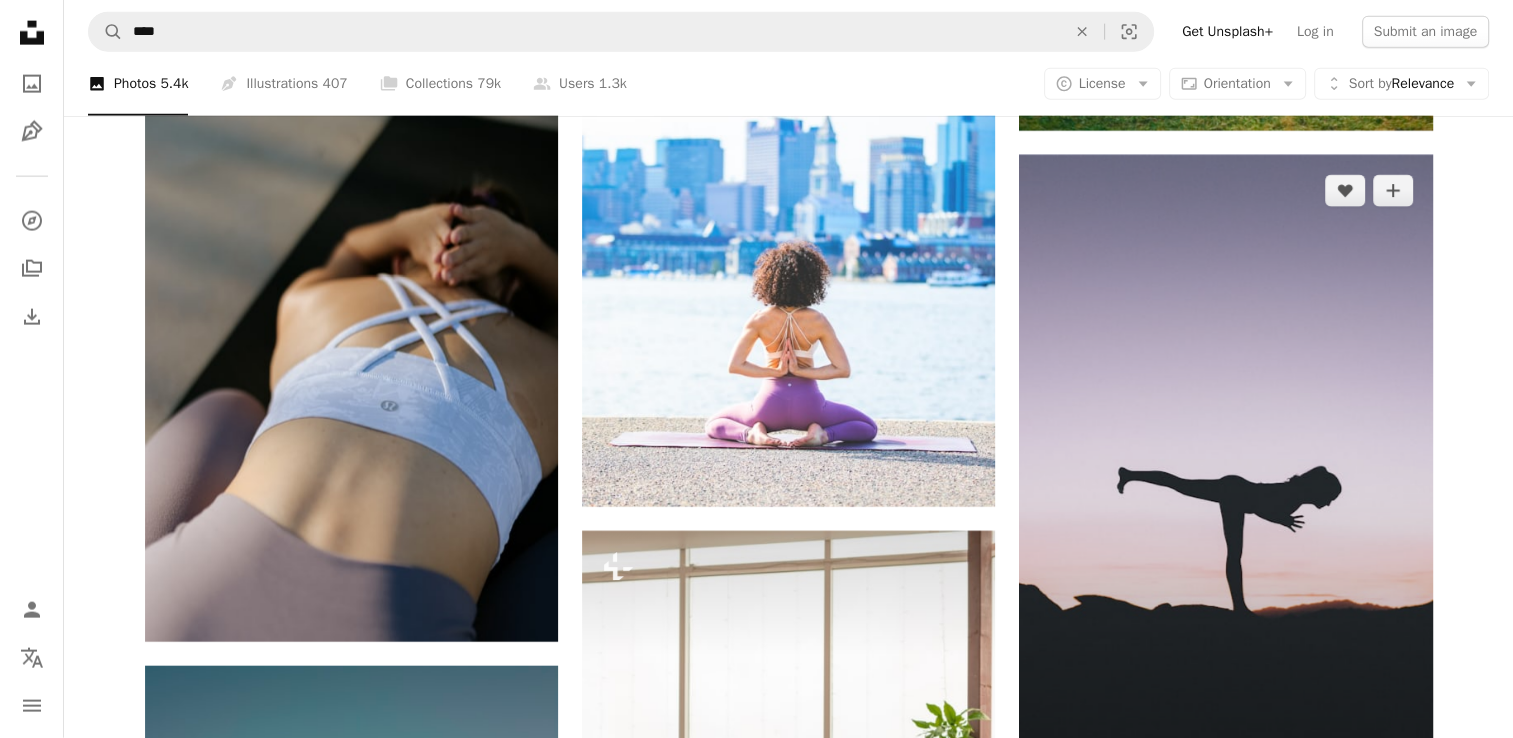 scroll, scrollTop: 4662, scrollLeft: 0, axis: vertical 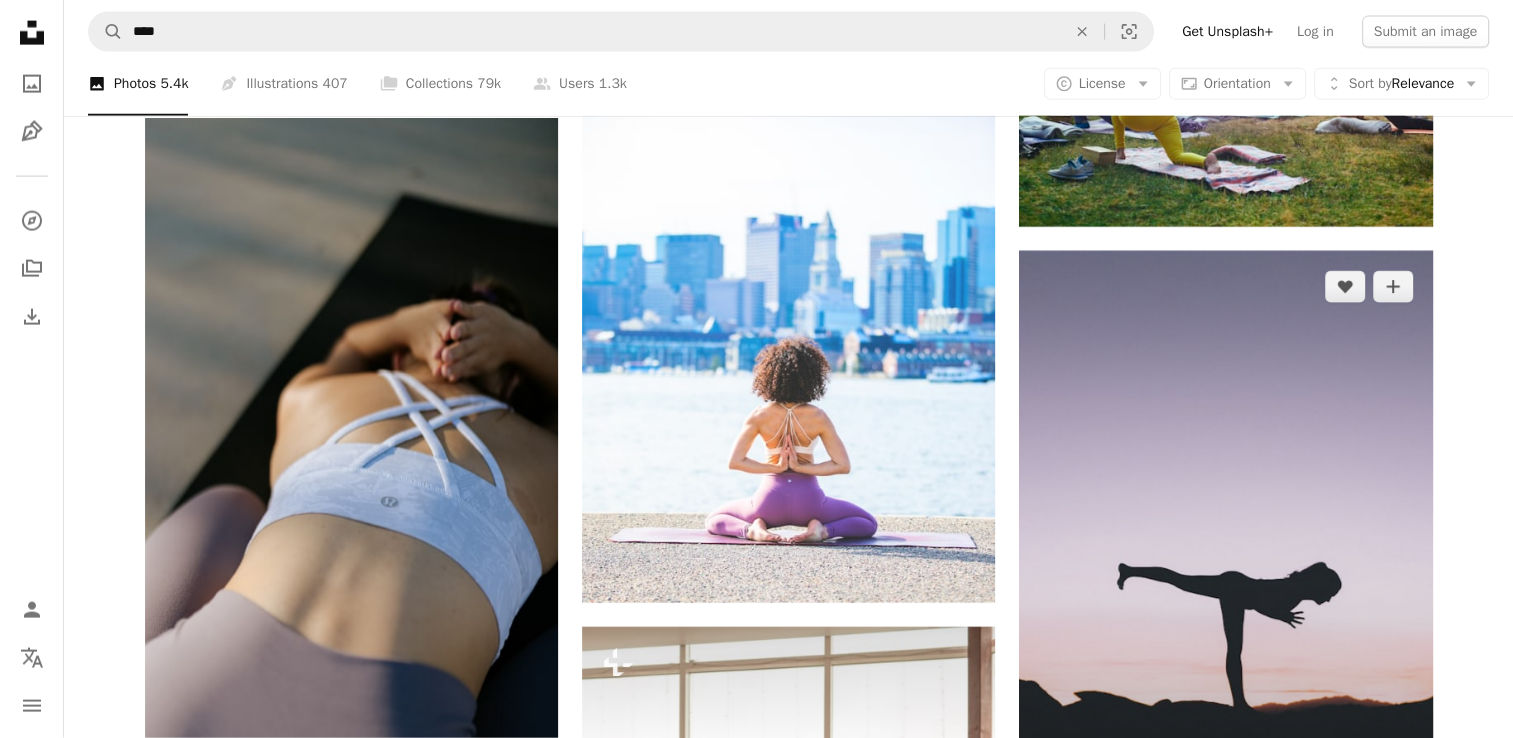 click at bounding box center (1225, 569) 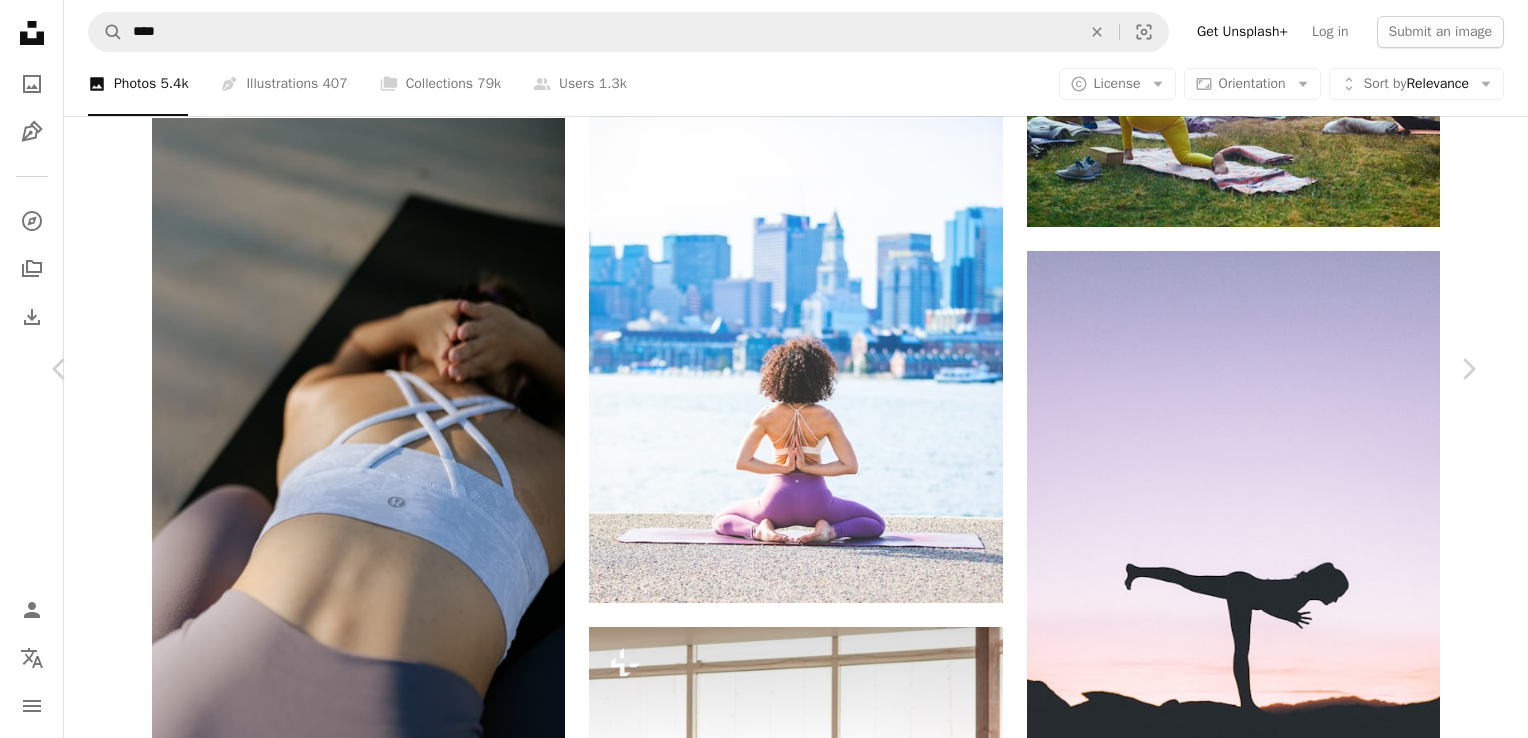 click on "Download free" at bounding box center [1279, 3337] 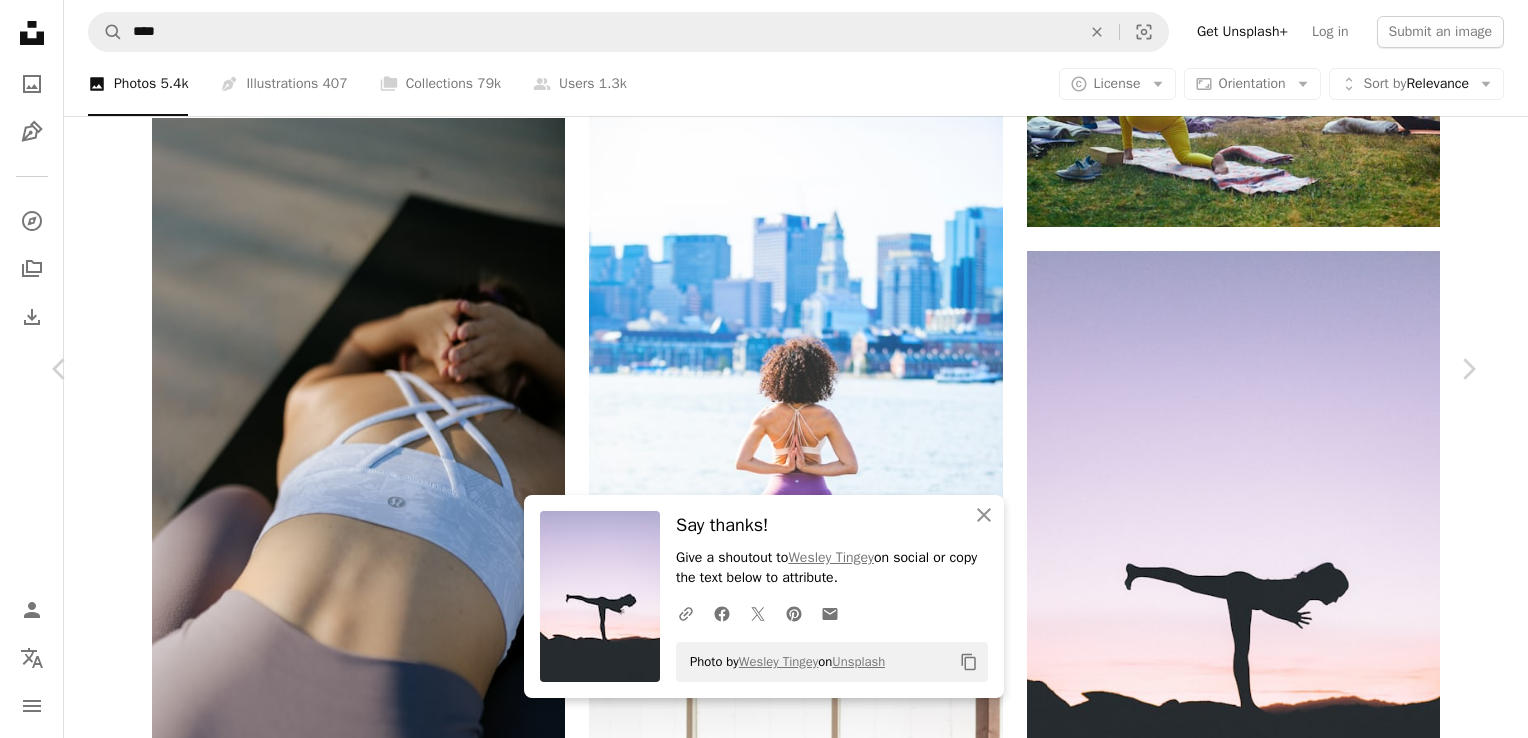 click on "An X shape" at bounding box center (20, 20) 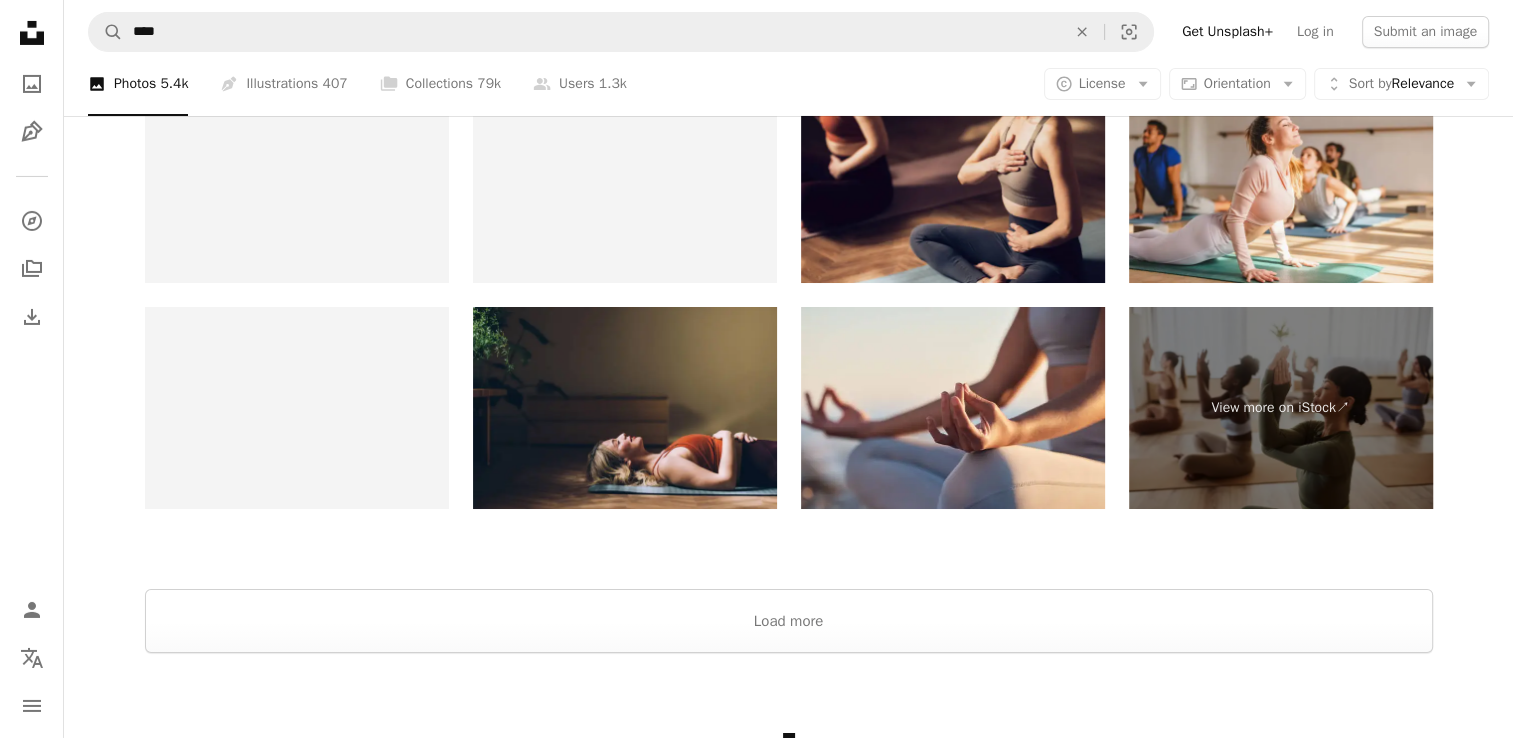 scroll, scrollTop: 7213, scrollLeft: 0, axis: vertical 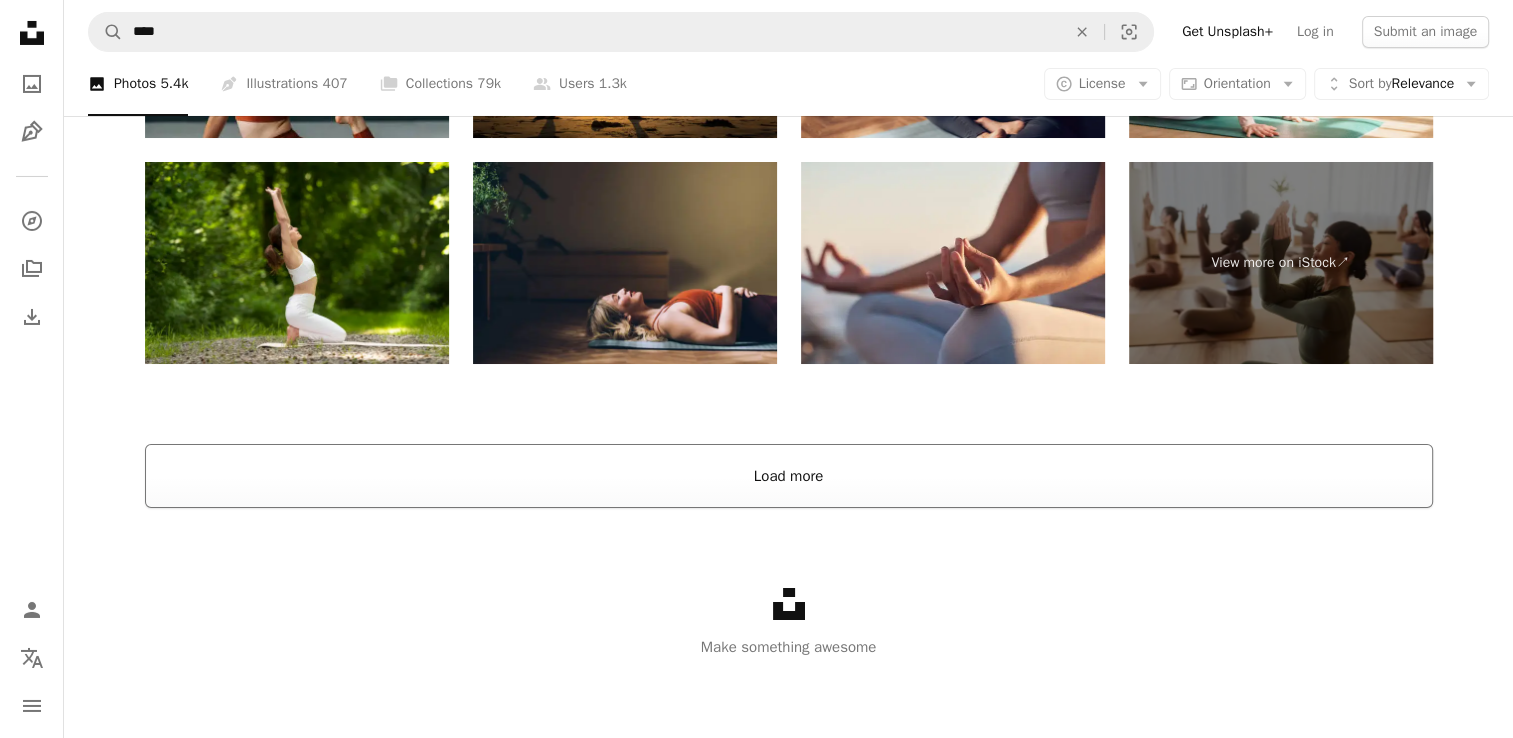 drag, startPoint x: 551, startPoint y: 516, endPoint x: 603, endPoint y: 495, distance: 56.0803 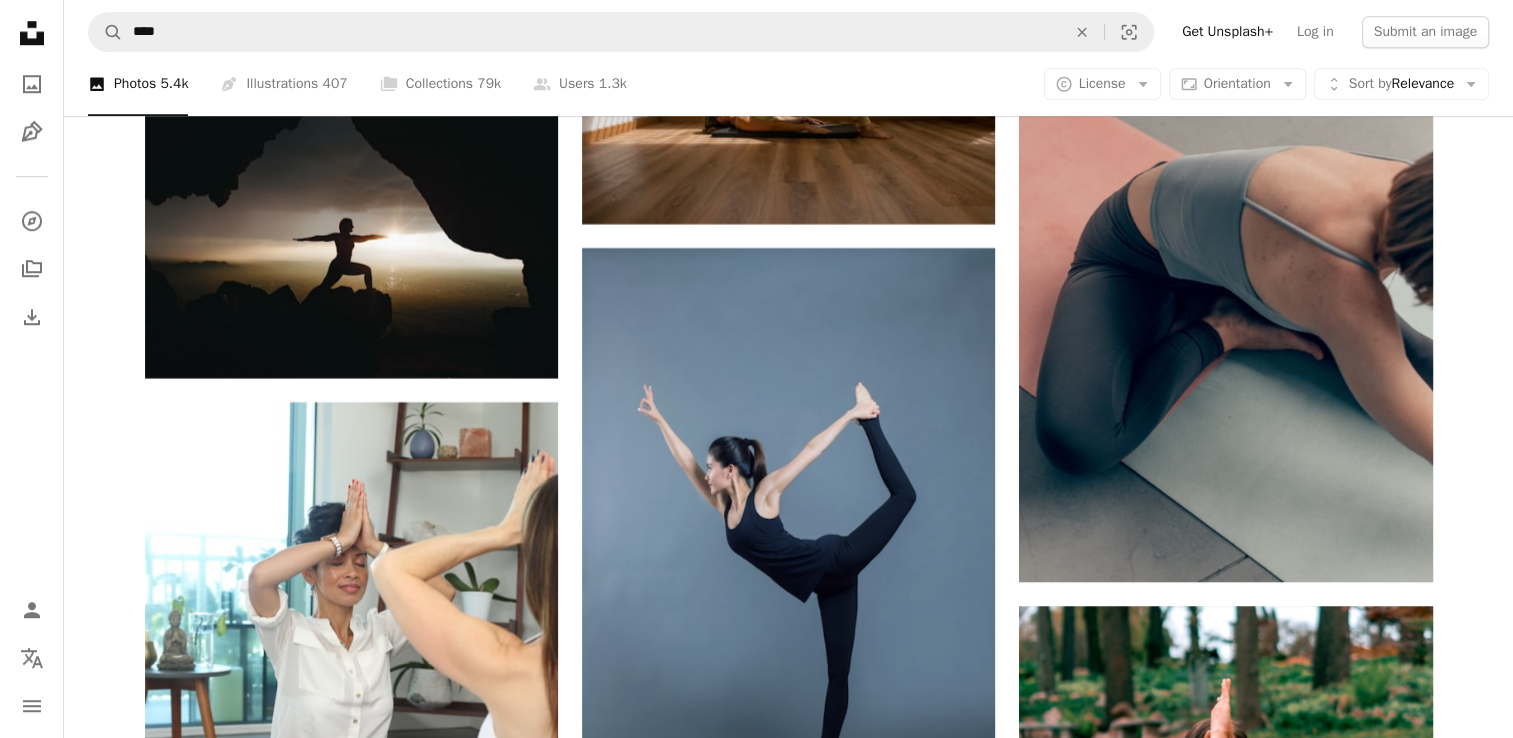 scroll, scrollTop: 9094, scrollLeft: 0, axis: vertical 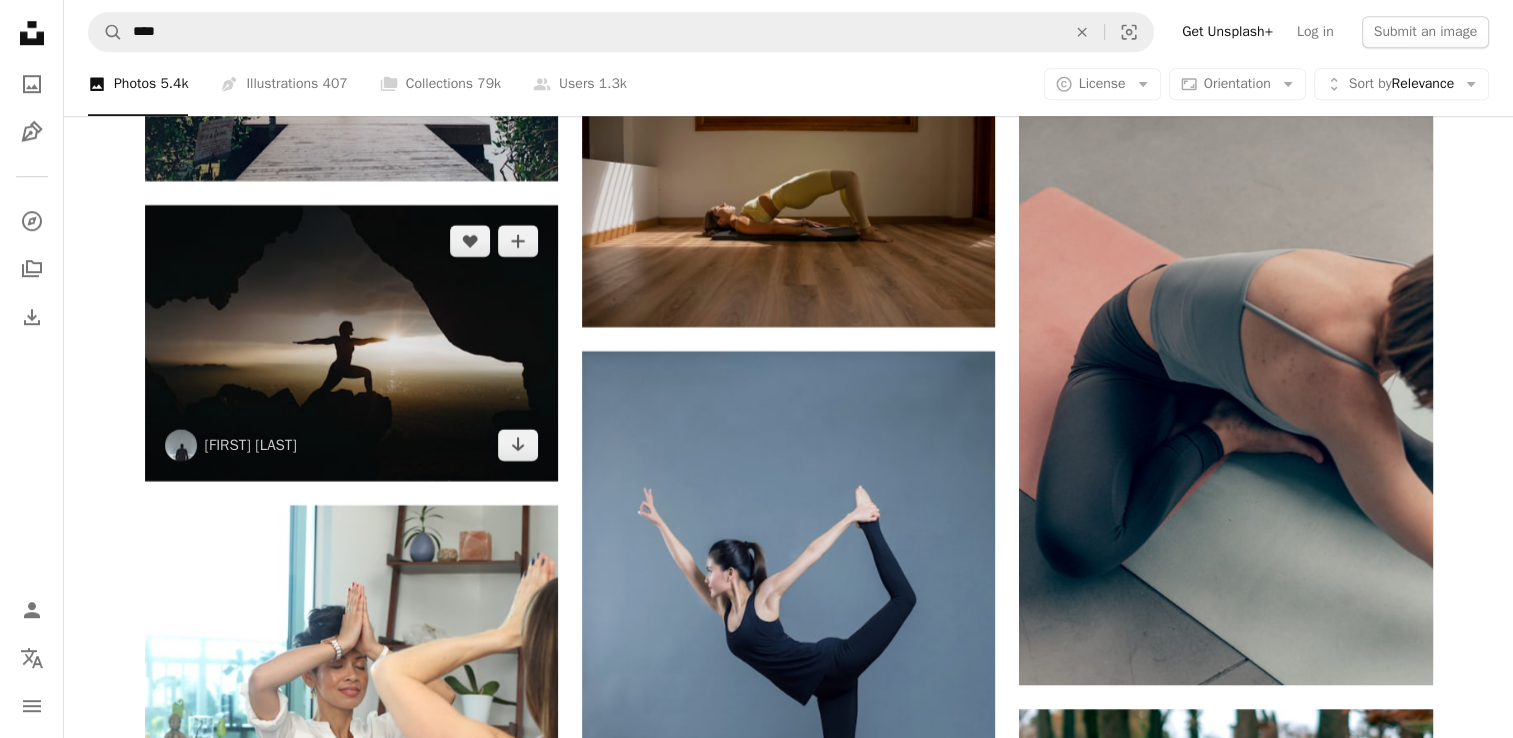 click at bounding box center (351, 342) 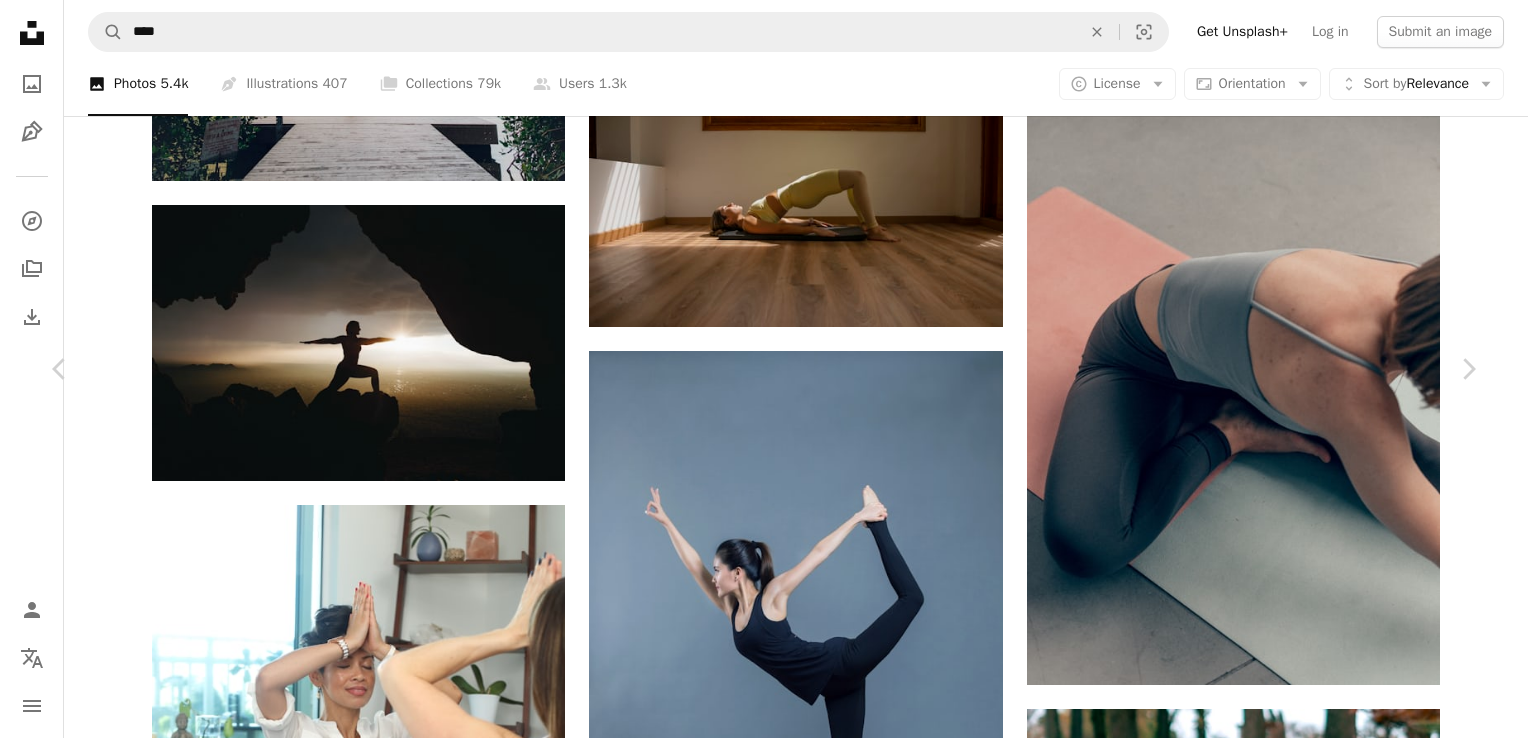 click on "Download free" at bounding box center [1279, 5086] 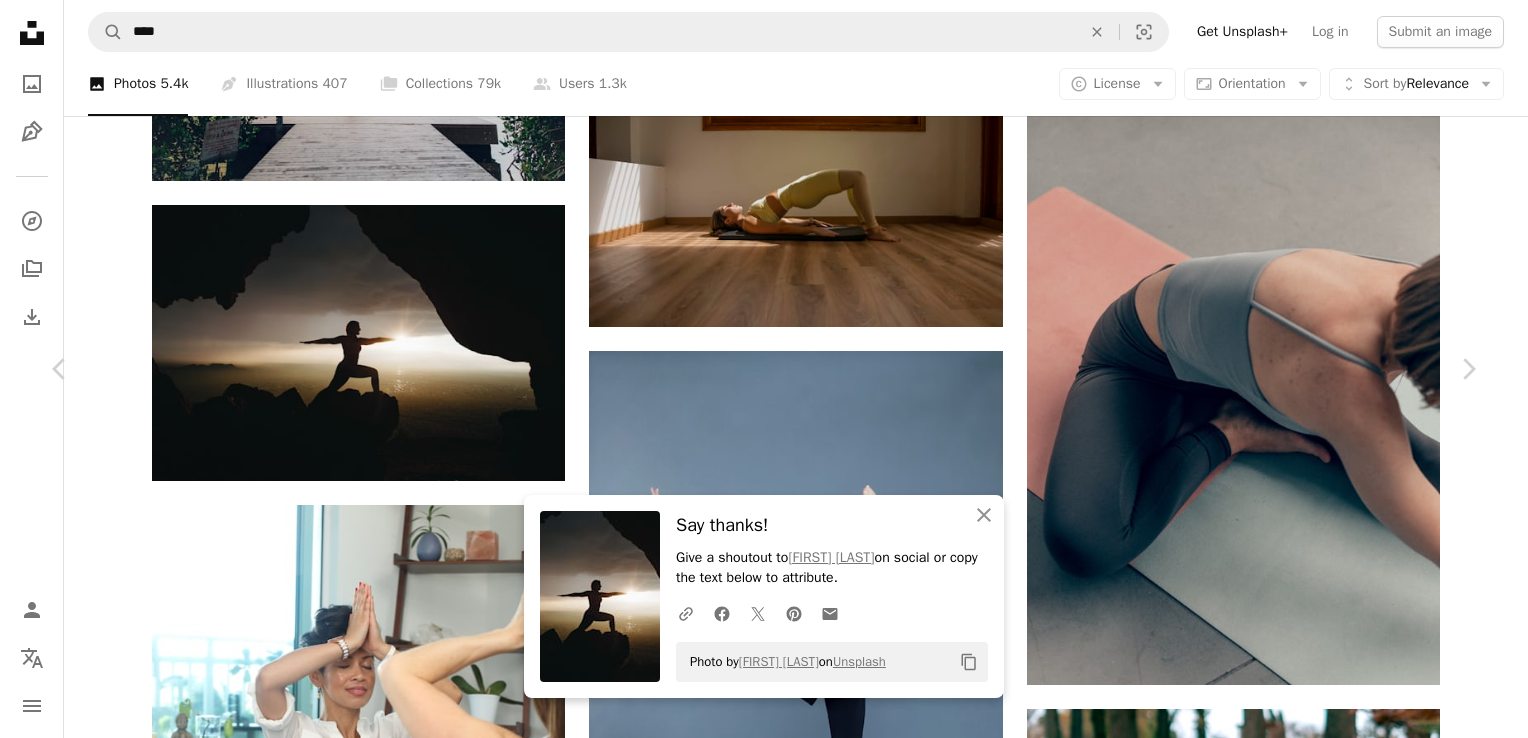 click on "An X shape Chevron left Chevron right An X shape Close Say thanks! Give a shoutout to [NAME] on social or copy the text below to attribute. A URL sharing icon (chains) Facebook icon X (formerly Twitter) icon Pinterest icon An envelope Photo by [NAME] on Unsplash
Copy content [NAME] basixfilms A heart A plus sign Edit image   Plus sign for Unsplash+ Download free Chevron down Zoom in Views 13,768,881 Downloads 82,627 Featured in Photos ,  Health & Wellness ,  Sports A forward-right arrow Share Info icon Info More Actions Calendar outlined Published on  January 14, 2017 Camera Canon, EOS 5D Mark III Safety Free to use under the  Unsplash License wallpaper sea dark sunset sunrise model yoga rock silhouette balance cave pose coast shore sports backgrounds sports wallpapers people website Free pictures Browse premium related images on iStock  |  Save 20% with code UNSPLASH20 View more on iStock  ↗ Related images A heart A plus sign Jerry Kavan" at bounding box center [764, 5408] 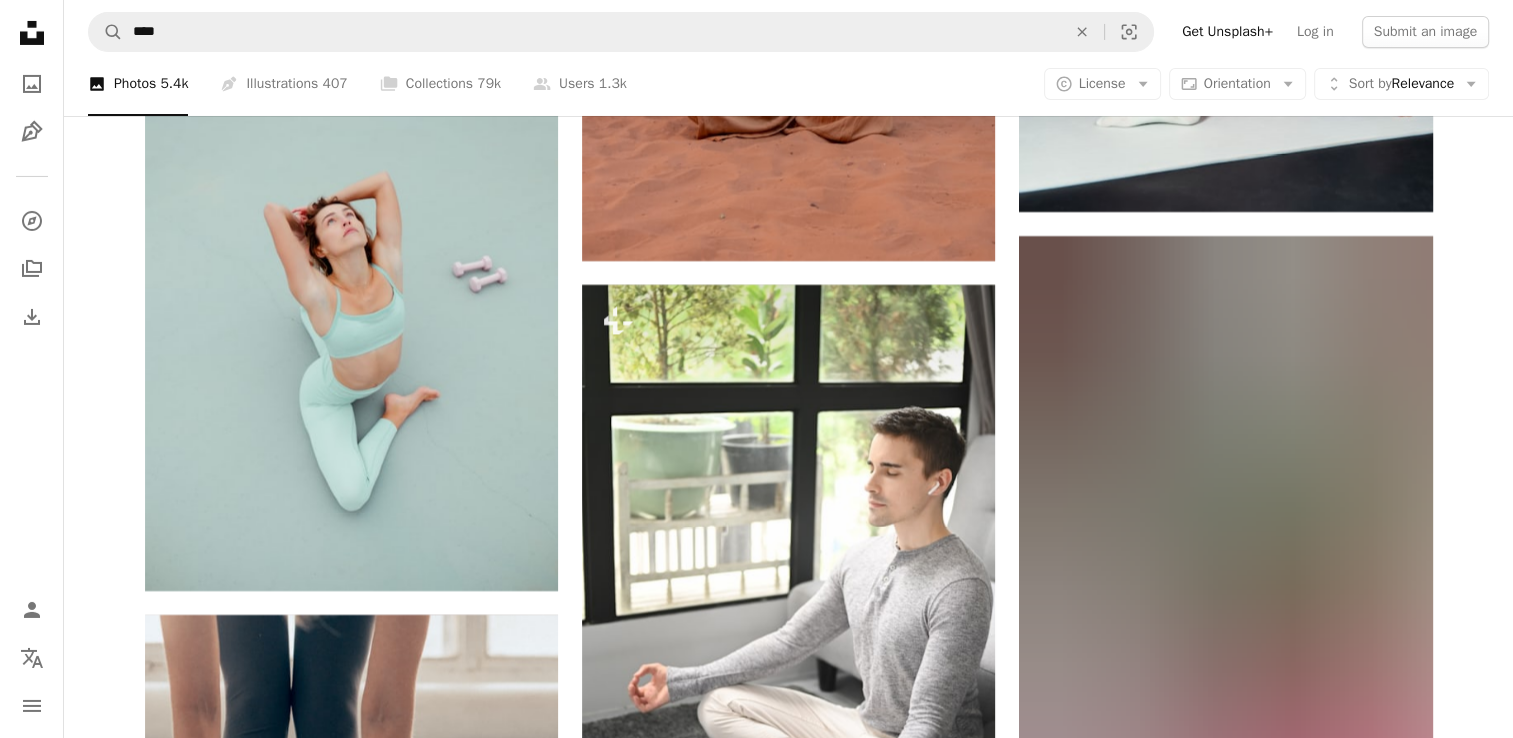 scroll, scrollTop: 22225, scrollLeft: 0, axis: vertical 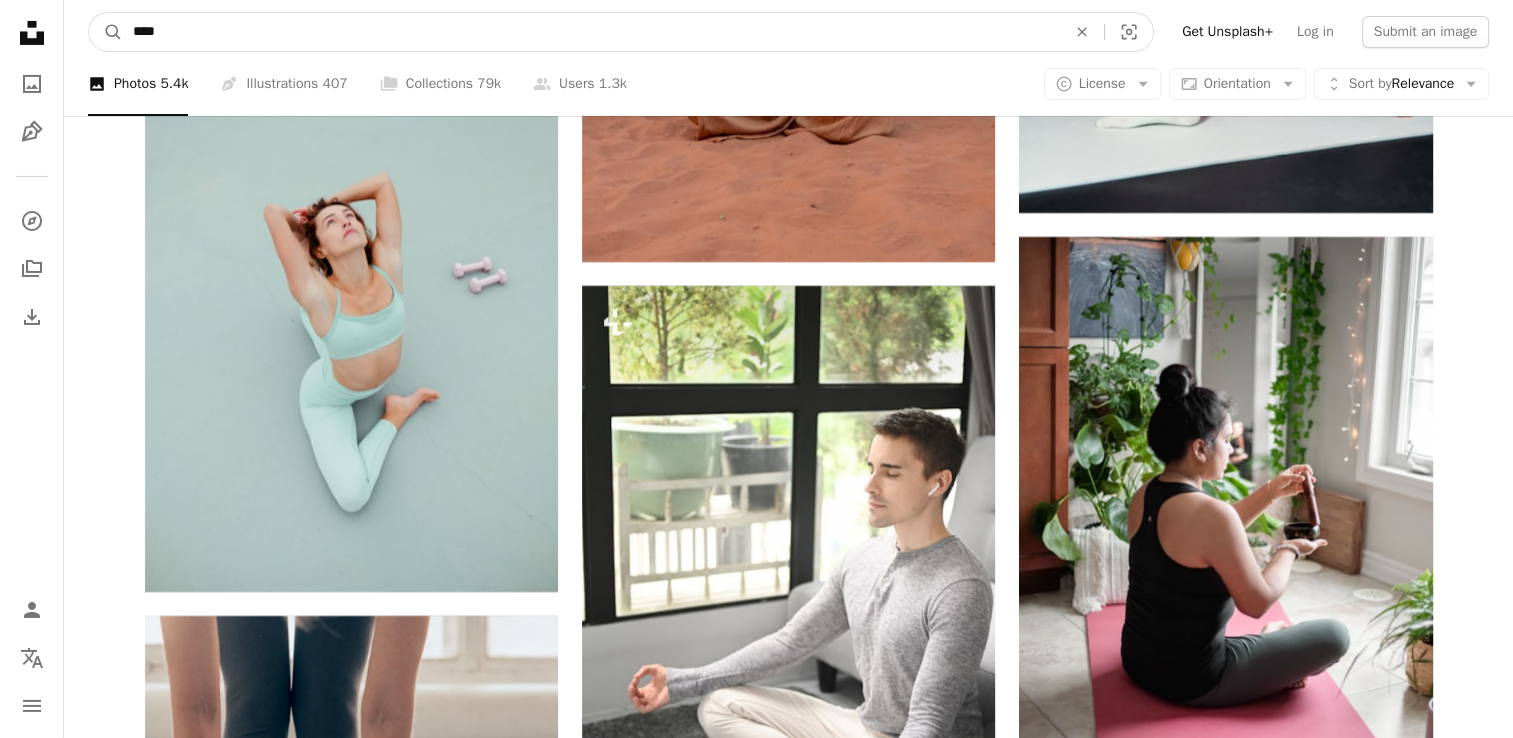 click on "****" at bounding box center (591, 32) 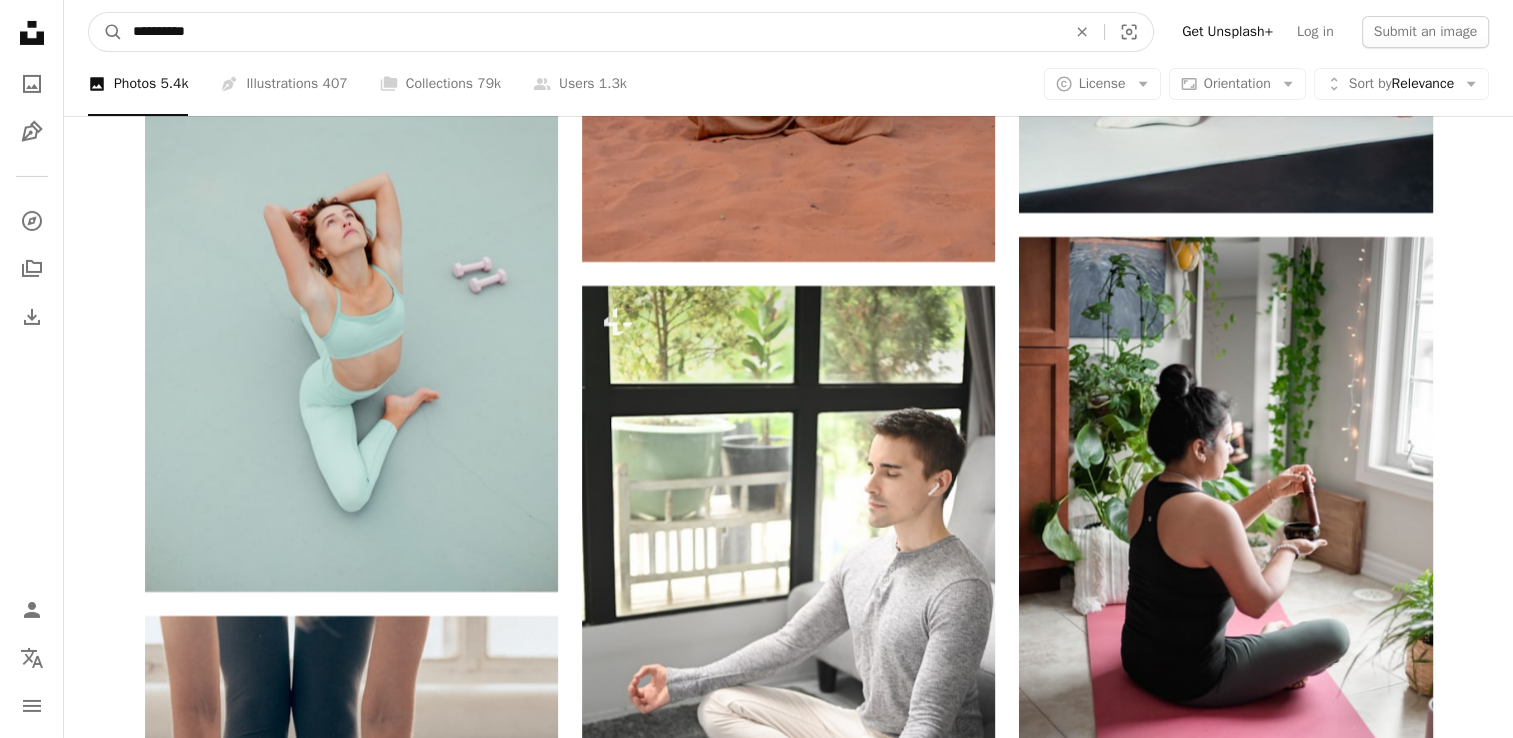 type on "**********" 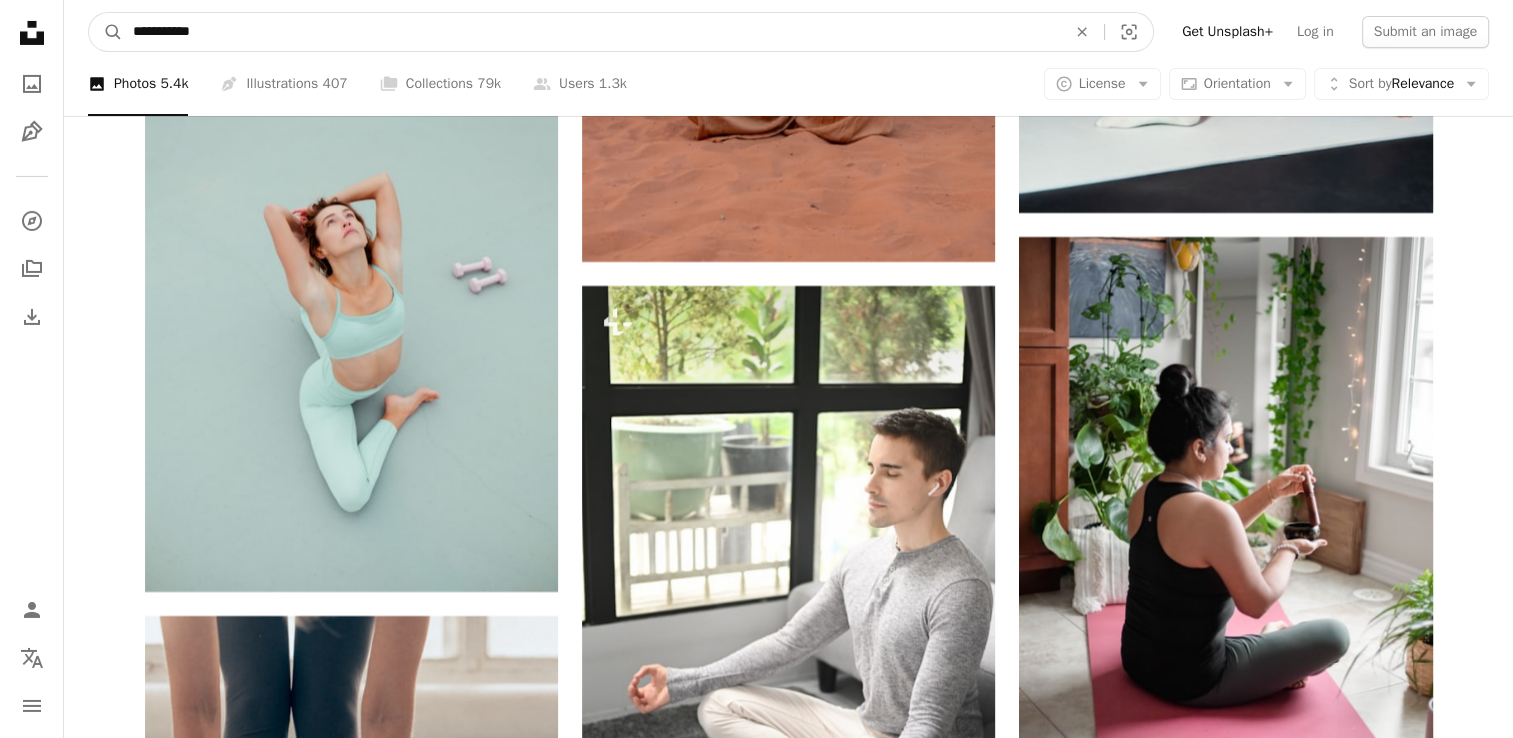click on "A magnifying glass" at bounding box center [106, 32] 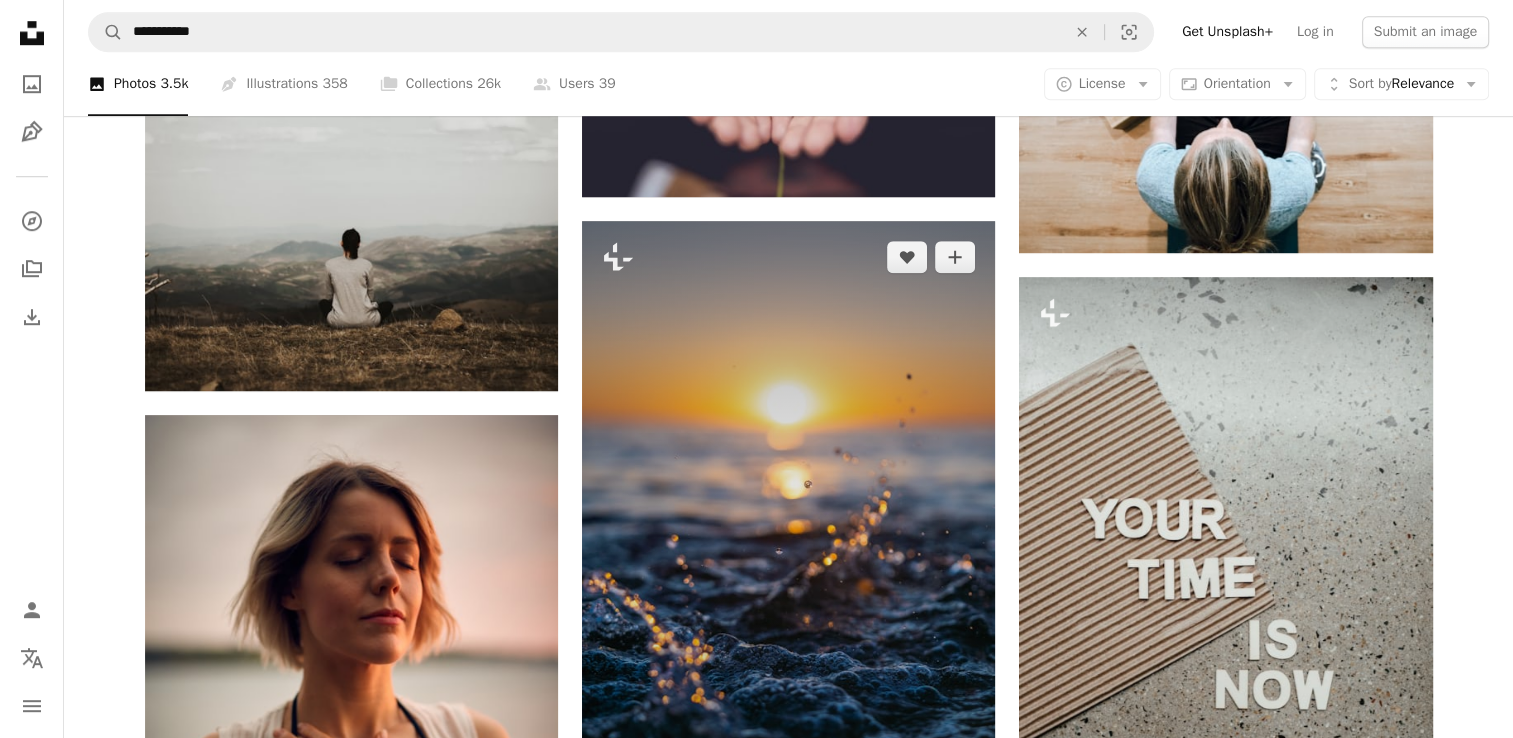 scroll, scrollTop: 1455, scrollLeft: 0, axis: vertical 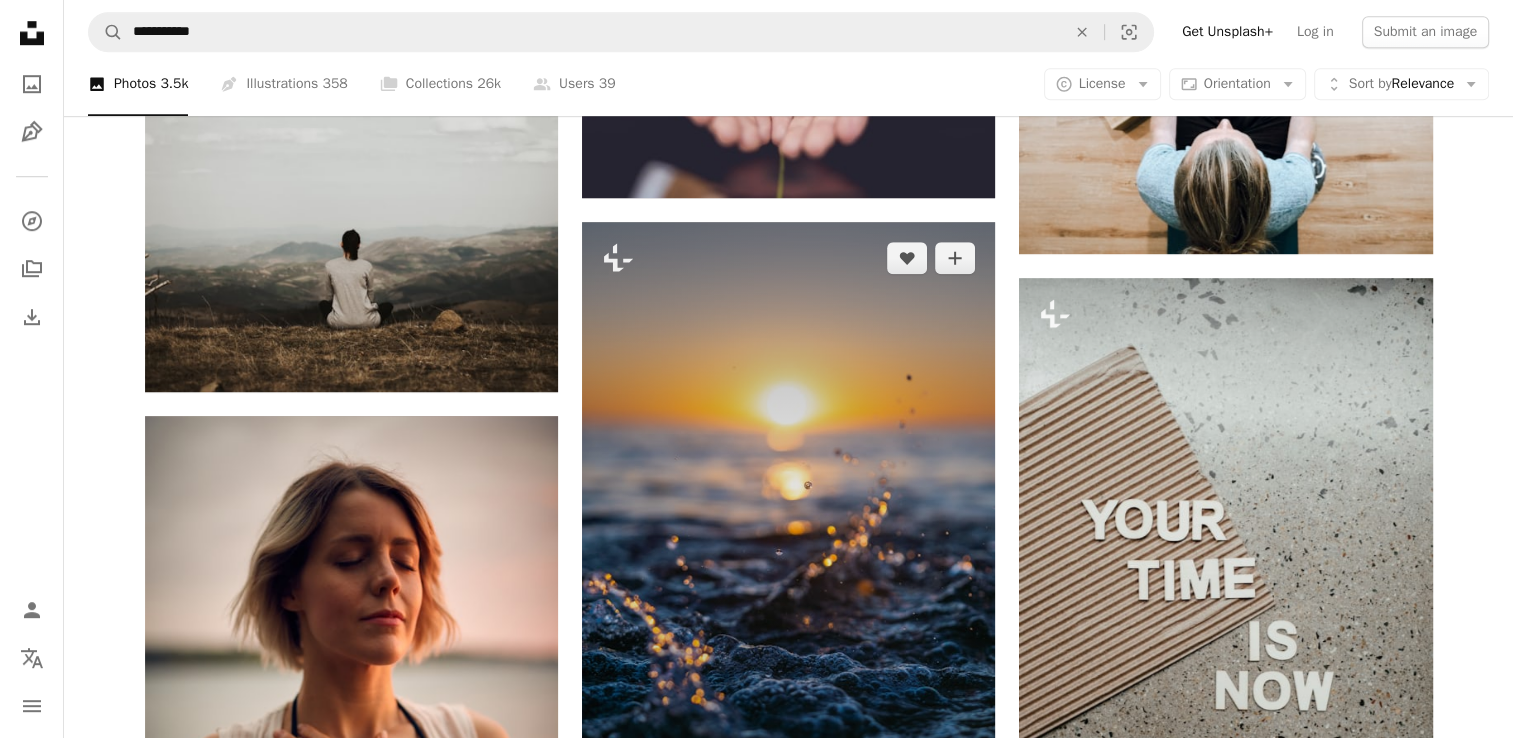 click at bounding box center [788, 532] 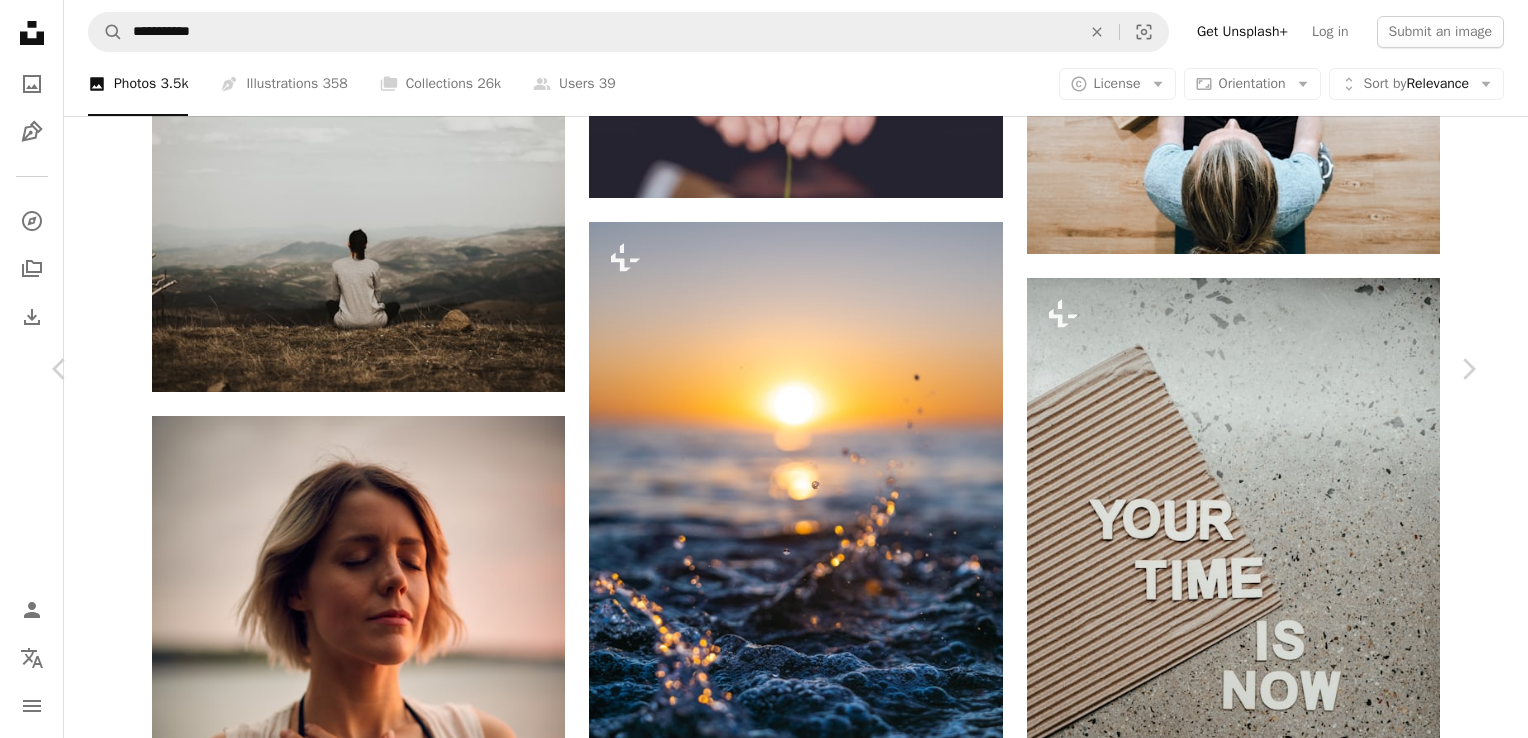 click on "An X shape Chevron left Chevron right Jacob Dyer For  Unsplash+ A heart A plus sign Edit image   Plus sign for Unsplash+ A lock   Download Zoom in A forward-right arrow Share More Actions Calendar outlined Published on  December 5, 2022 Safety Licensed under the  Unsplash+ License wallpaper background texture splash sea sunset sunrise calm wallpapers backgrounds mindfulness fresh water background calming blurry phone wallpapers backgrounds and textures Creative Commons images From this series Chevron right Plus sign for Unsplash+ Plus sign for Unsplash+ Plus sign for Unsplash+ Plus sign for Unsplash+ Plus sign for Unsplash+ Plus sign for Unsplash+ Plus sign for Unsplash+ Plus sign for Unsplash+ Plus sign for Unsplash+ Plus sign for Unsplash+ Plus sign for Unsplash+ Related images Plus sign for Unsplash+ A heart A plus sign Jacob Dyer For  Unsplash+ A lock   Download Plus sign for Unsplash+ A heart A plus sign Jacob Dyer For  Unsplash+ A lock   Download Plus sign for Unsplash+ A heart A plus sign Jacob Dyer For  Unsplash+ A lock" at bounding box center [764, 3770] 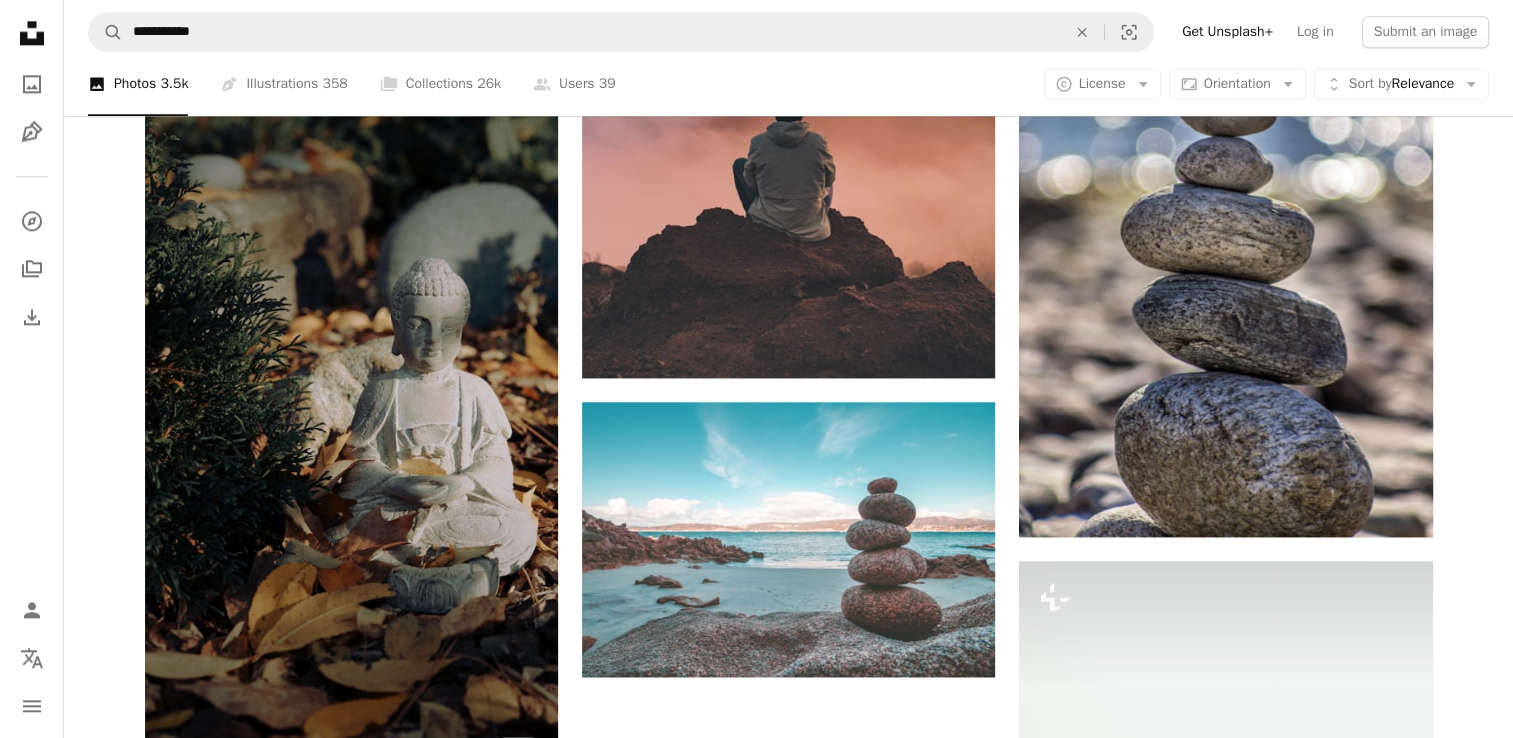 scroll, scrollTop: 2458, scrollLeft: 0, axis: vertical 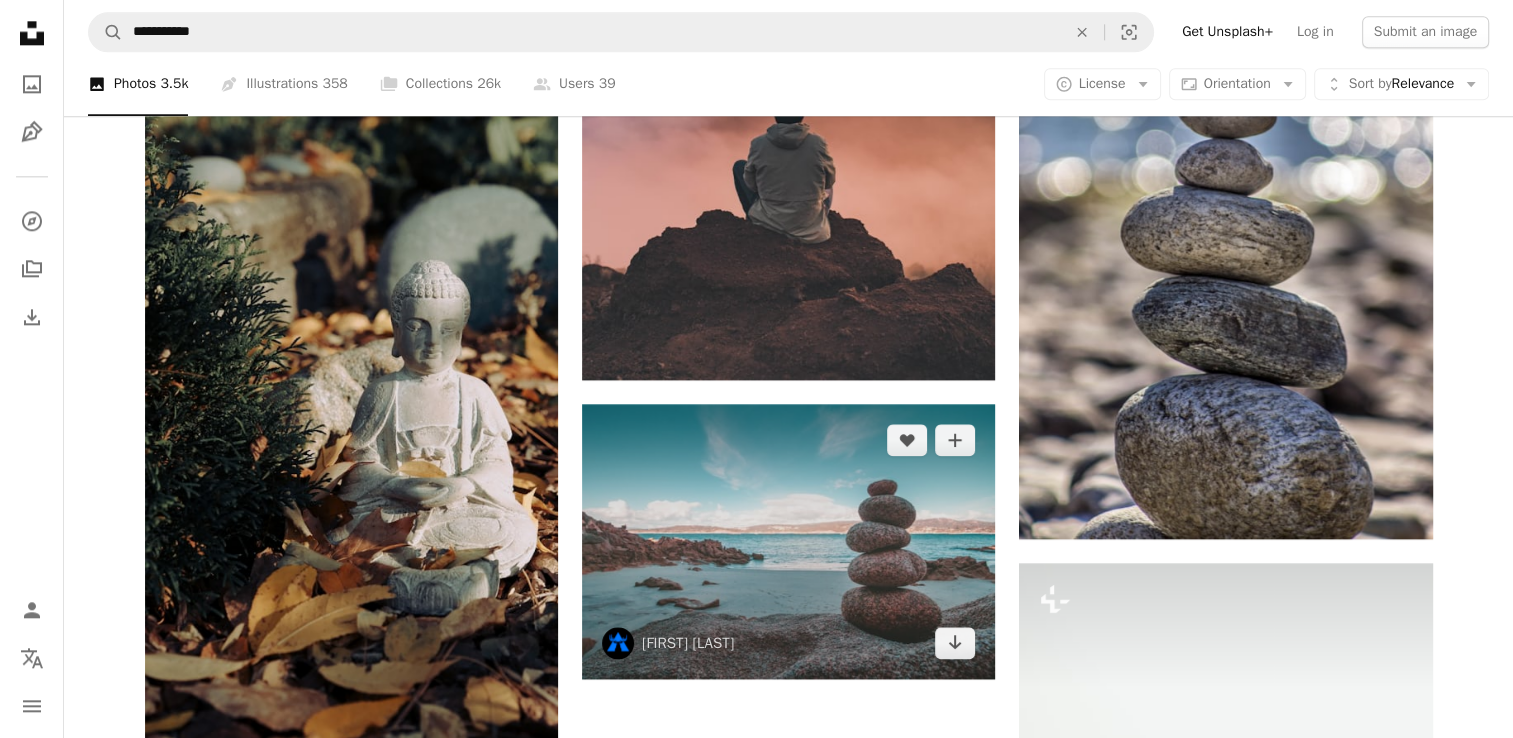 click at bounding box center (788, 541) 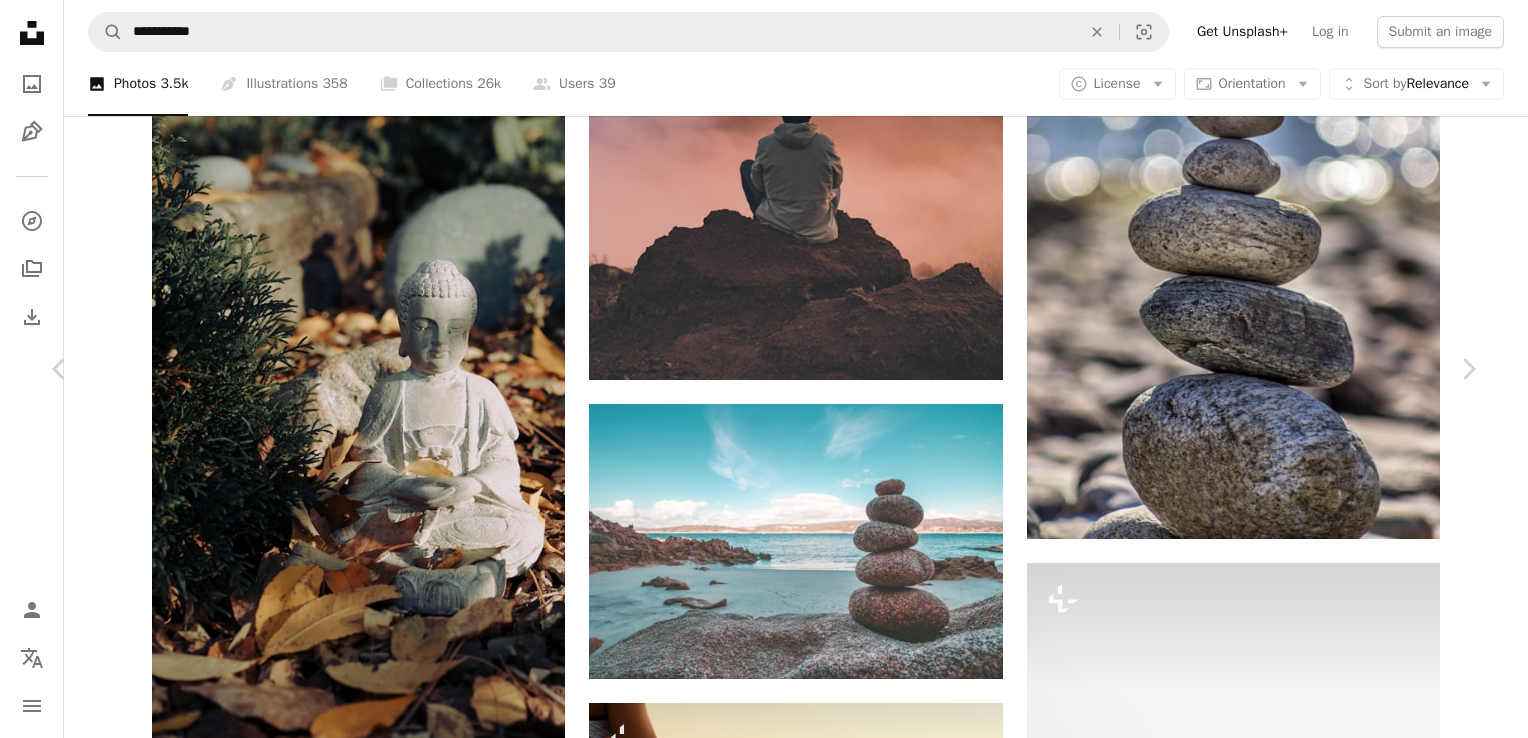 click on "Download free" at bounding box center [1279, 5117] 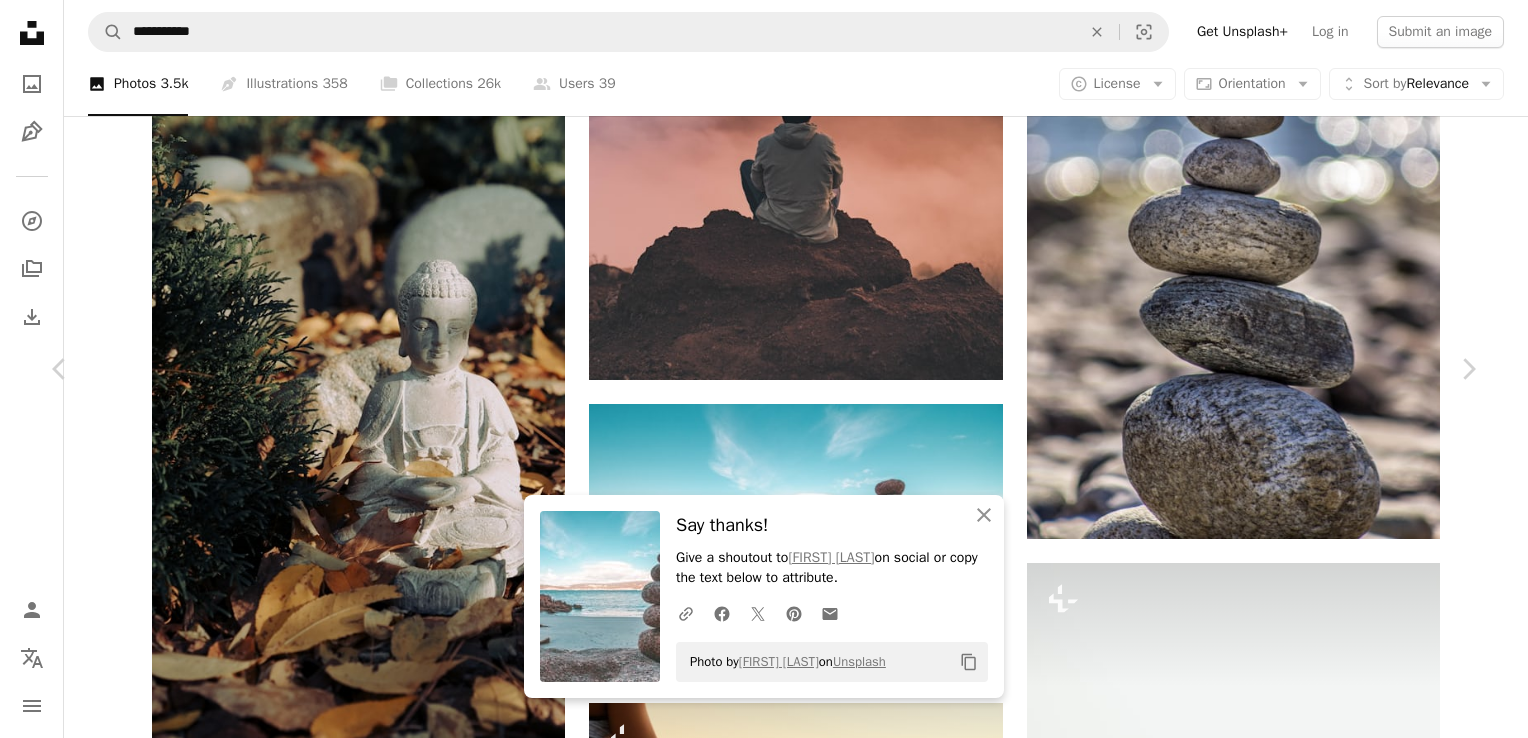 click on "An X shape Chevron left Chevron right An X shape Close Say thanks! Give a shoutout to  [FIRST] [LAST]  on social or copy the text below to attribute. A URL sharing icon (chains) Facebook icon X (formerly Twitter) icon Pinterest icon An envelope Photo by  [FIRST] [LAST]  on  Unsplash
Copy content [FIRST] [LAST] vjgalaxy A heart A plus sign Edit image   Plus sign for Unsplash+ Download free Chevron down Zoom in Views 2,699,236 Downloads 45,775 A forward-right arrow Share Info icon Info More Actions A map marker [CITY], [CITY], [CITY], [COUNTRY] Calendar outlined Published on  [MONTH] [DAY], [YEAR] Camera Canon, EOS 550D Safety Free to use under the  Unsplash License beach clouds meditation balance stone reflection zen mindfulness evening relaxation stones buddhism landmark tranquility galicia stacked grey spain rock pebble Public domain images Browse premium related images on iStock  |  Save 20% with code UNSPLASH20 View more on iStock  ↗ Related images A heart A plus sign" at bounding box center (764, 5439) 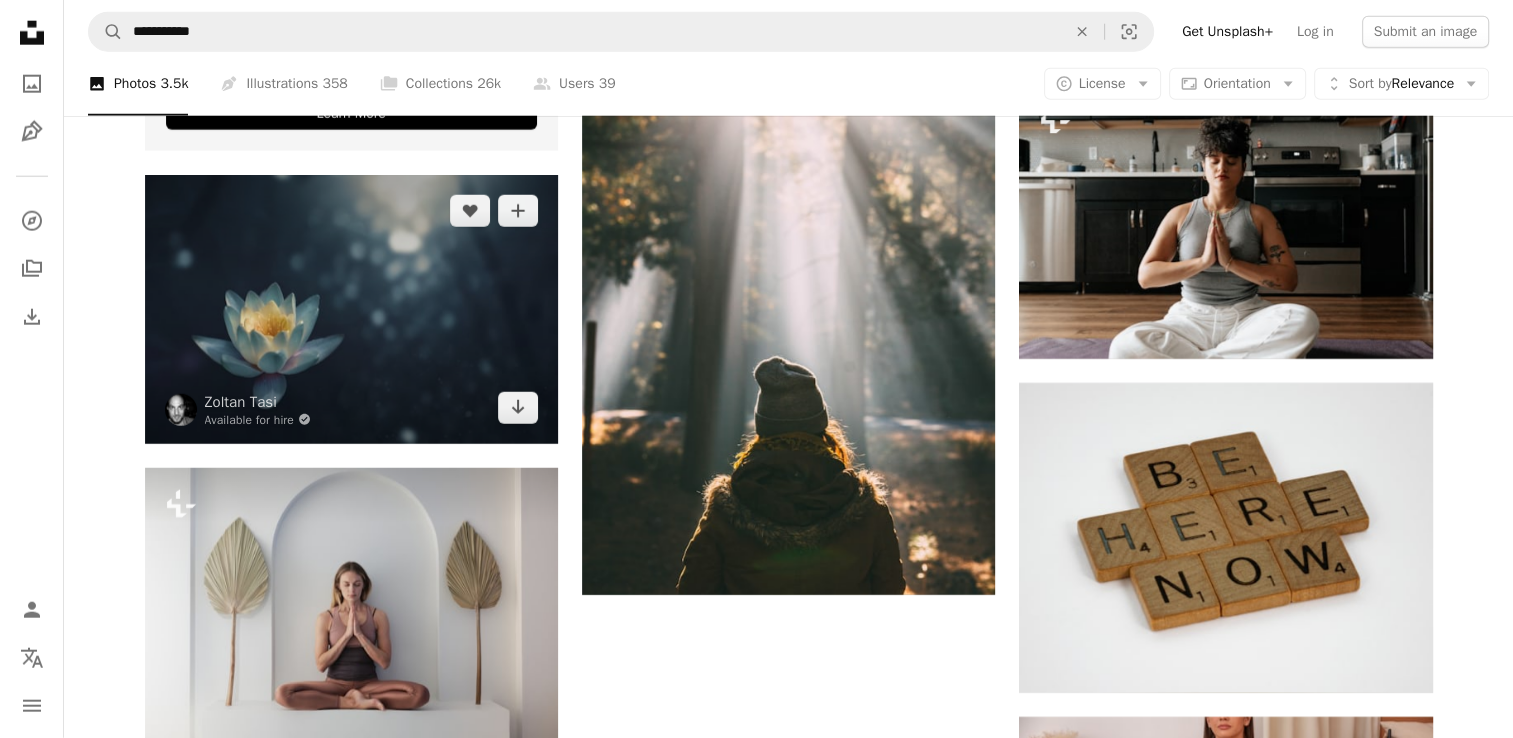 scroll, scrollTop: 5211, scrollLeft: 0, axis: vertical 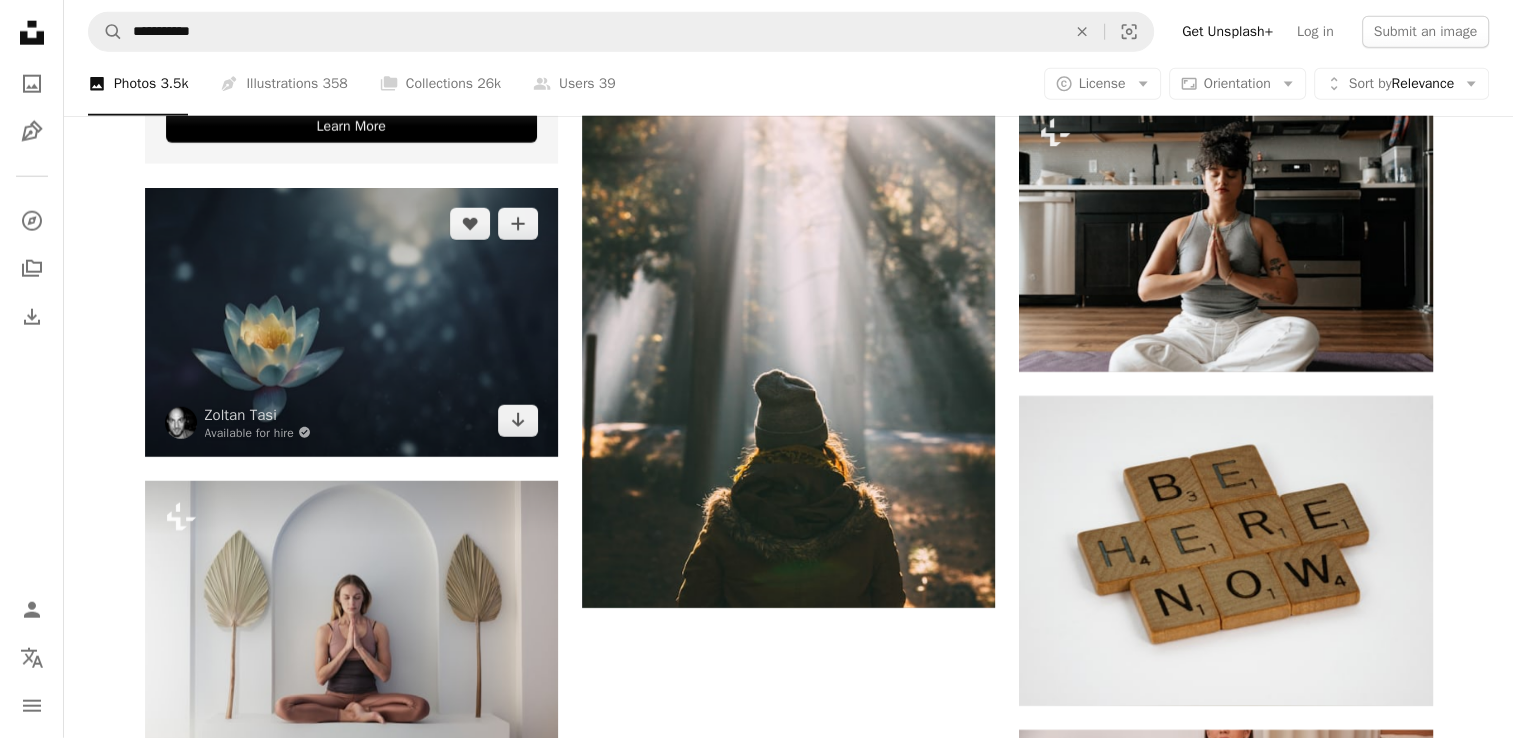 click at bounding box center (351, 322) 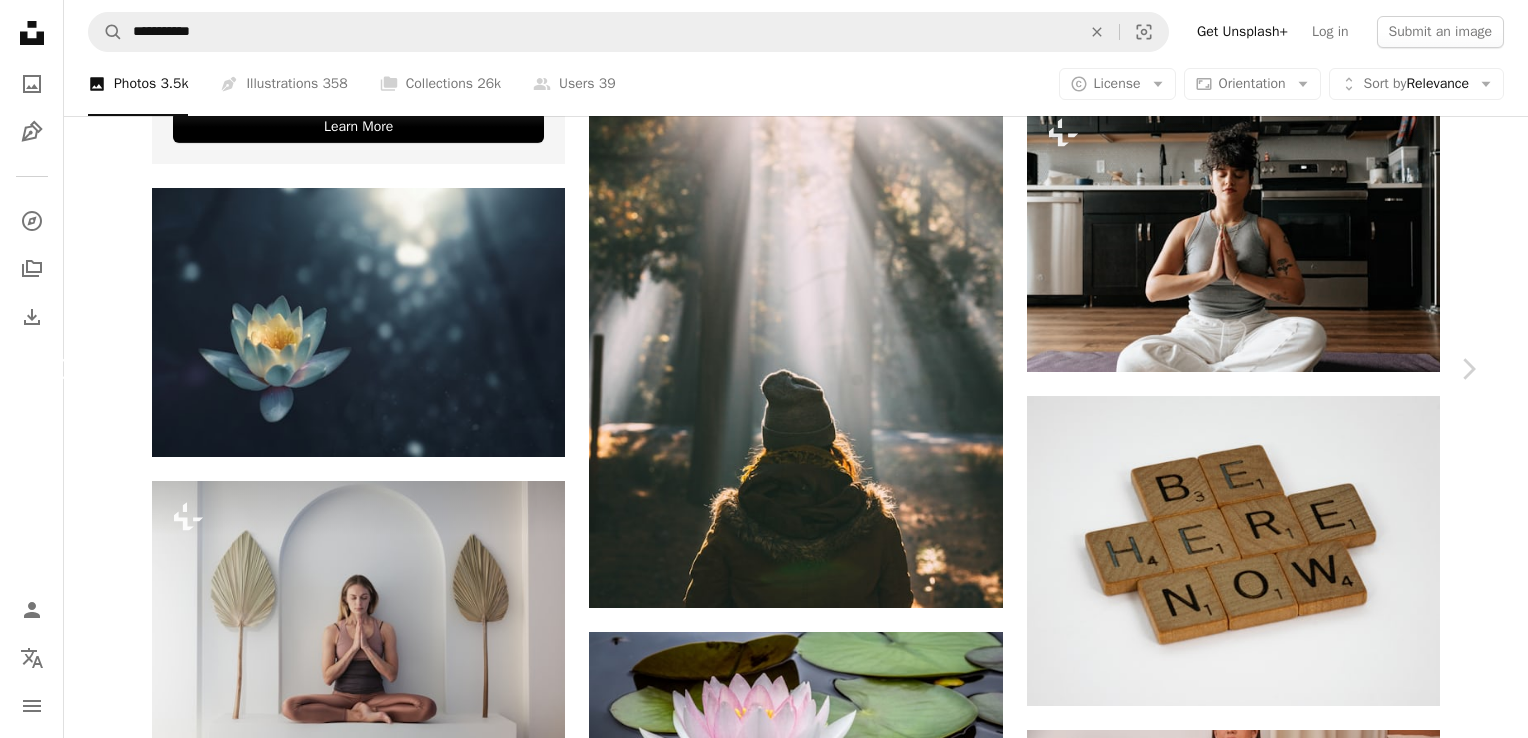 click on "Chevron left" at bounding box center [60, 369] 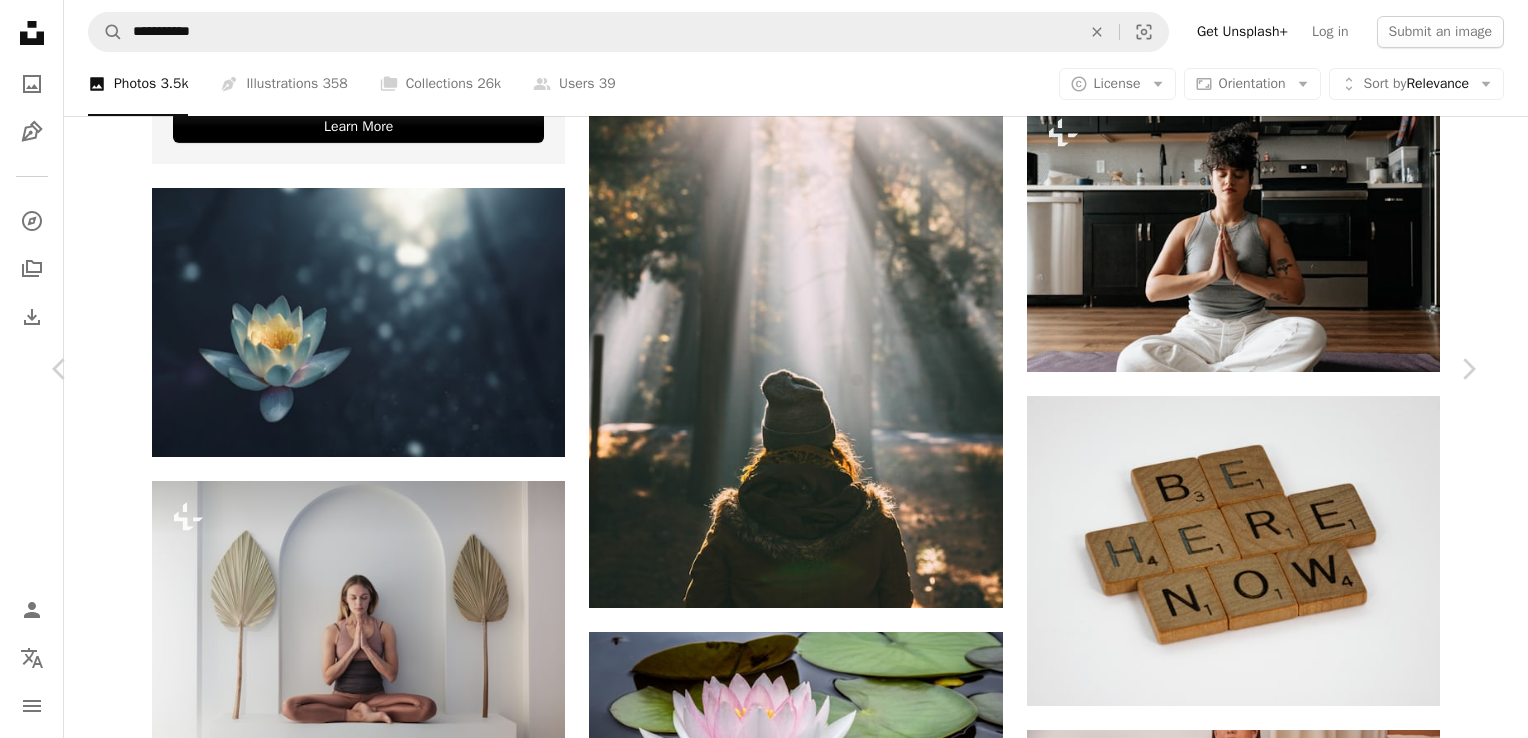 click on "An X shape Chevron left Chevron right [FIRST] [LAST] For  Unsplash+ A heart A plus sign Edit image   Plus sign for Unsplash+ Download Zoom in Featured in Photos A forward-right arrow Share More Actions Calendar outlined Published on October 7, 2022 Safety Licensed under the  Unsplash+ License yoga meditation wellness mindfulness relaxation yoga pose meditating namaste at home Public domain images From this series Chevron right Plus sign for Unsplash+ Plus sign for Unsplash+ Plus sign for Unsplash+ Plus sign for Unsplash+ Plus sign for Unsplash+ Plus sign for Unsplash+ Plus sign for Unsplash+ Plus sign for Unsplash+ Plus sign for Unsplash+ Plus sign for Unsplash+ Related images Plus sign for Unsplash+ A heart A plus sign [FIRST] [LAST] For  Unsplash+ A lock   Download Plus sign for Unsplash+ A heart A plus sign [FIRST] [LAST] For  Unsplash+ A lock   Download Plus sign for Unsplash+ A heart A plus sign [FIRST] [LAST] For  Unsplash+ A lock   Download Plus sign for Unsplash+ A heart A plus sign For  Unsplash+" at bounding box center [764, 5675] 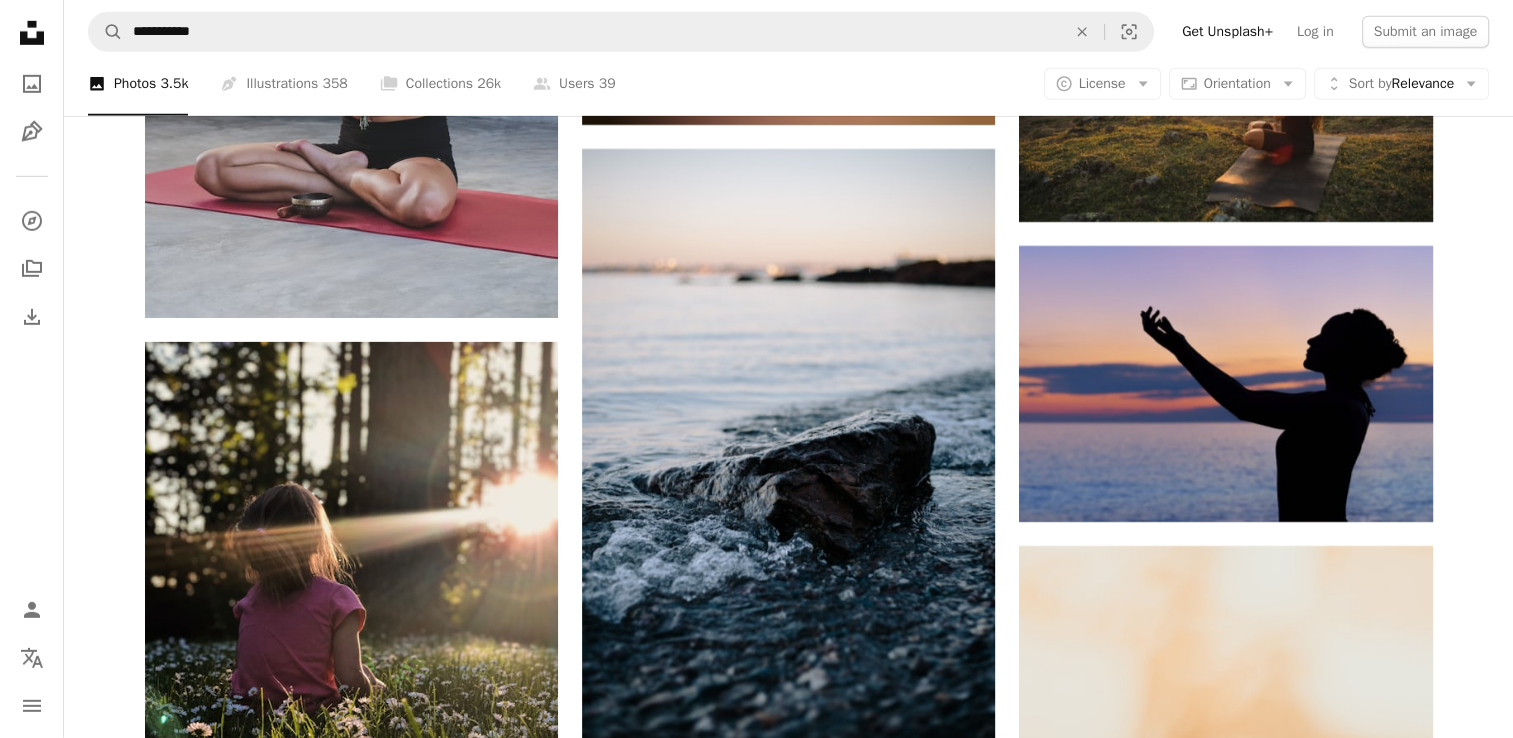 scroll, scrollTop: 6310, scrollLeft: 0, axis: vertical 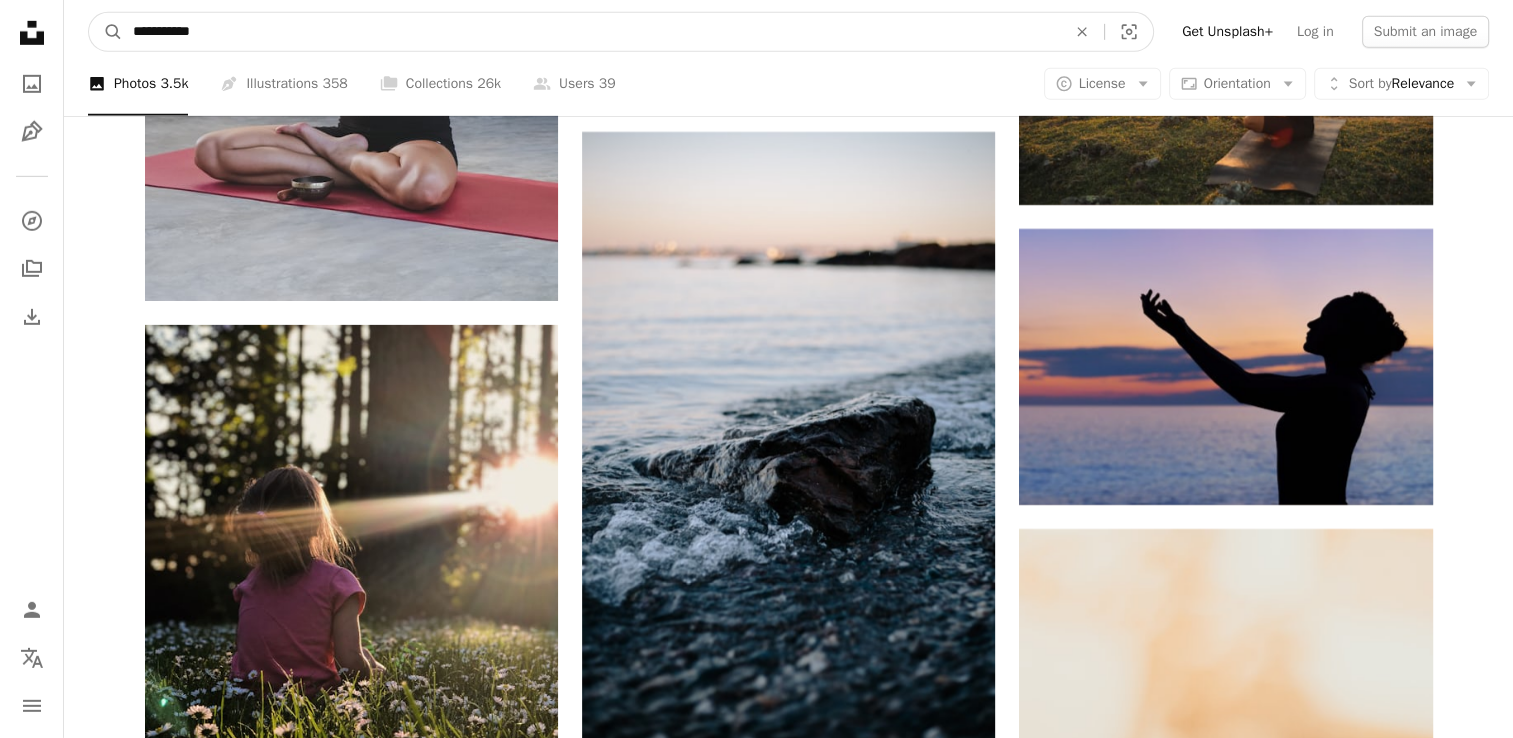 click on "**********" at bounding box center [591, 32] 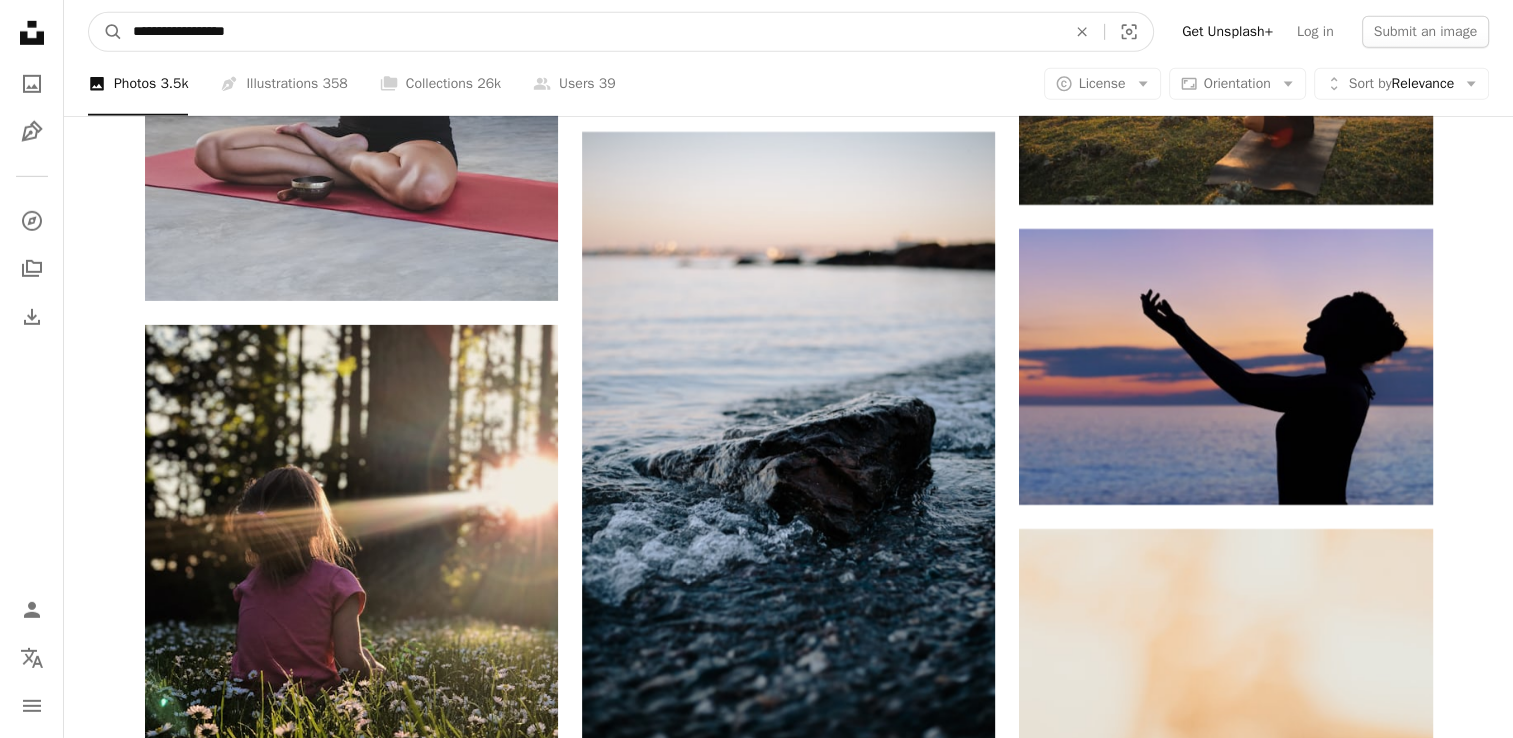 type on "**********" 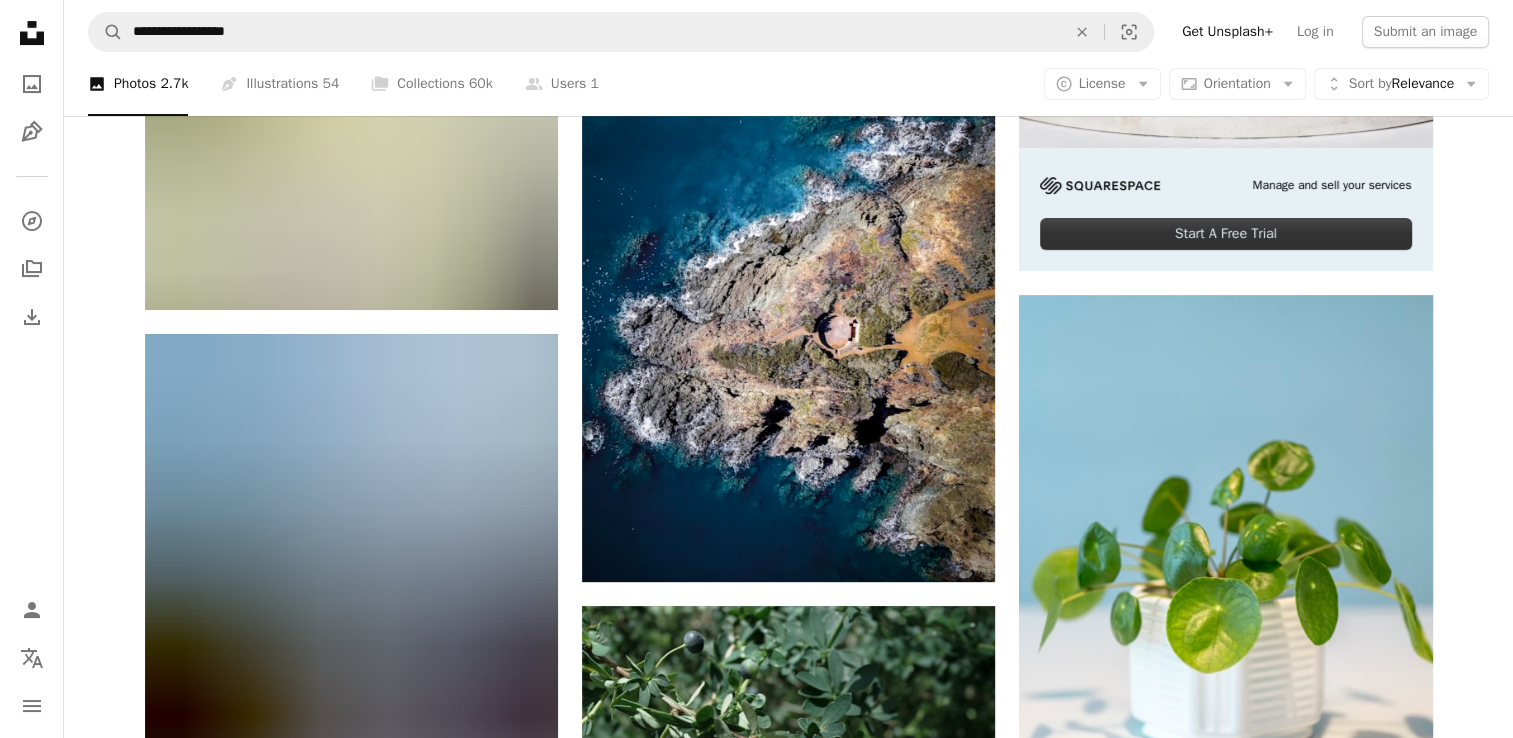 scroll, scrollTop: 540, scrollLeft: 0, axis: vertical 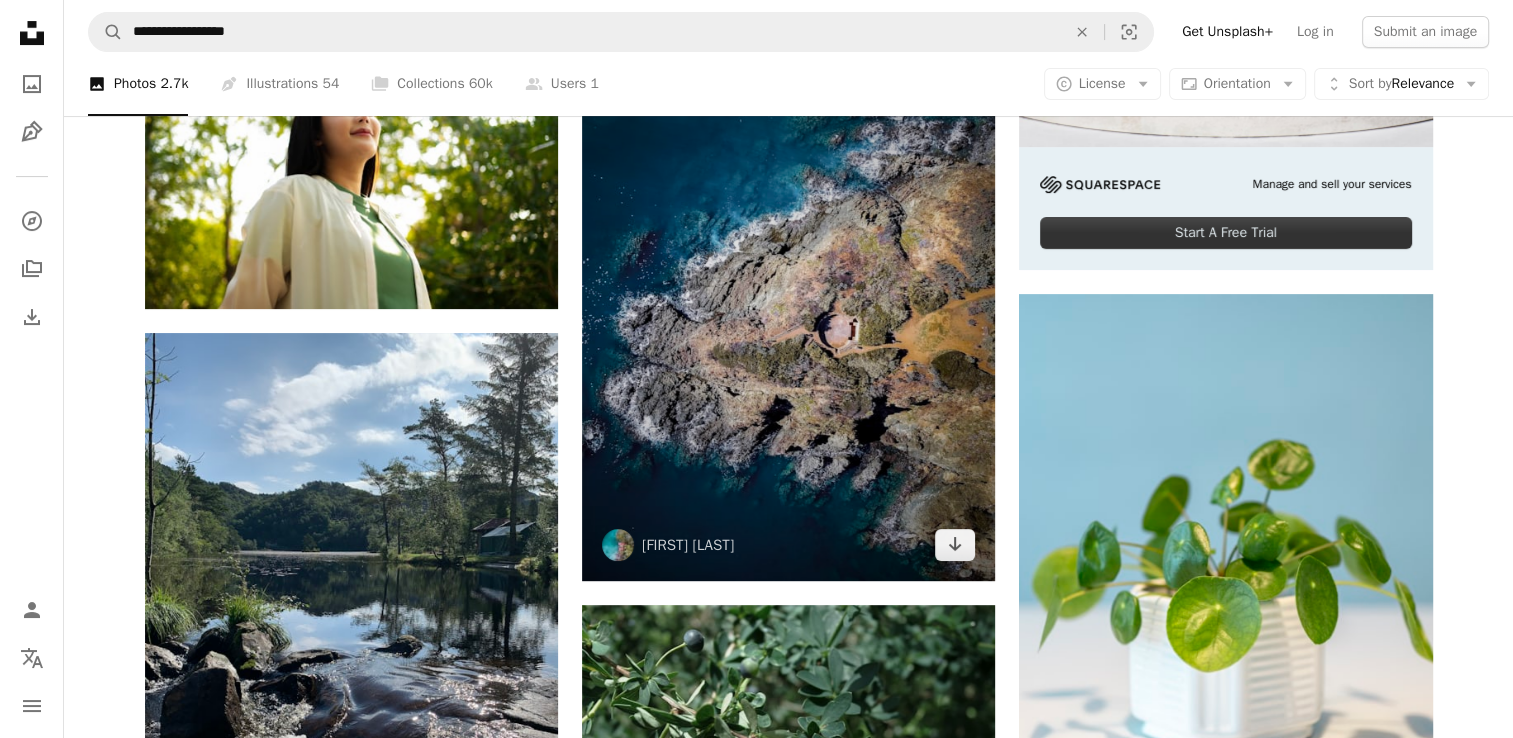 click at bounding box center (788, 305) 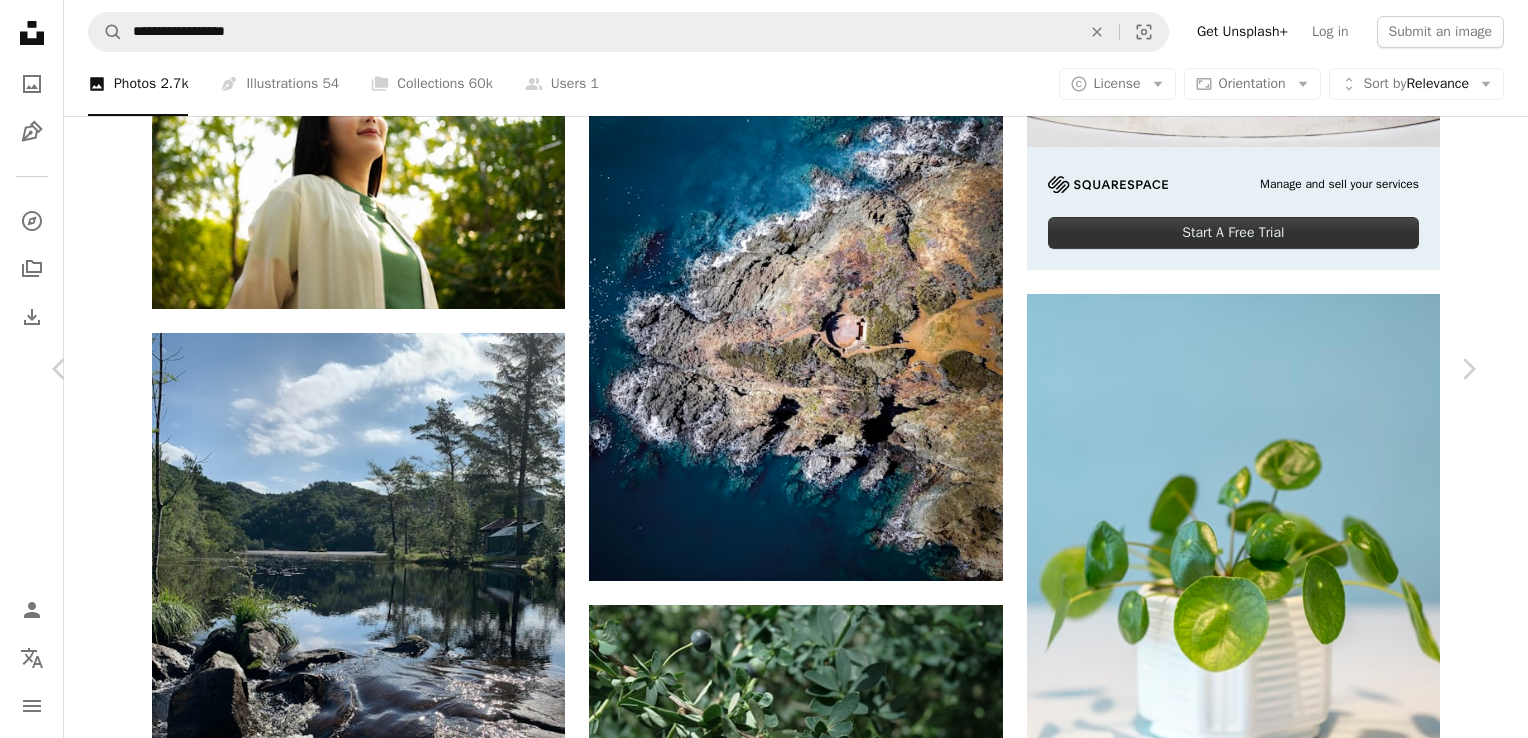 click on "Download free" at bounding box center [1279, 3764] 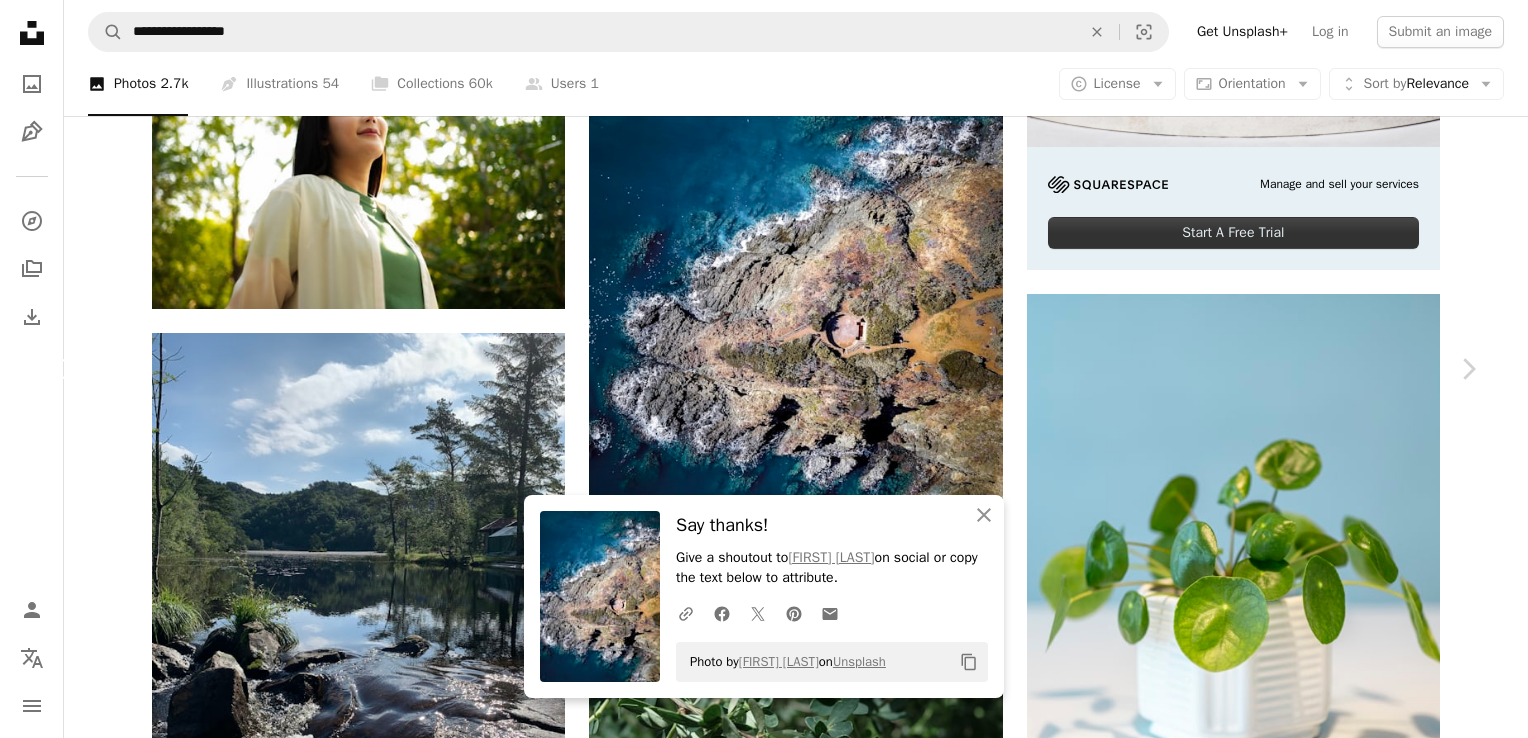 click on "Chevron left" at bounding box center [60, 369] 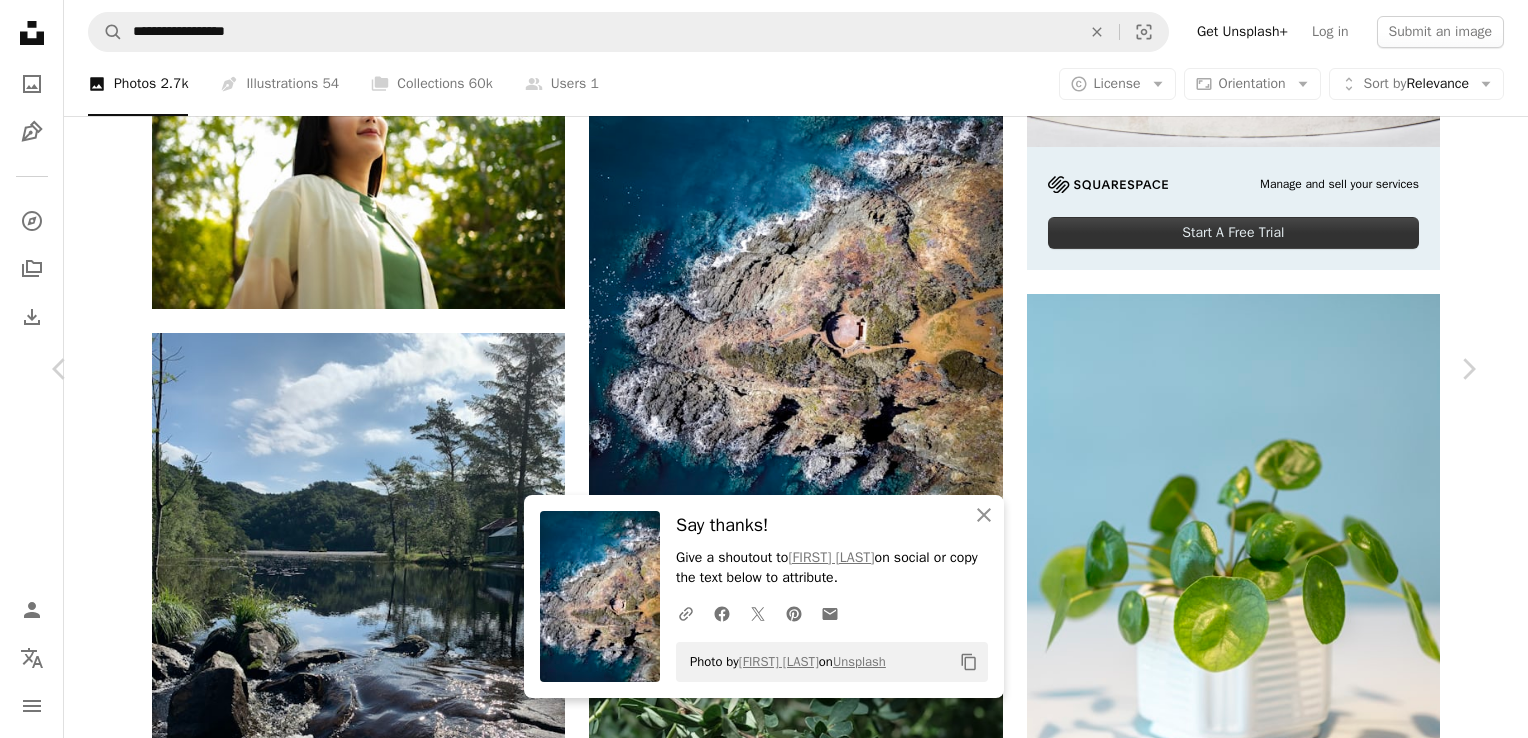 click on "An X shape Chevron left Chevron right An X shape Close Say thanks! Give a shoutout to [NAME] on social or copy the text below to attribute. A URL sharing icon (chains) Facebook icon X (formerly Twitter) icon Pinterest icon An envelope Photo by [NAME] on Unsplash
Copy content [NAME] [NAME] A heart A plus sign Edit image   Plus sign for Unsplash+ Download free Chevron down Zoom in Views 1,470,227 Downloads 5,752 Featured in Photos A forward-right arrow Share Info icon Info More Actions Calendar outlined Published on  May 25, 2020 Safety Free to use under the  Unsplash License wallpaper blue green natural plant home yoga light design minimal minimalist minimalism zen self care mindfulness quiet mindful house plant tranquil flower HD Wallpapers Browse premium related images on iStock  |  Save 20% with code UNSPLASH20 View more on iStock  ↗ Related images A heart A plus sign Xinyi Zhang Arrow pointing down A heart A plus sign Lis Available for hire Arrow pointing down For" at bounding box center [764, 4086] 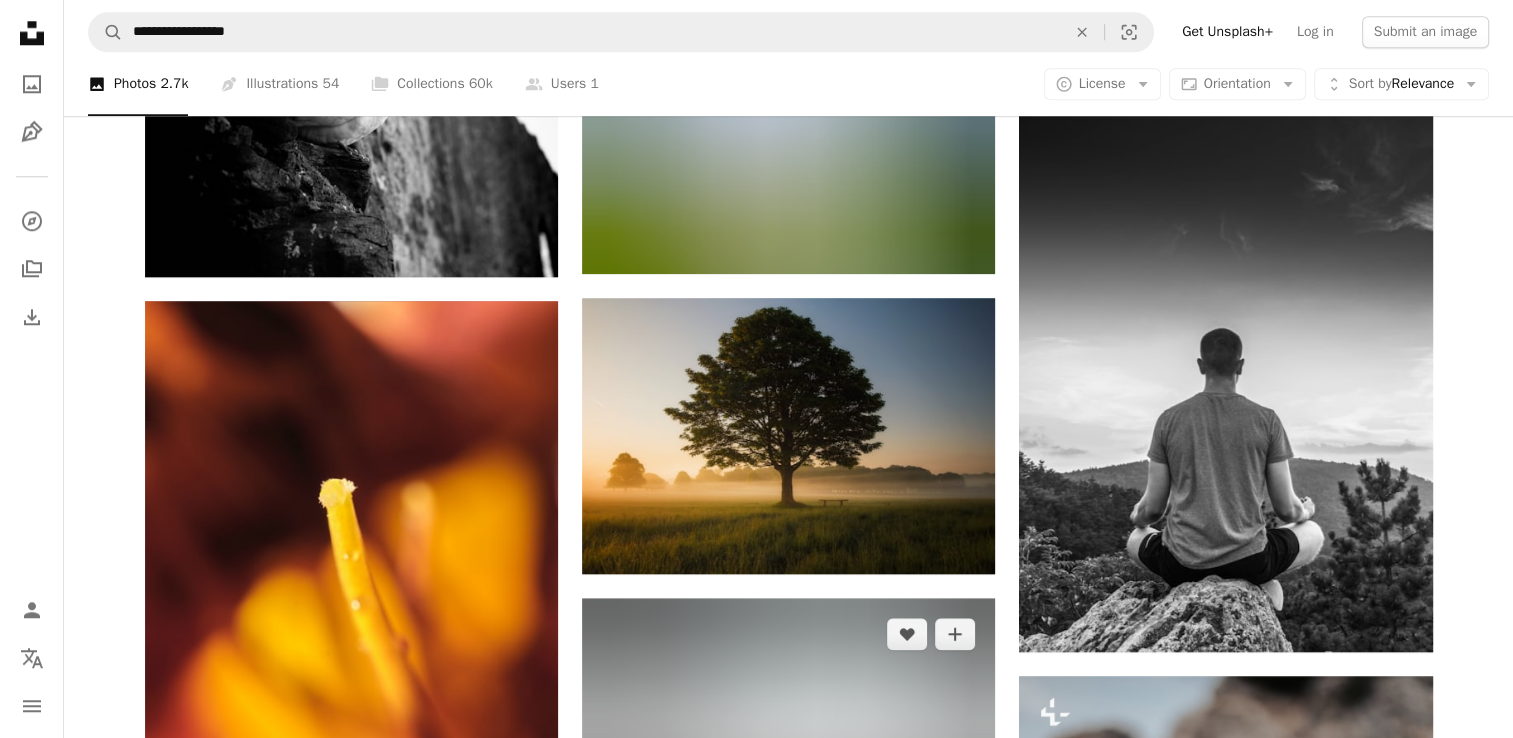scroll, scrollTop: 2044, scrollLeft: 0, axis: vertical 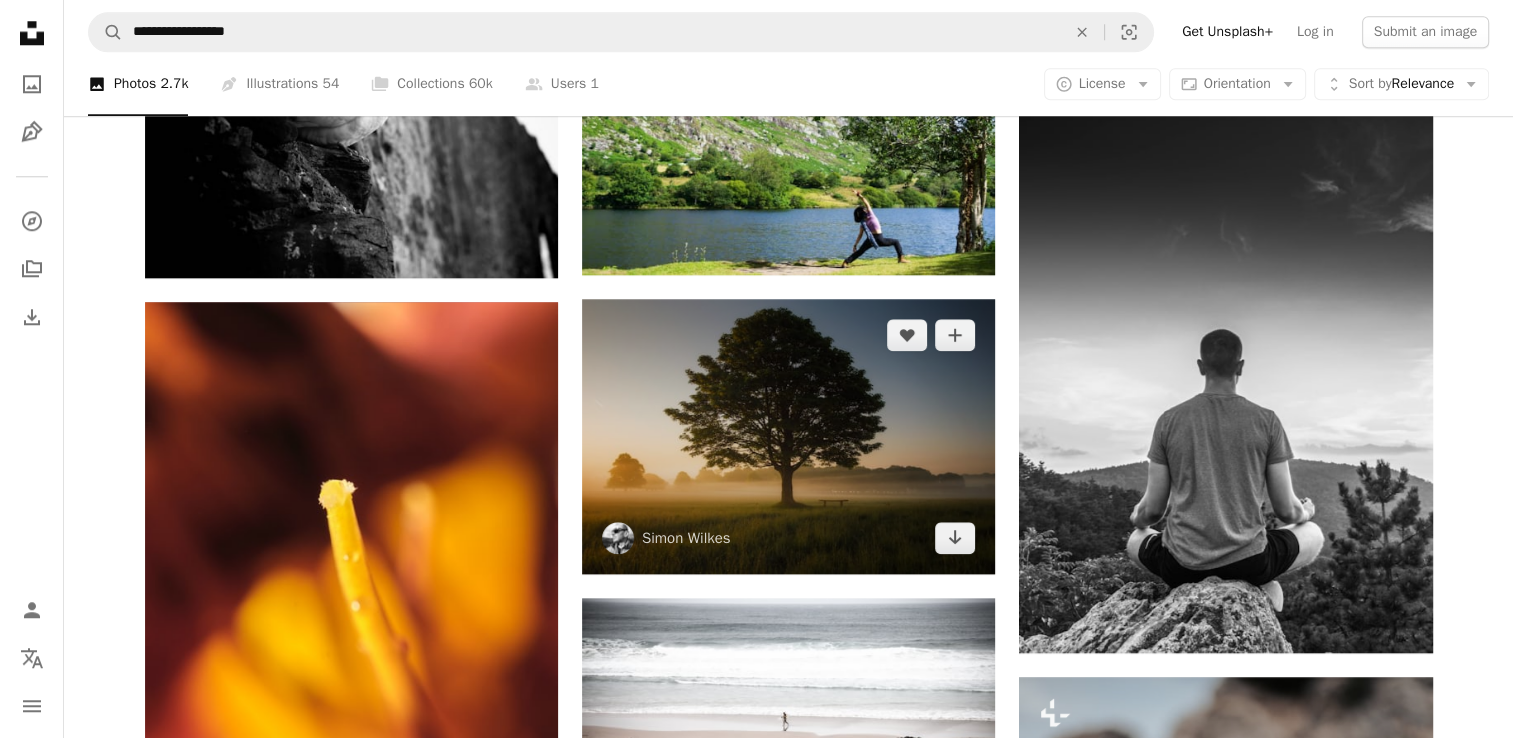 click at bounding box center (788, 436) 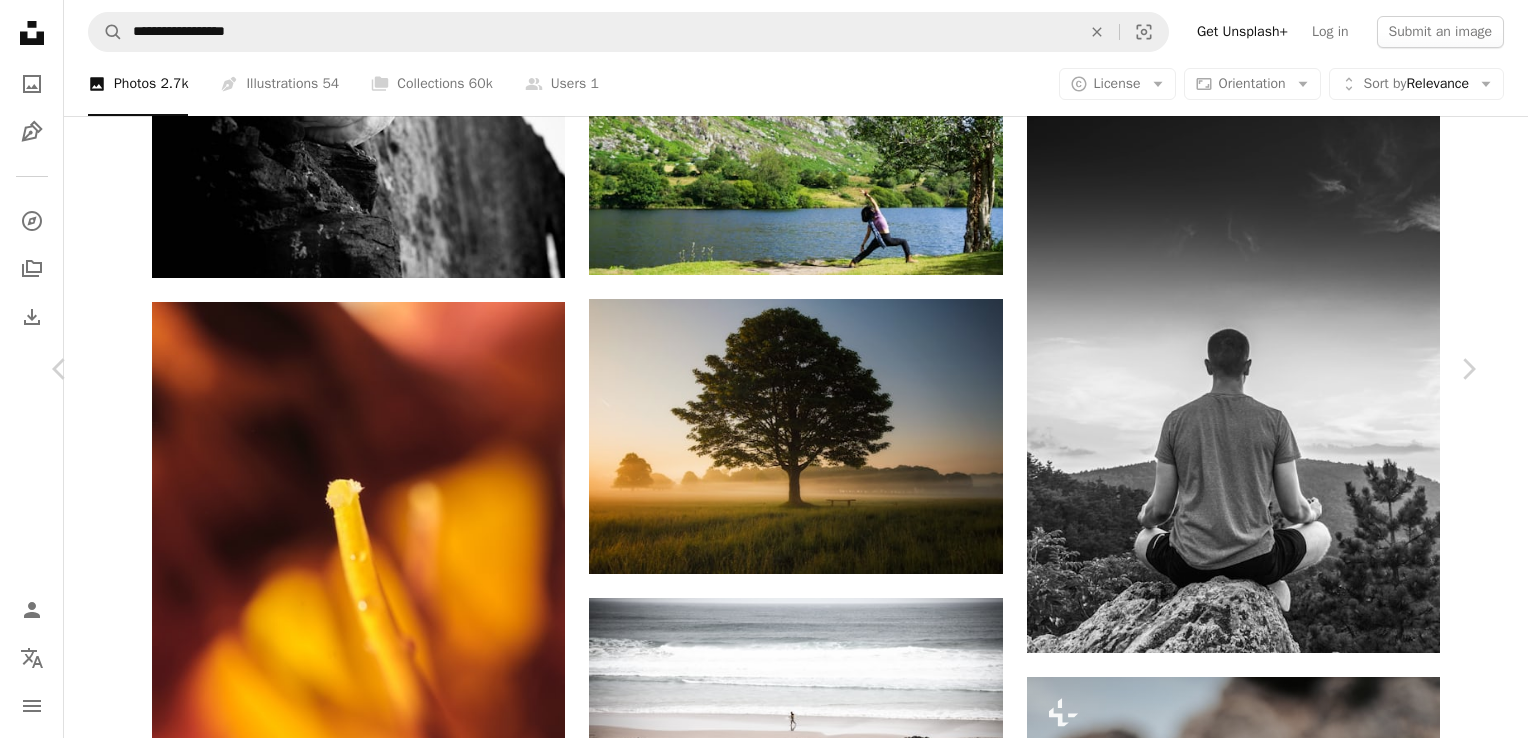click on "An X shape Chevron left Chevron right [NAME] [NAME] A heart A plus sign Edit image   Plus sign for Unsplash+ Download free Chevron down Zoom in Views 62,052,848 Downloads 253,940 Featured in Nature ,  Spirituality ,  Wallpapers A forward-right arrow Share Info icon Info More Actions Perhaps one the best vantage points in [CITY], [STATE]. This bench is perfectly placed beneath a lonely tree, giving a clear view of the open fields and woodlands in every direction. In the early morning mist there’s a certain melancholy about the place - you could sit and ponder life here, without a care in the world. Read more A map marker [CITY], [CITY], [COUNTRY] Calendar outlined Published on  June 5, 2018 Camera FUJIFILM, X100T Safety Free to use under the  Unsplash License sunset green sunrise grass gold field thinking walking fog lonely outdoors mindfulness tree background rest mist tree wallpaper mindful single tree contemplation reflective Backgrounds  |  View more on iStock  ↗" at bounding box center (764, 5538) 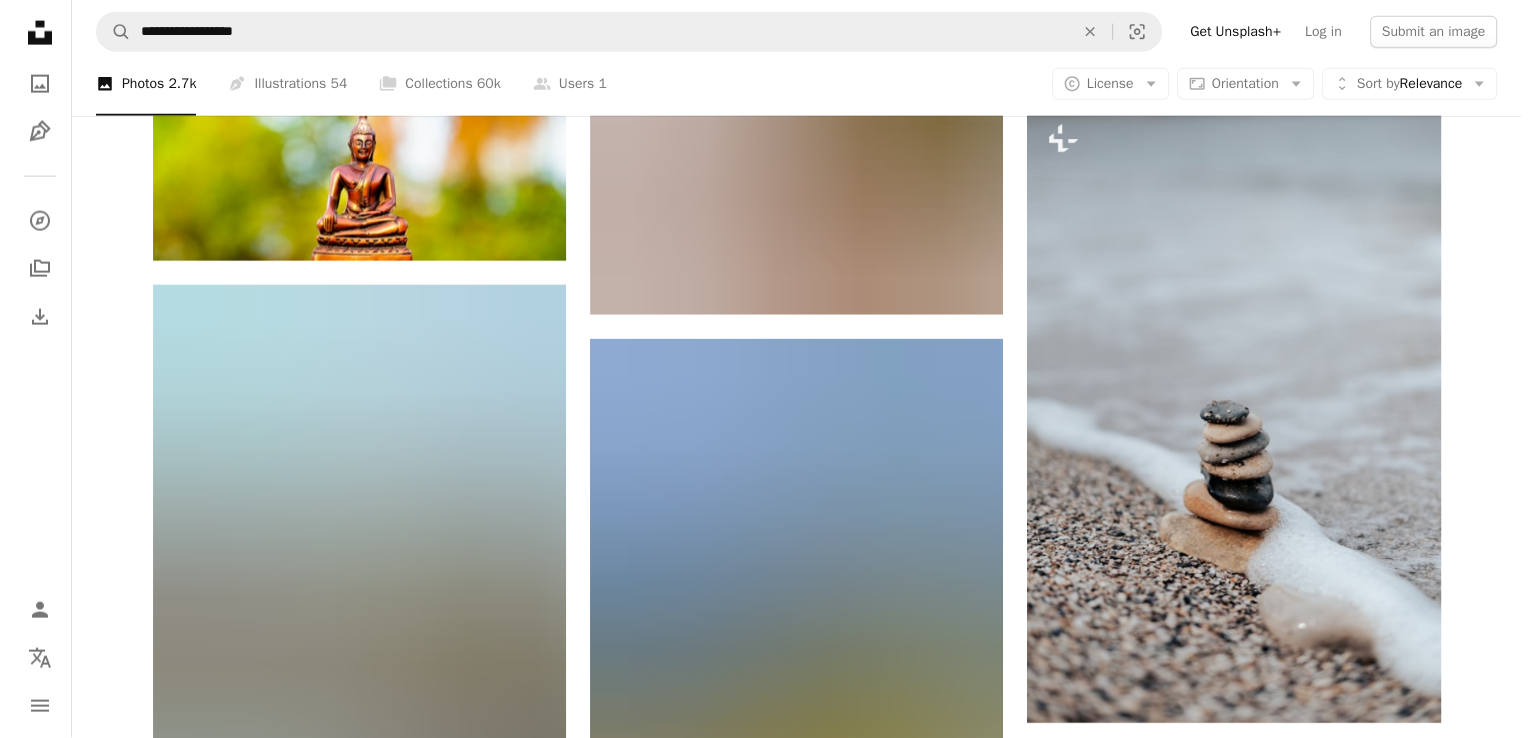 scroll, scrollTop: 4749, scrollLeft: 0, axis: vertical 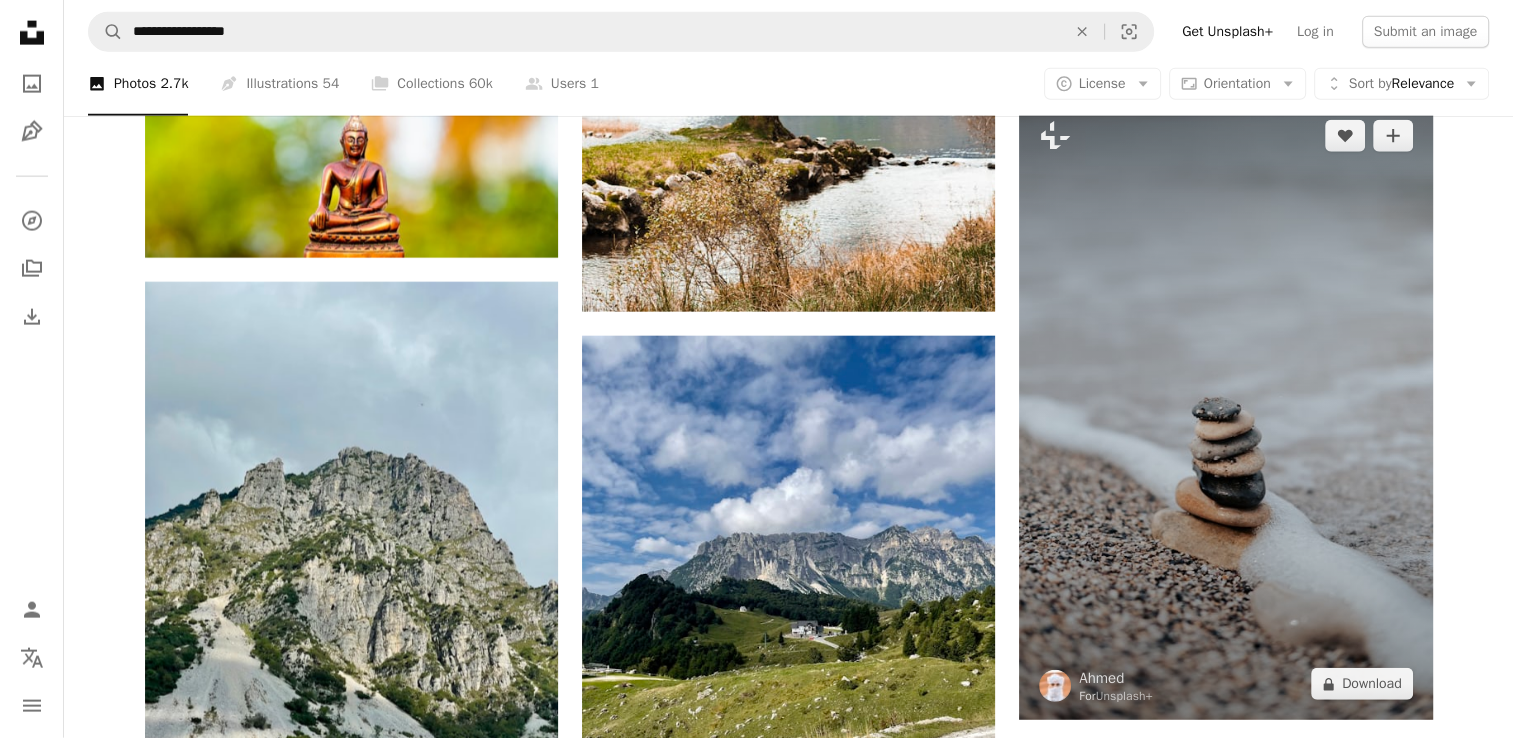 click at bounding box center [1225, 410] 